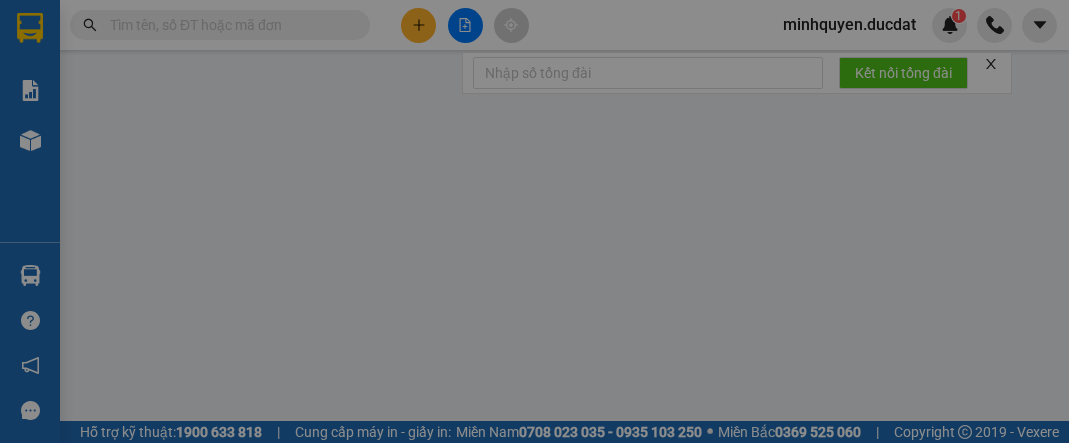 scroll, scrollTop: 0, scrollLeft: 0, axis: both 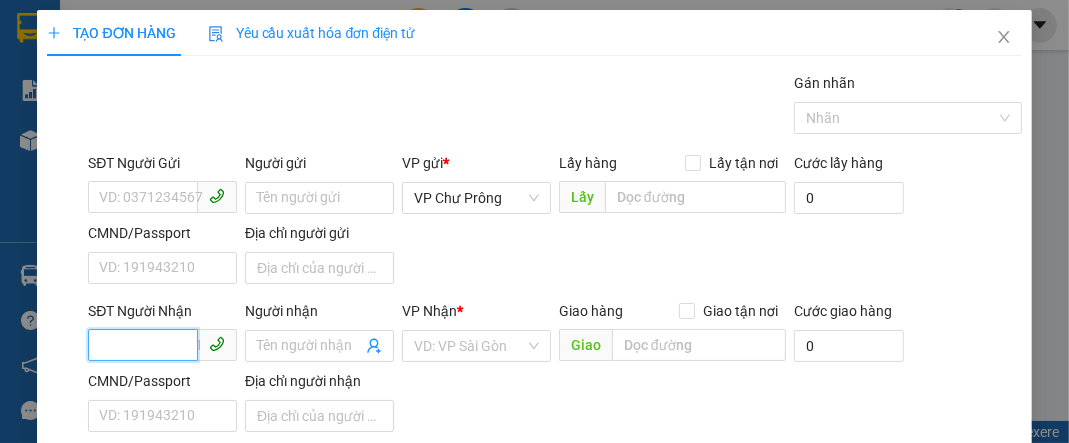 click on "SĐT Người Nhận" at bounding box center (143, 345) 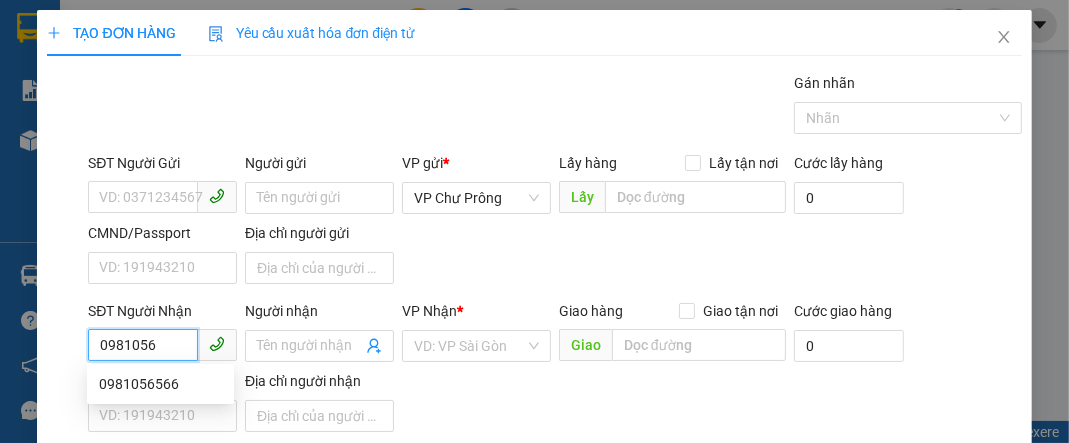 click on "0981056566" at bounding box center (160, 384) 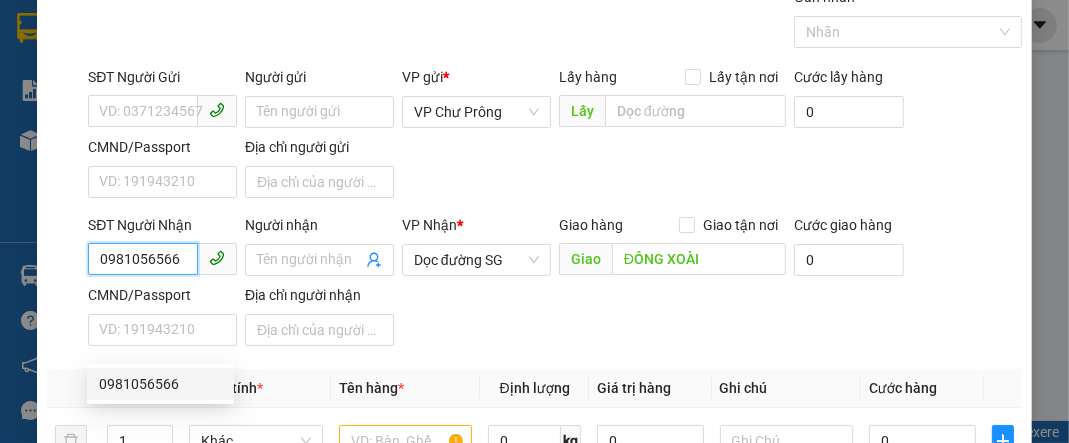 scroll, scrollTop: 239, scrollLeft: 0, axis: vertical 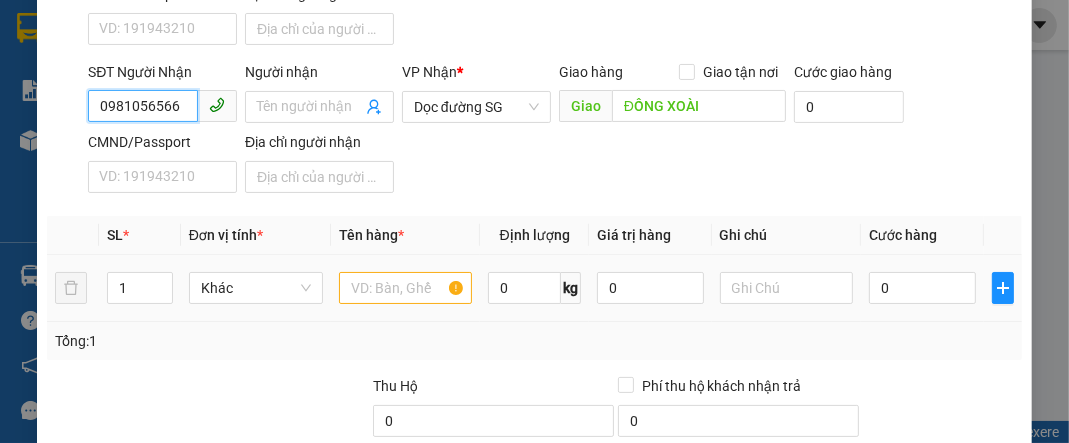 type on "0981056566" 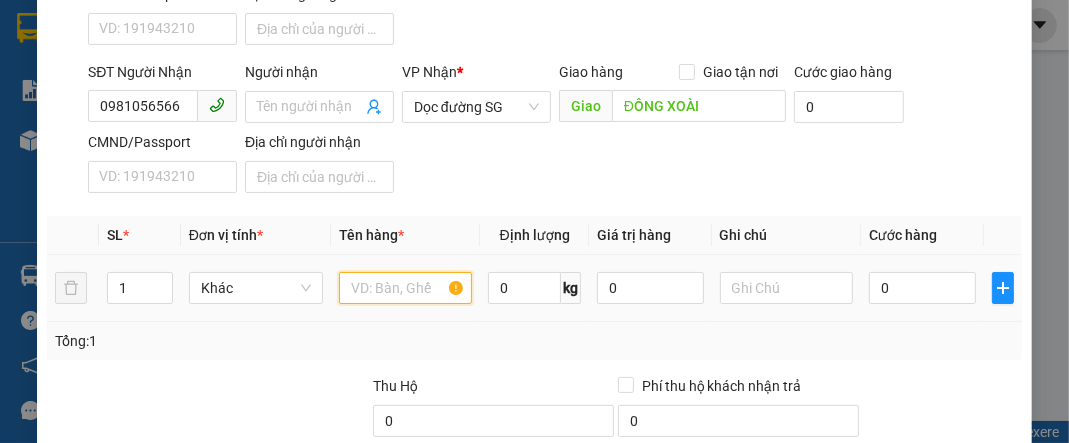 click at bounding box center (406, 288) 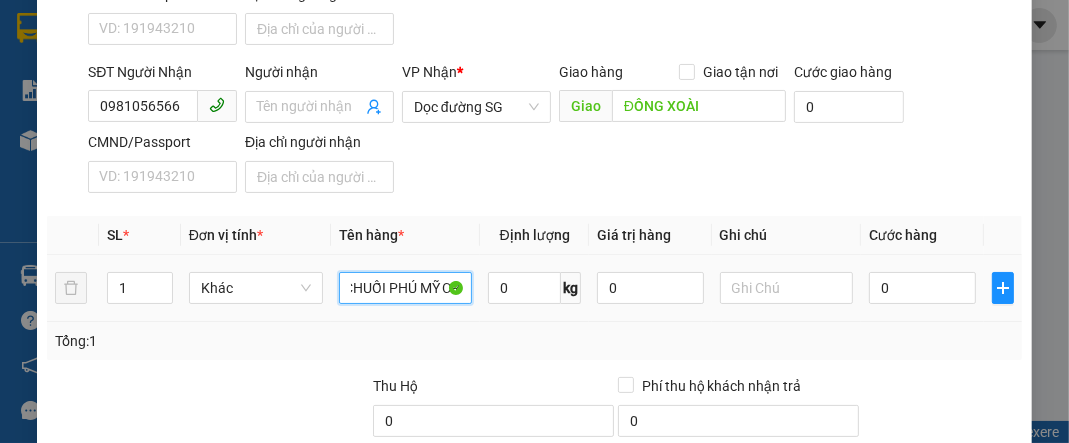 scroll, scrollTop: 0, scrollLeft: 14, axis: horizontal 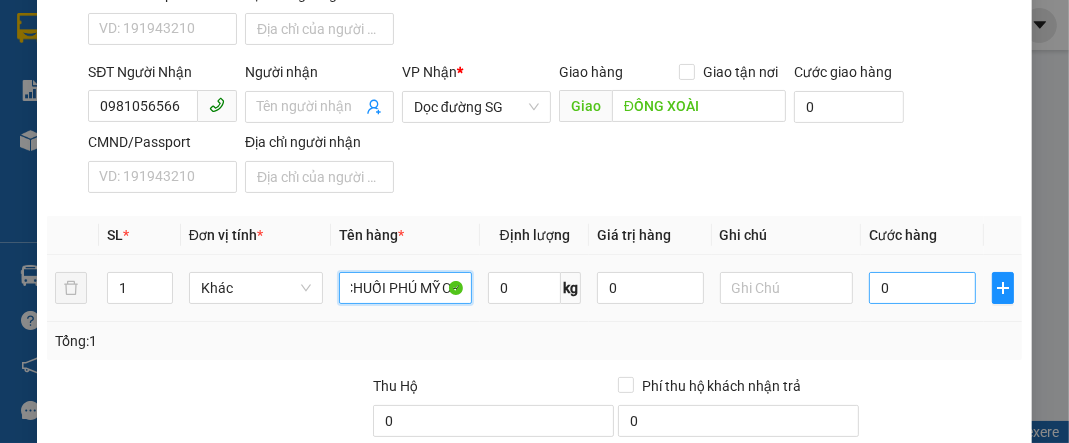 type on "CHUỐI PHÚ MỸ CR" 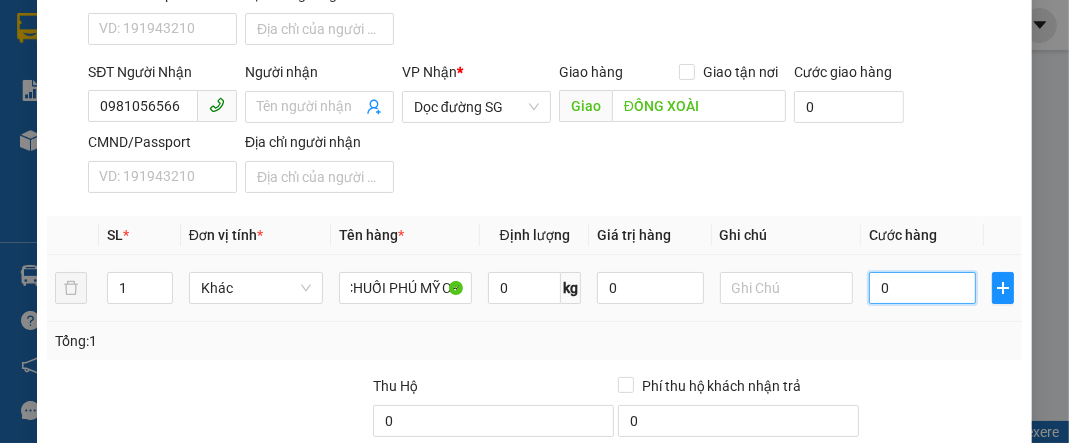 click on "0" at bounding box center [922, 288] 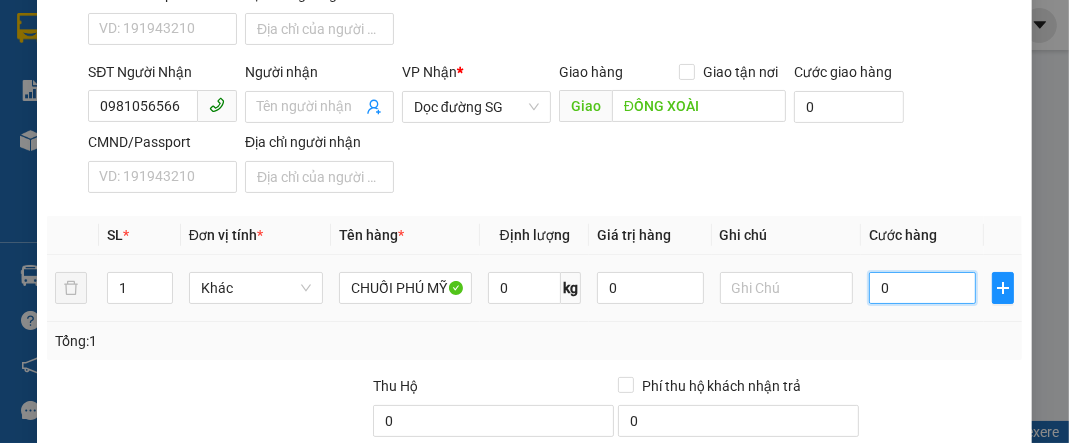 type on "2" 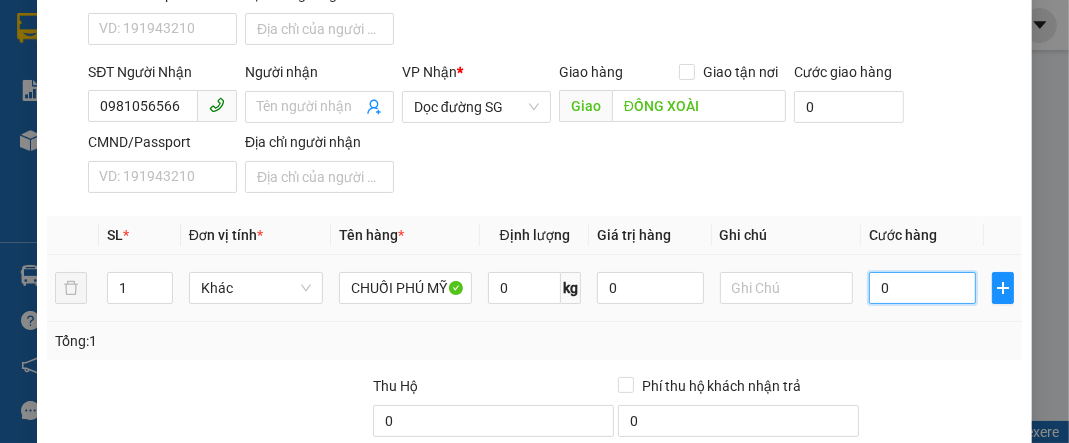 type on "2" 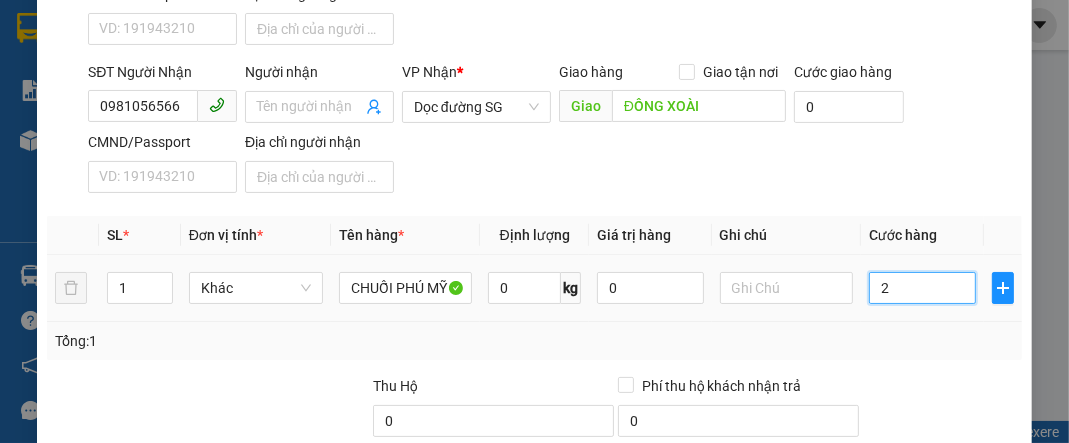 type on "28" 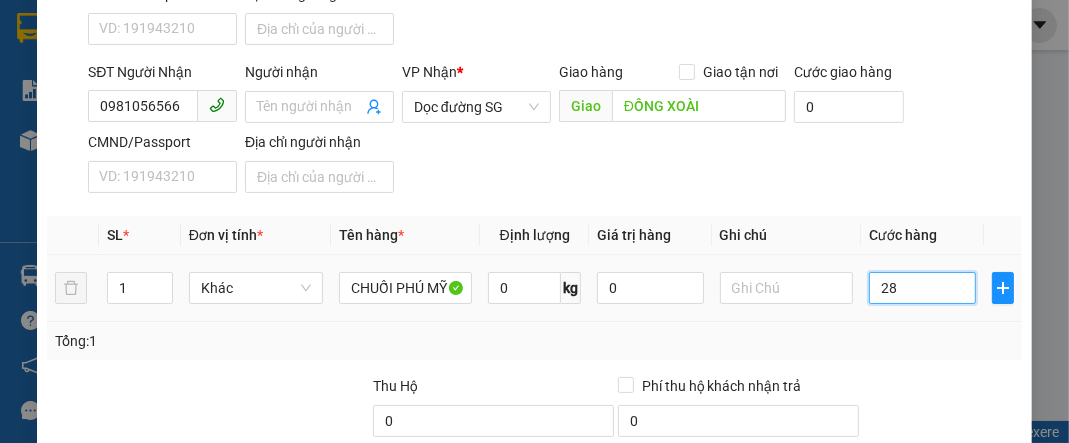 type on "280" 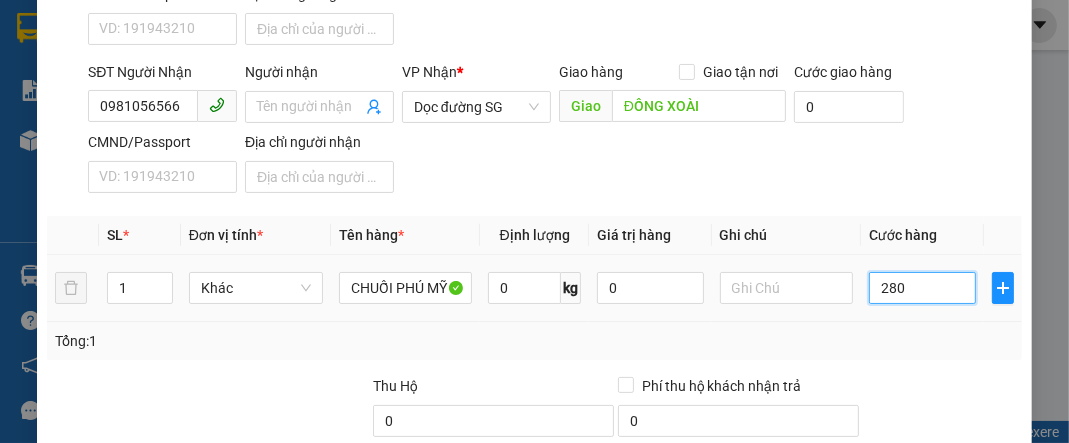 type on "2.800" 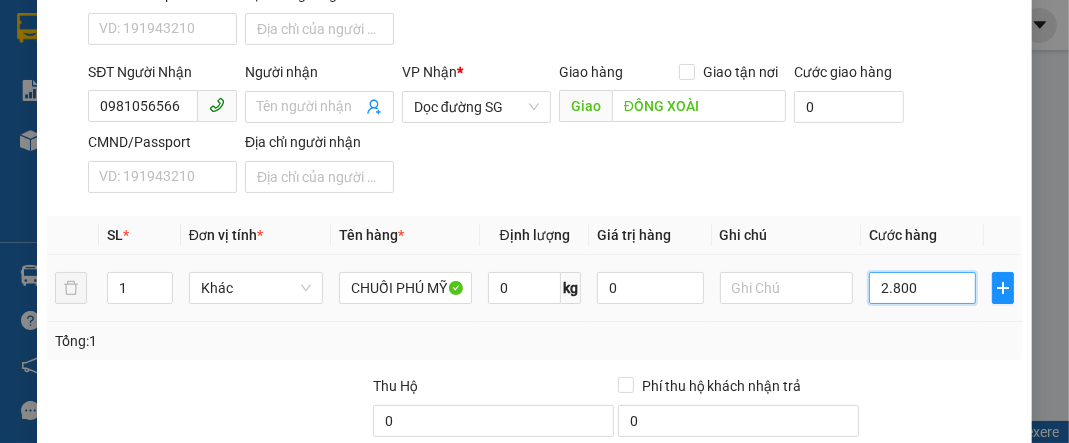 type on "28.000" 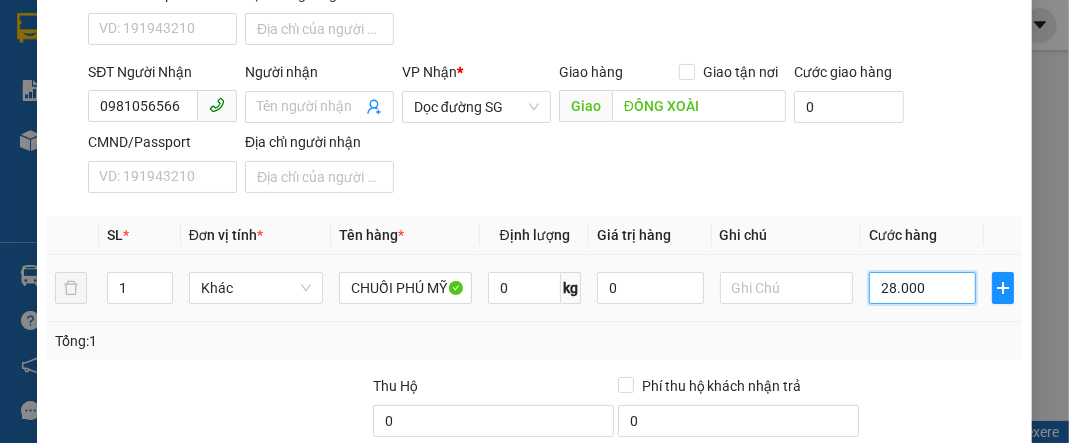 type on "280.000" 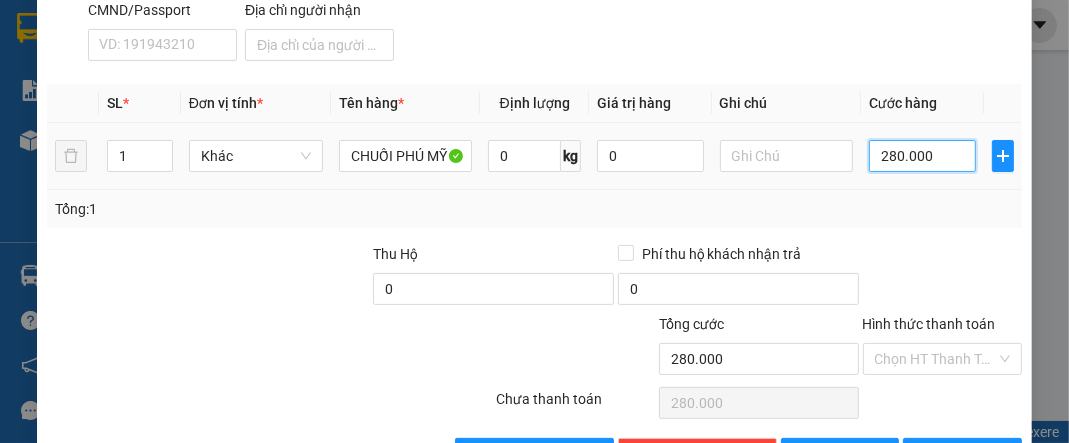 scroll, scrollTop: 400, scrollLeft: 0, axis: vertical 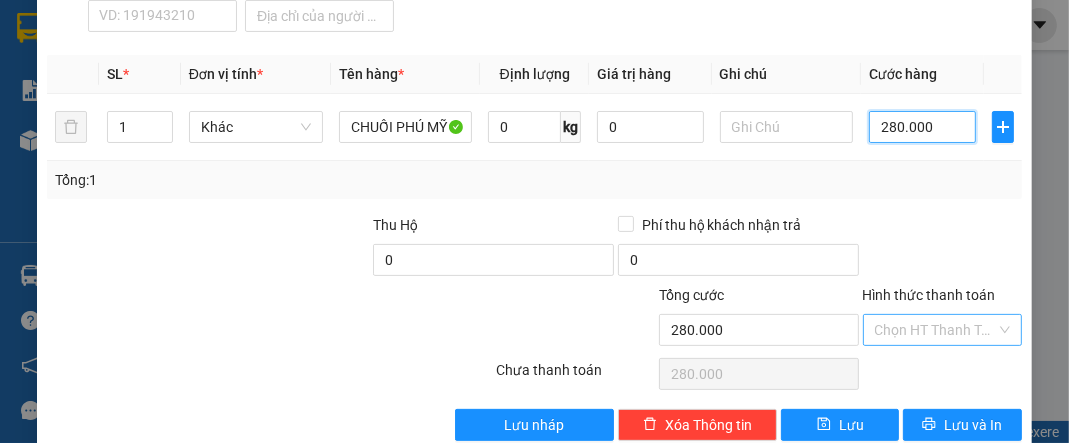 type on "280.000" 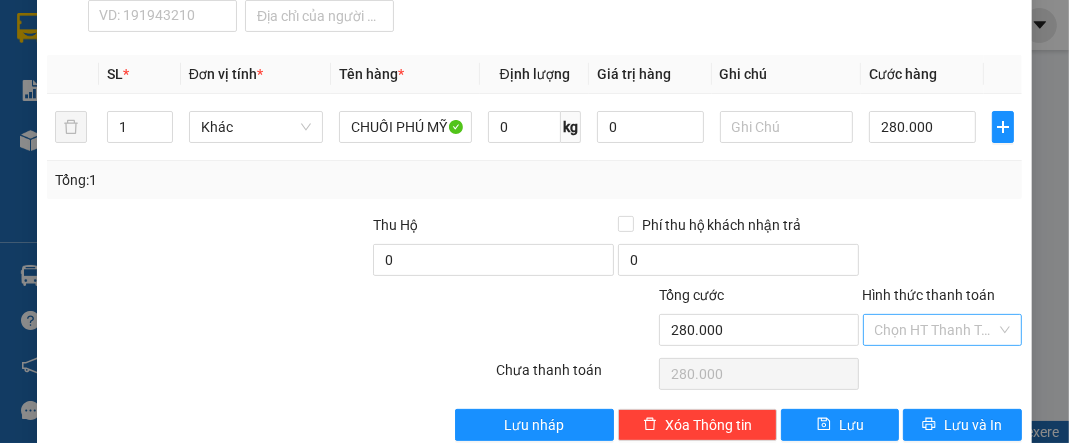 click on "Hình thức thanh toán" at bounding box center (935, 330) 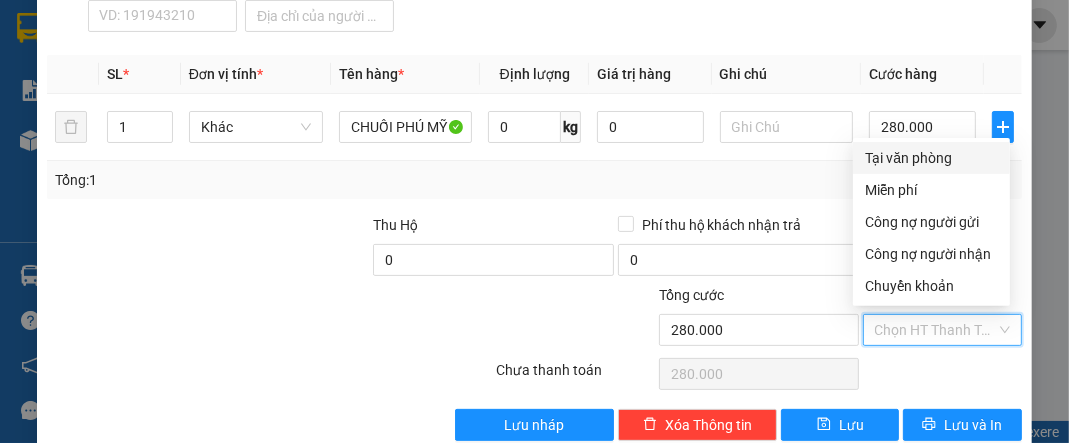 click on "Tại văn phòng" at bounding box center (931, 158) 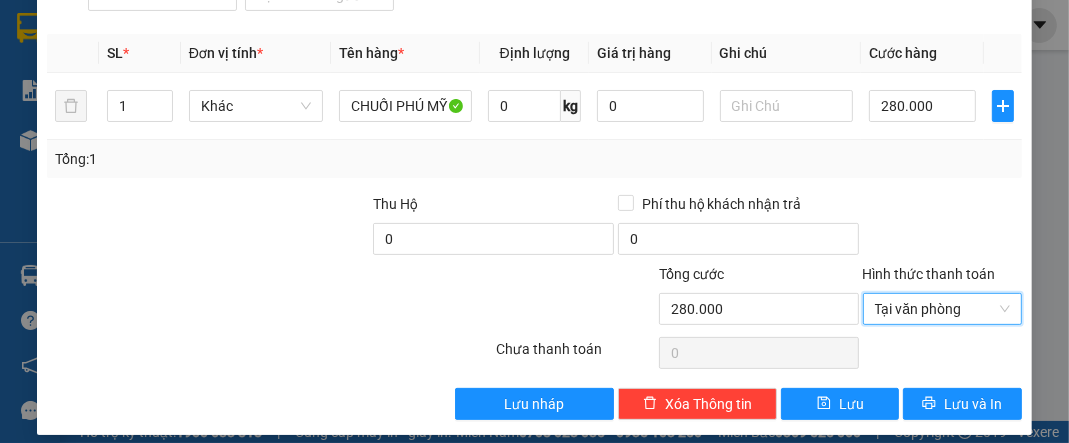 scroll, scrollTop: 432, scrollLeft: 0, axis: vertical 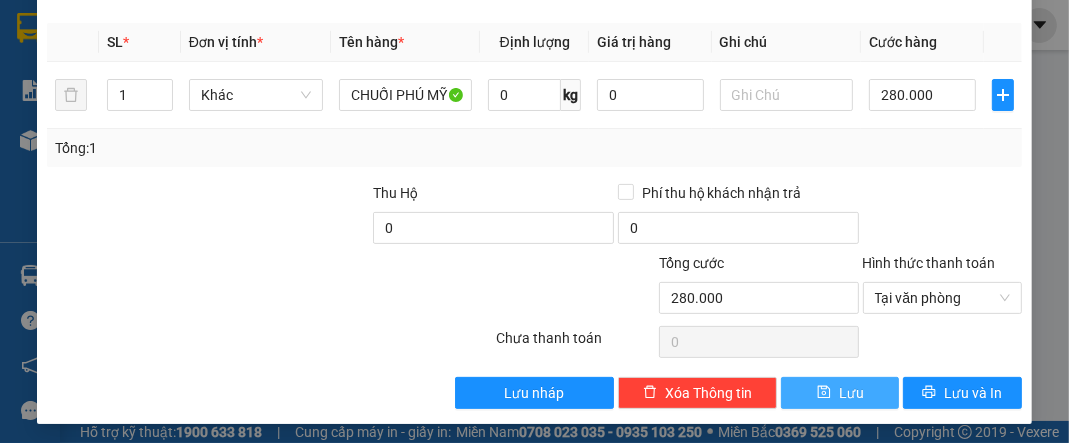 click on "Lưu" at bounding box center [840, 393] 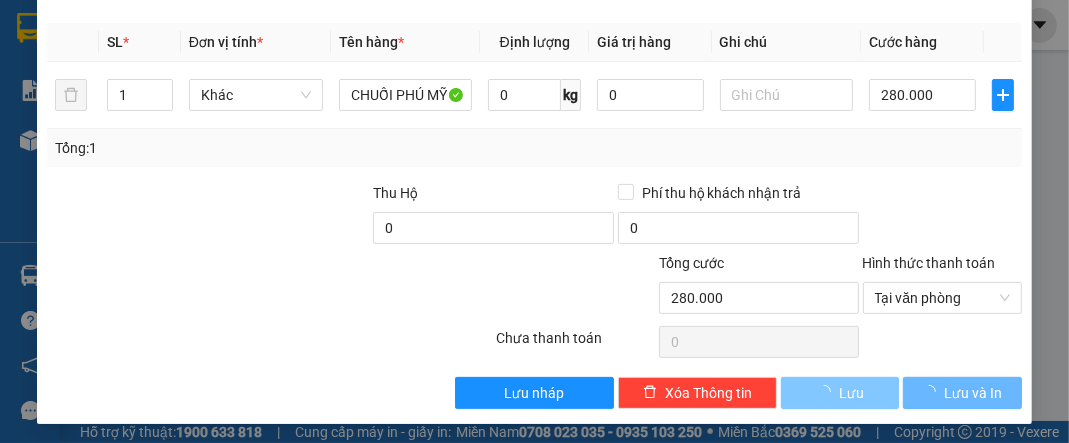 type 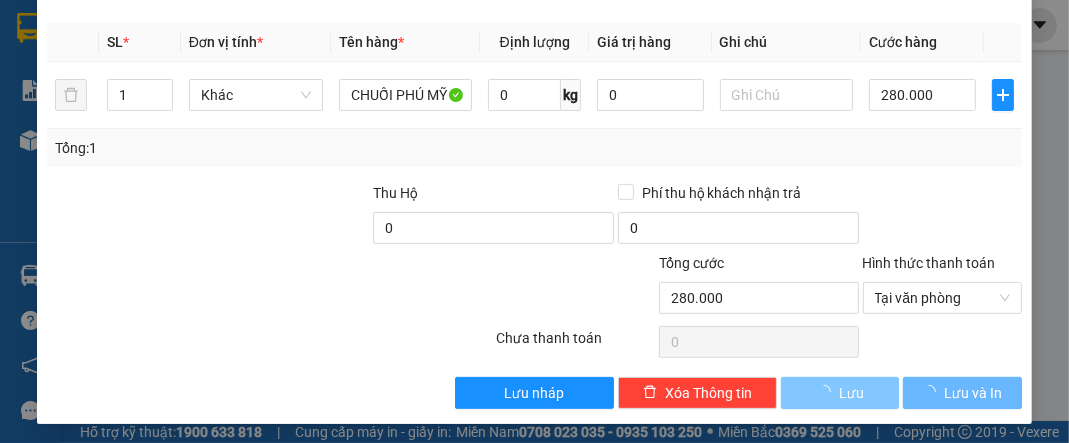 type 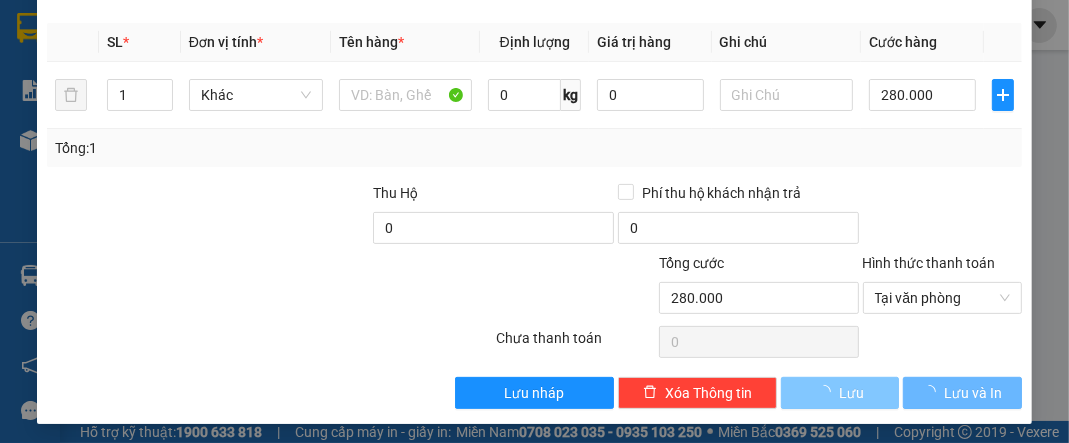 type on "0" 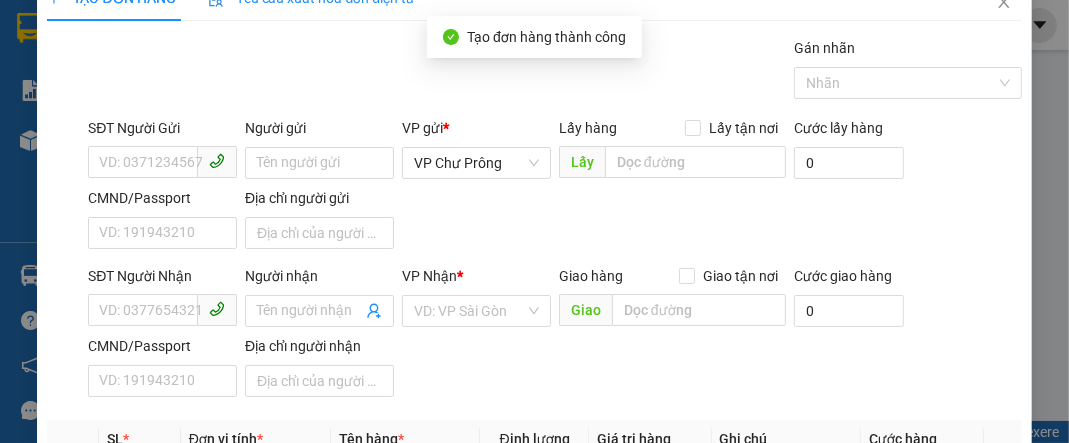 scroll, scrollTop: 0, scrollLeft: 0, axis: both 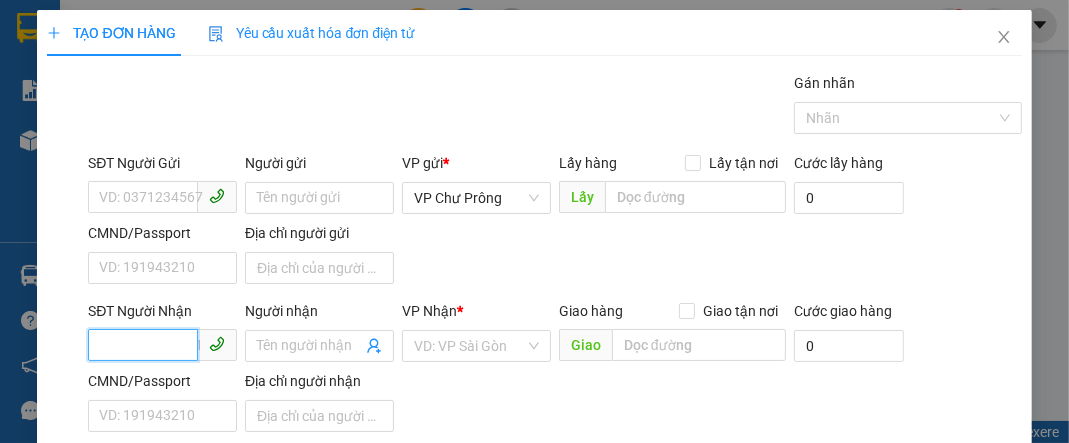 click on "SĐT Người Nhận" at bounding box center (143, 345) 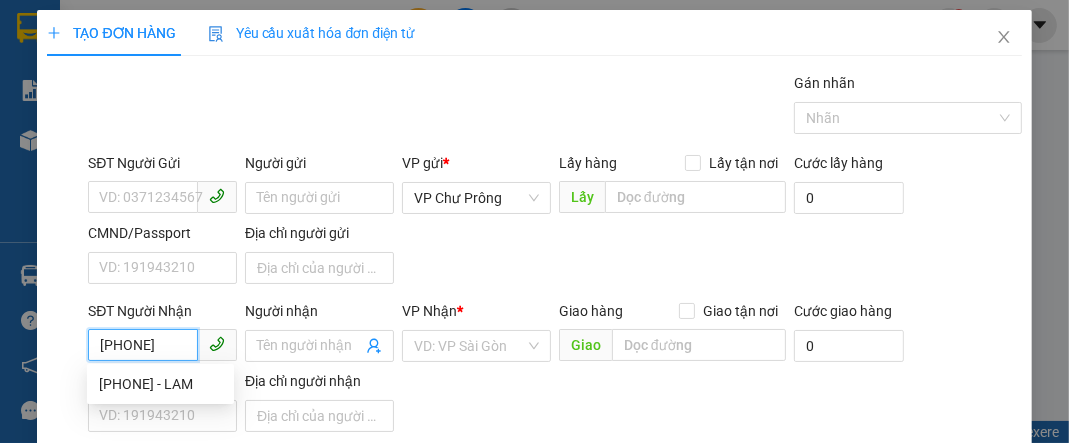 click on "[PHONE] - LAM" at bounding box center (160, 384) 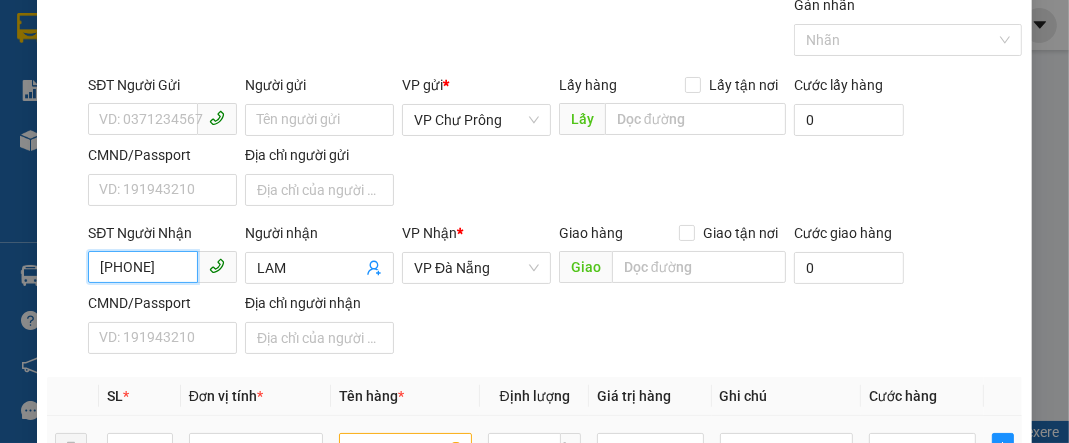 scroll, scrollTop: 160, scrollLeft: 0, axis: vertical 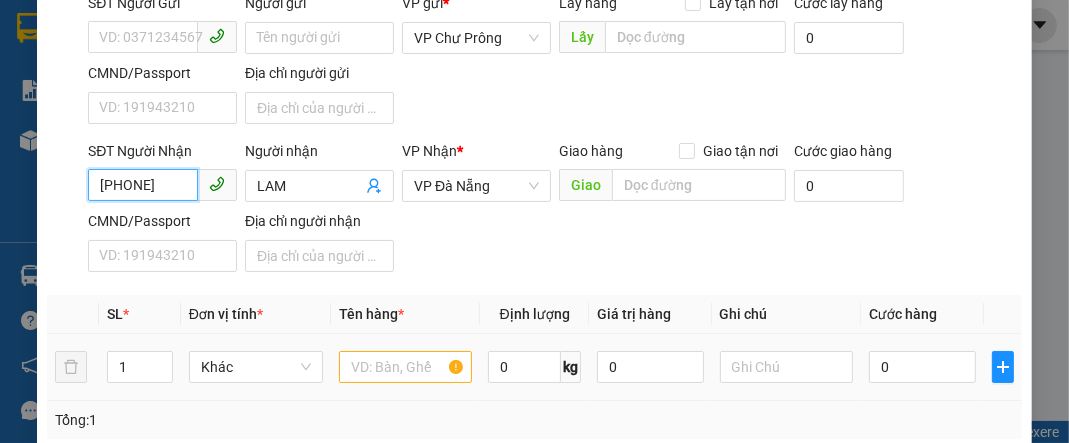type on "[PHONE]" 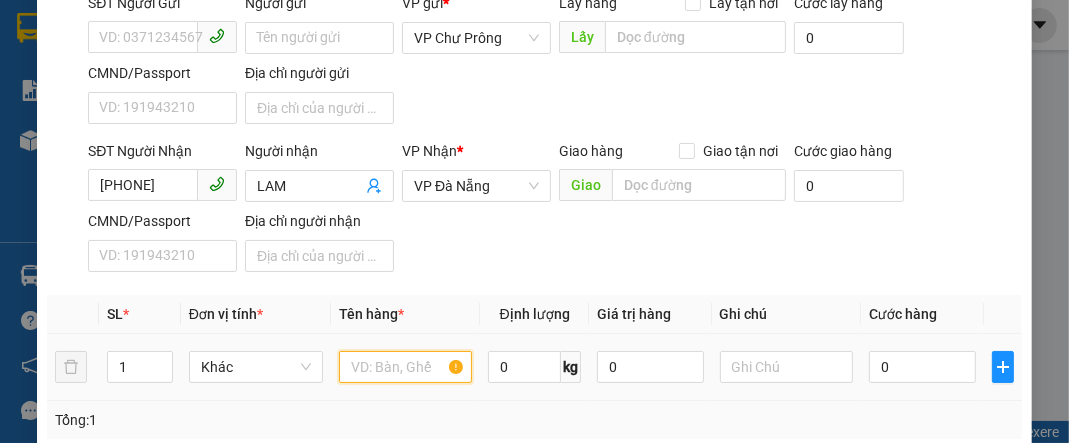 click at bounding box center (406, 367) 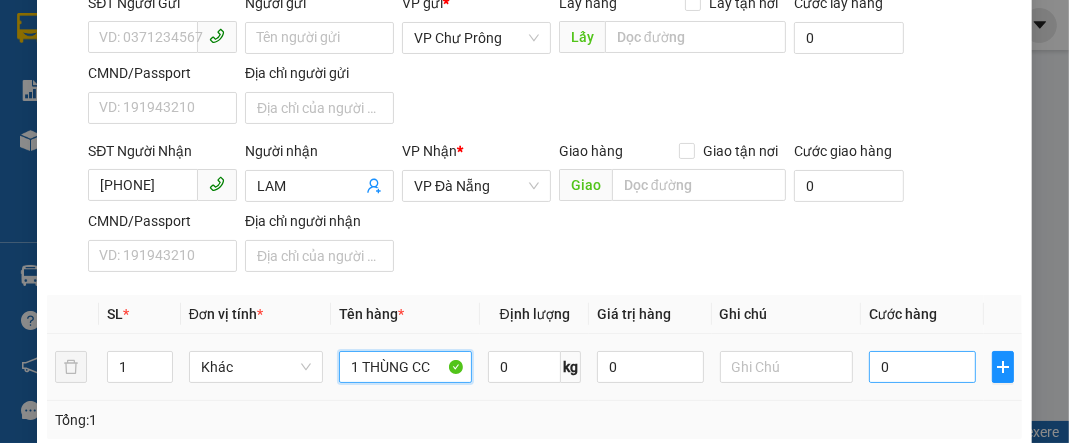 type on "1 THÙNG CC" 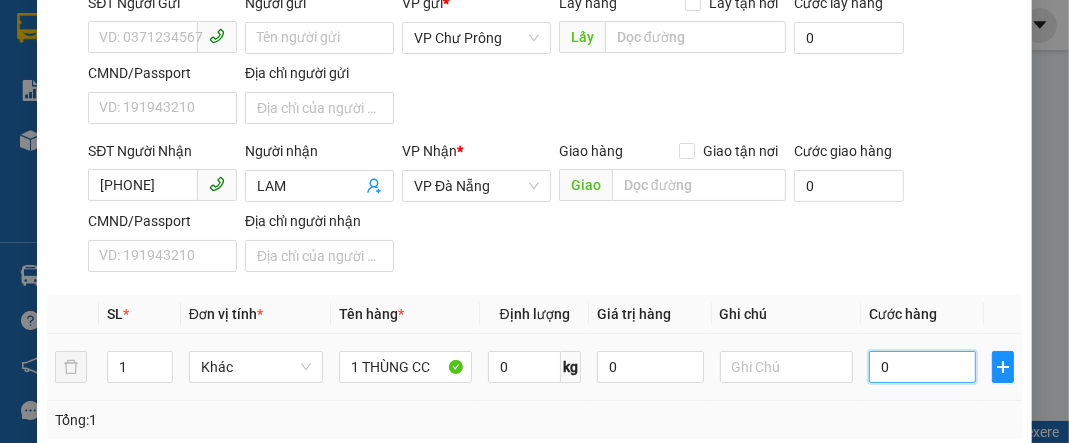 click on "0" at bounding box center (922, 367) 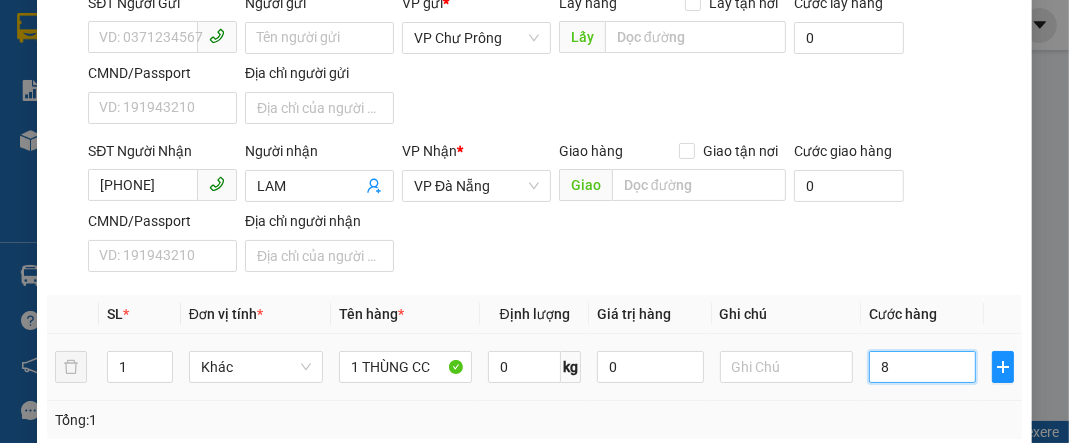 type on "80" 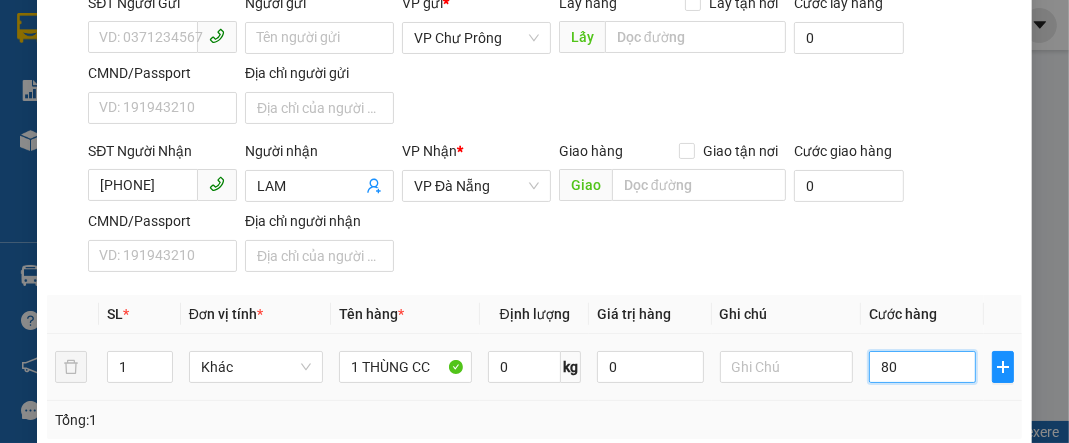 type on "800" 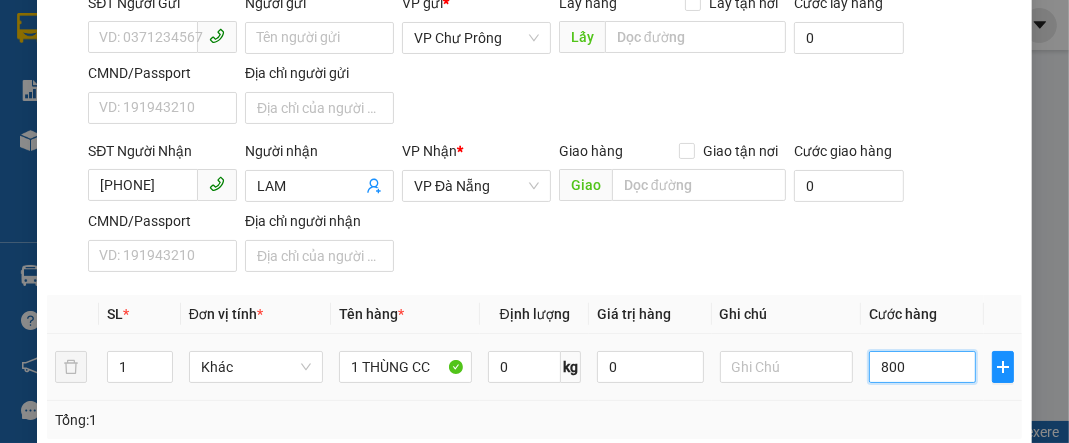 type on "8.000" 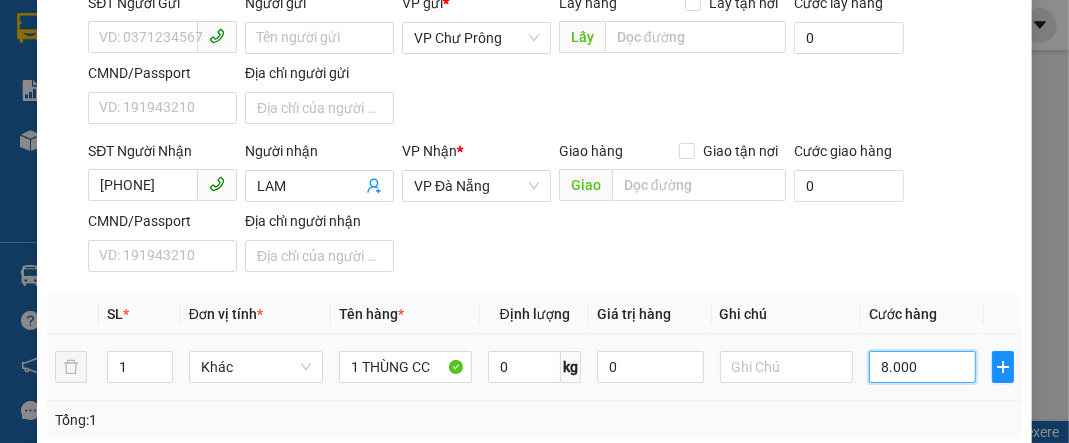 type on "80.000" 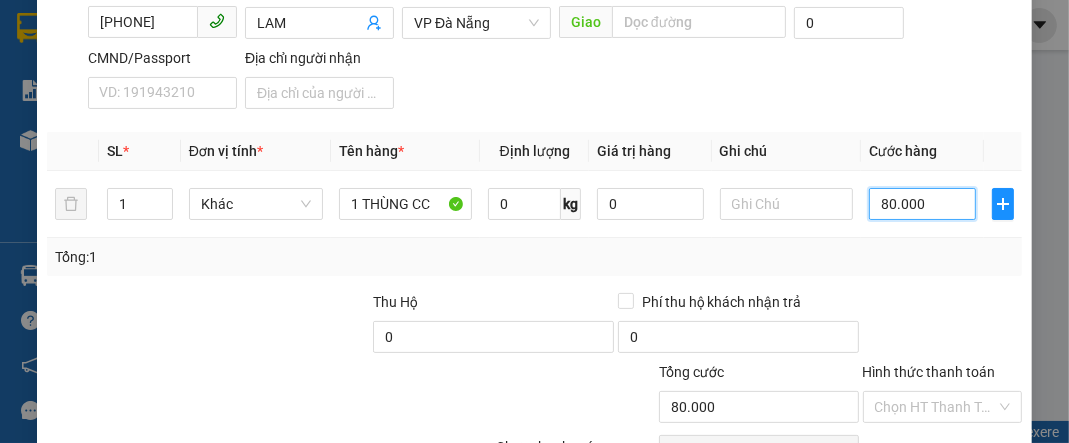 scroll, scrollTop: 432, scrollLeft: 0, axis: vertical 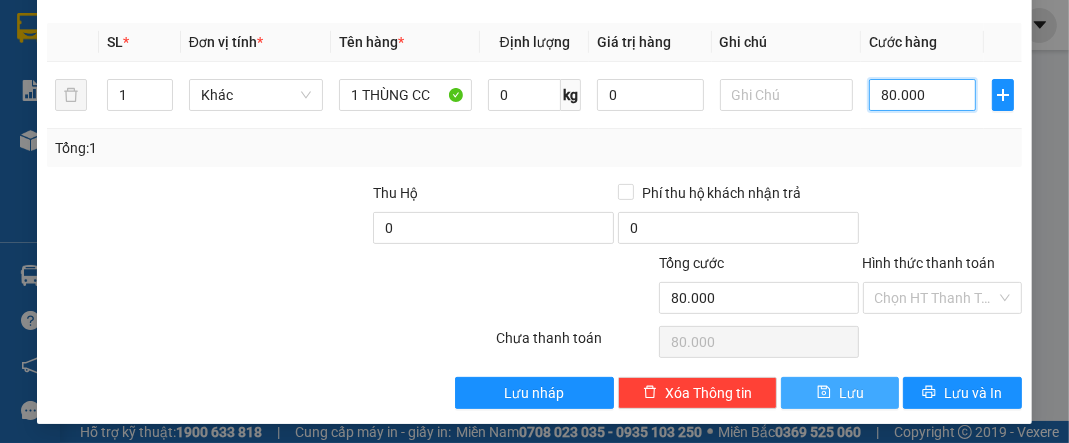 type on "80.000" 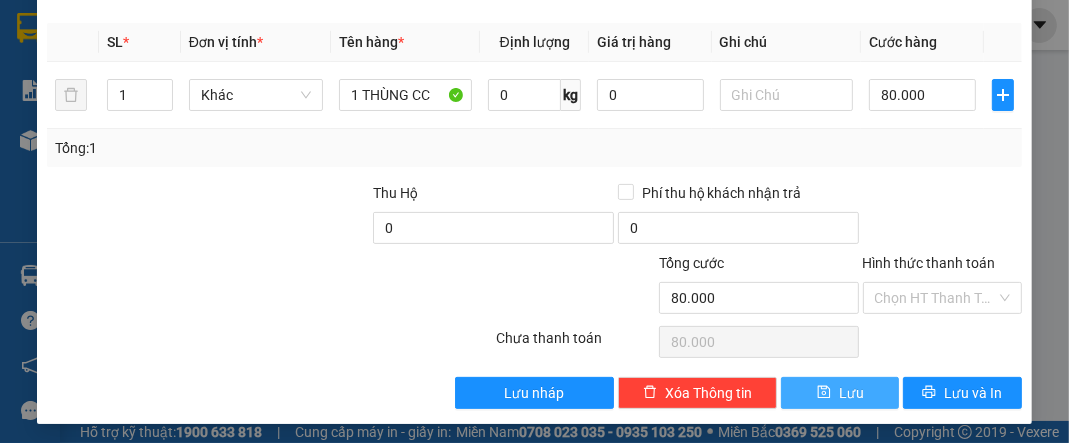 click on "Lưu" at bounding box center (840, 393) 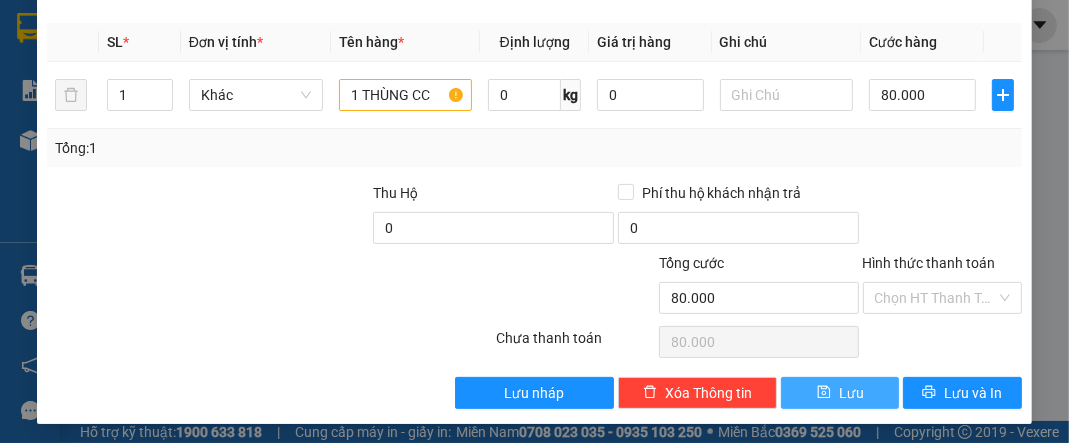 type 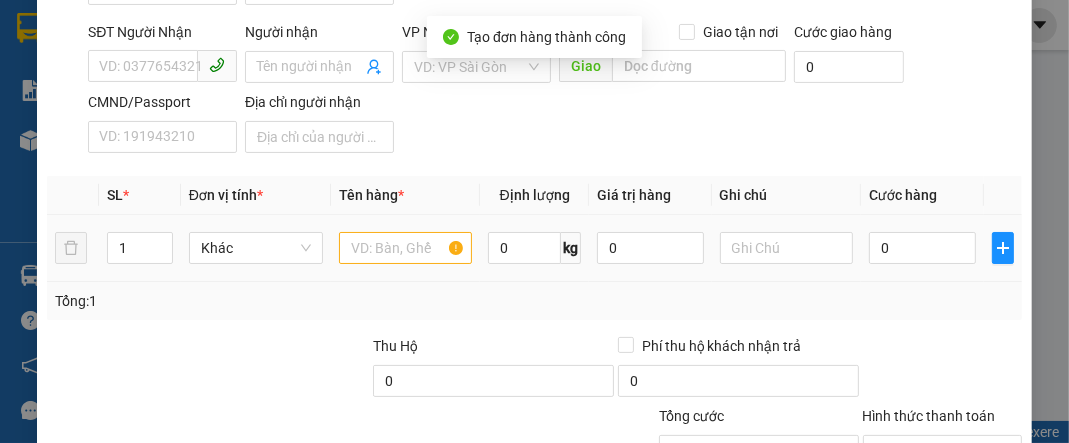 scroll, scrollTop: 112, scrollLeft: 0, axis: vertical 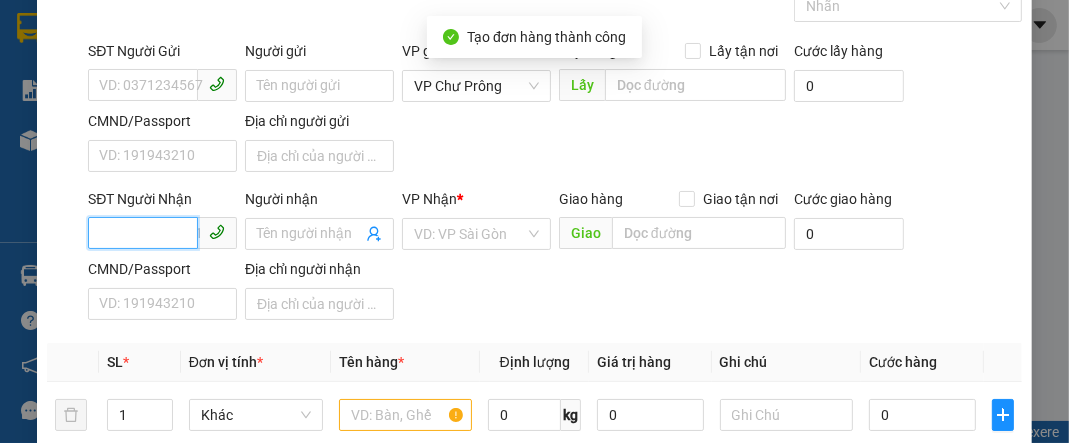 click on "SĐT Người Nhận" at bounding box center (143, 233) 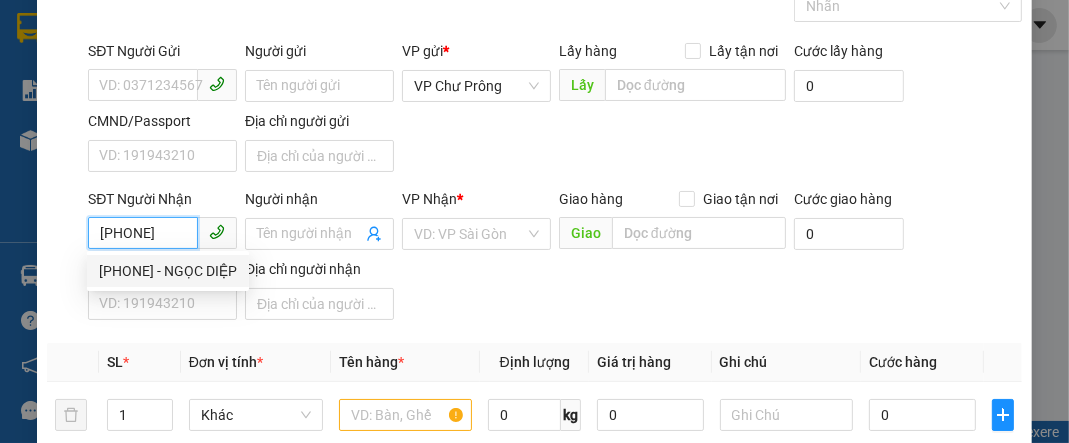 click on "[PHONE] - NGỌC DIỆP" at bounding box center (168, 271) 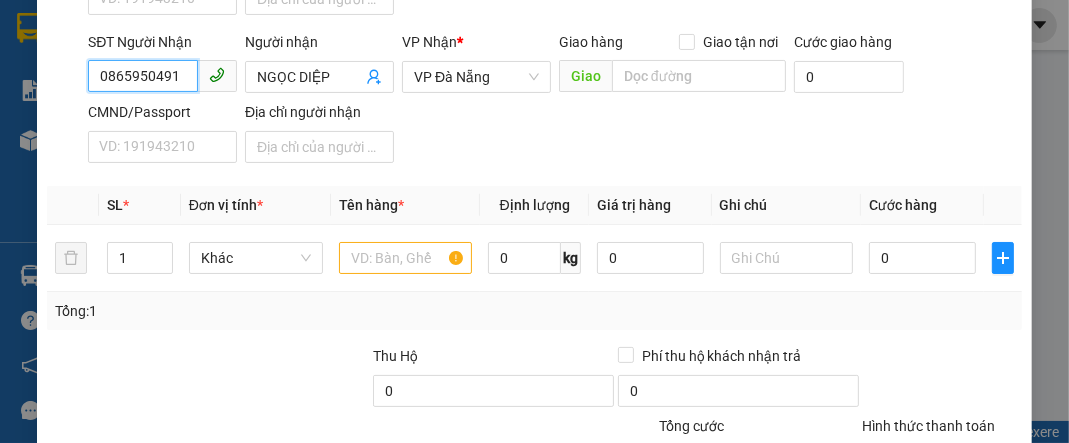 scroll, scrollTop: 272, scrollLeft: 0, axis: vertical 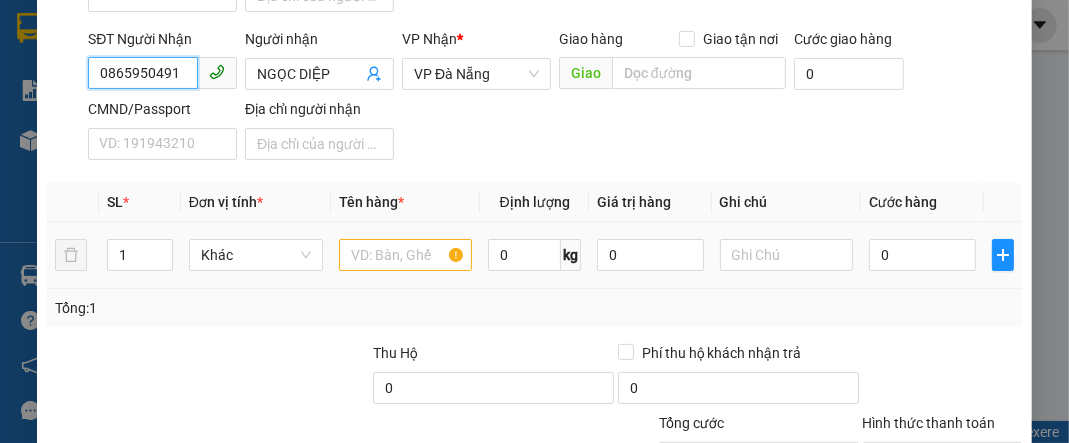 type on "0865950491" 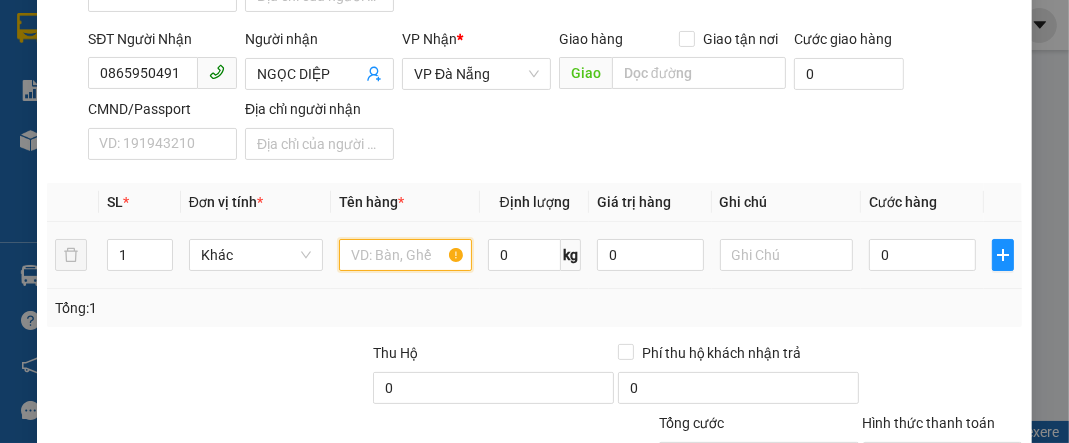 click at bounding box center [406, 255] 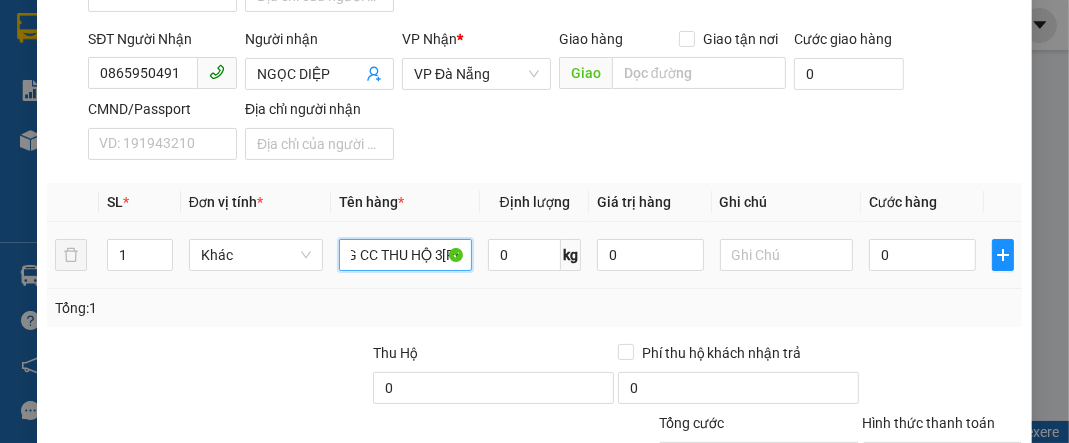 scroll, scrollTop: 0, scrollLeft: 59, axis: horizontal 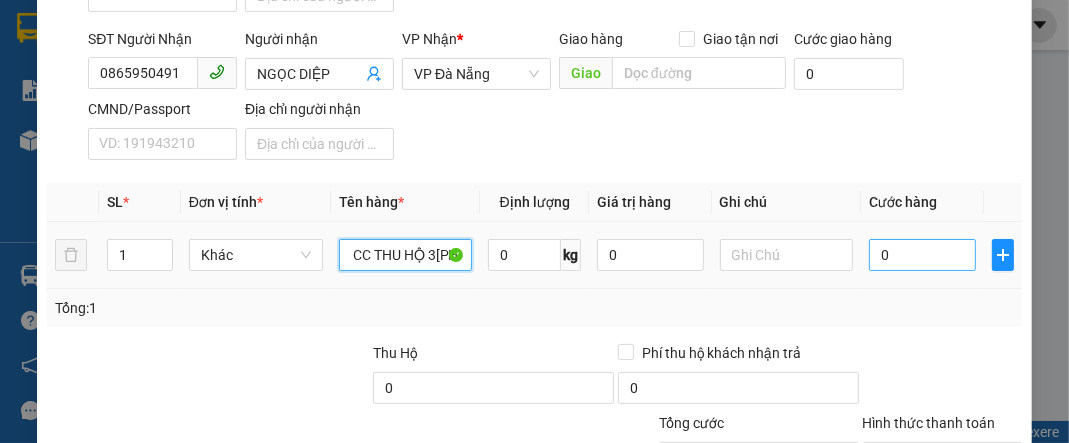 type on "4 THÙNG CC THU HỘ 3[PHONE]" 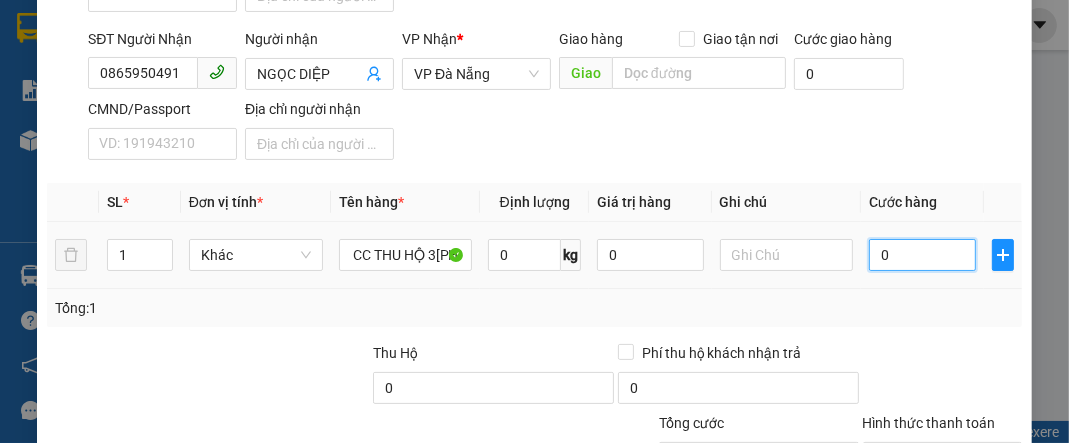 click on "0" at bounding box center [922, 255] 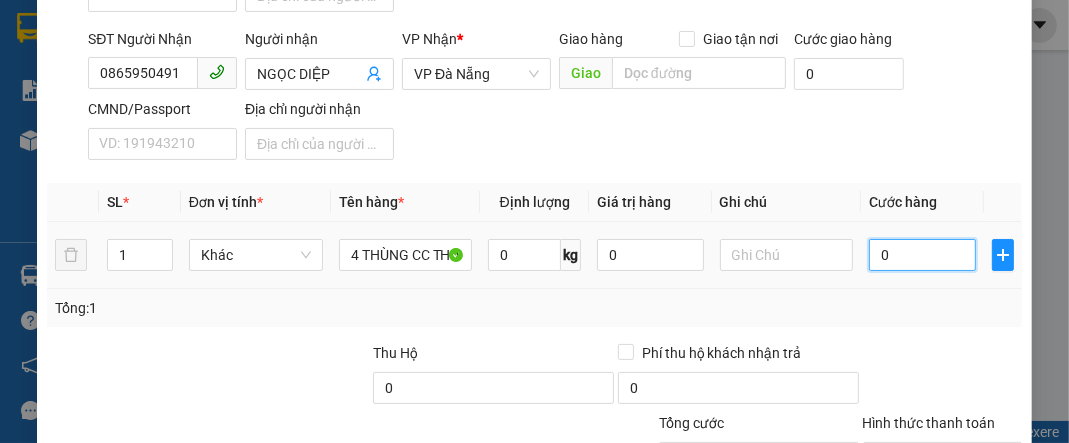type on "2" 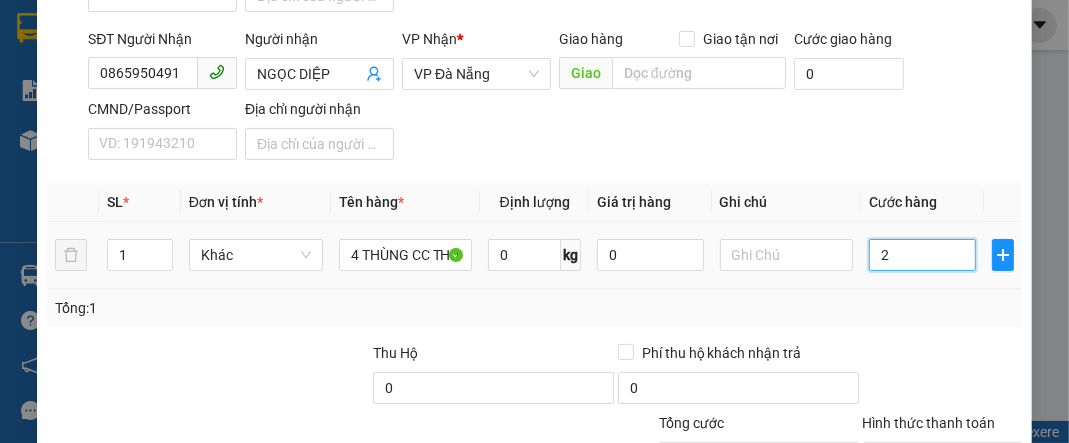 type on "2" 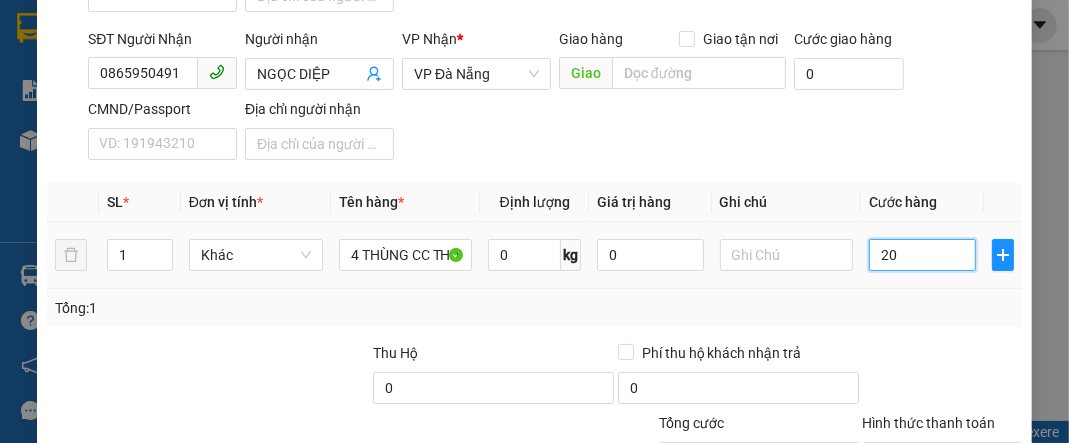type on "20" 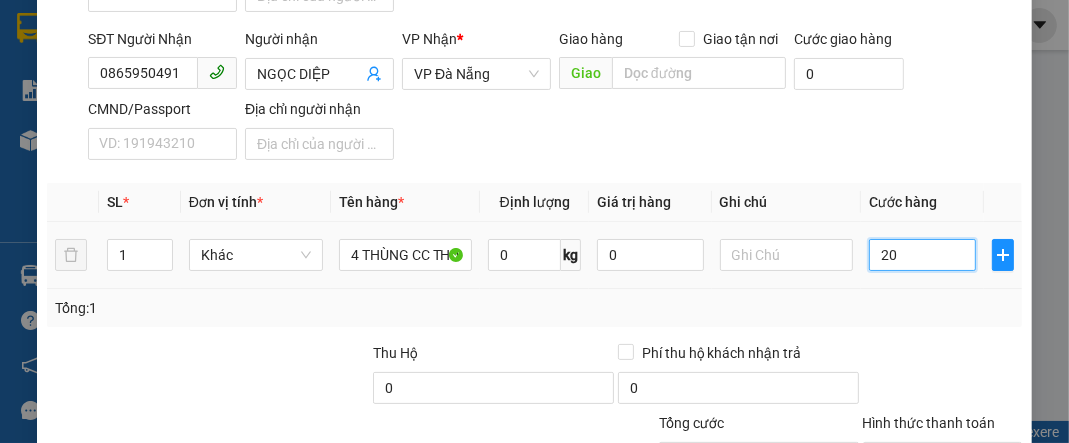 type on "200" 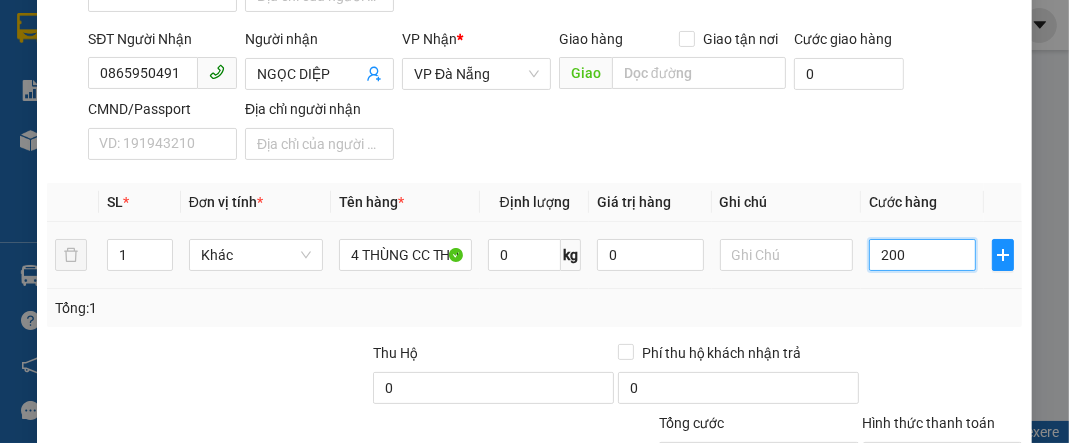 type on "2.000" 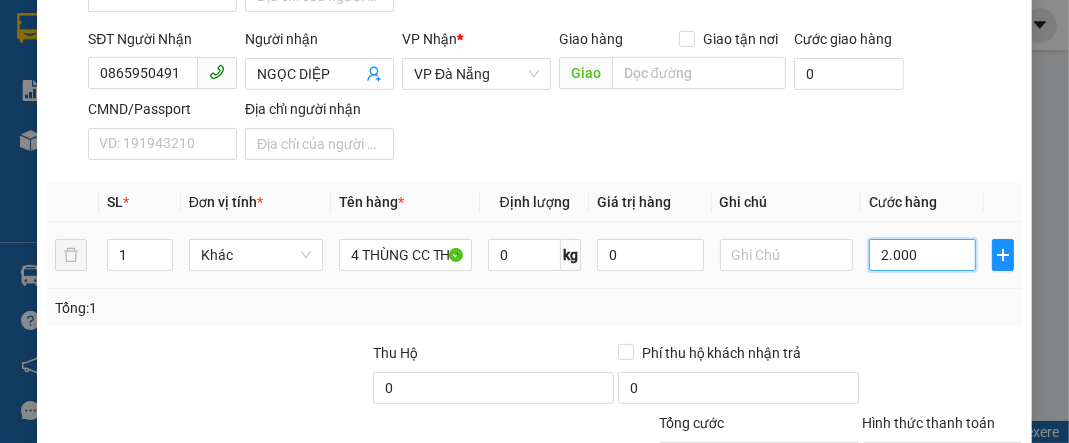 type on "20.000" 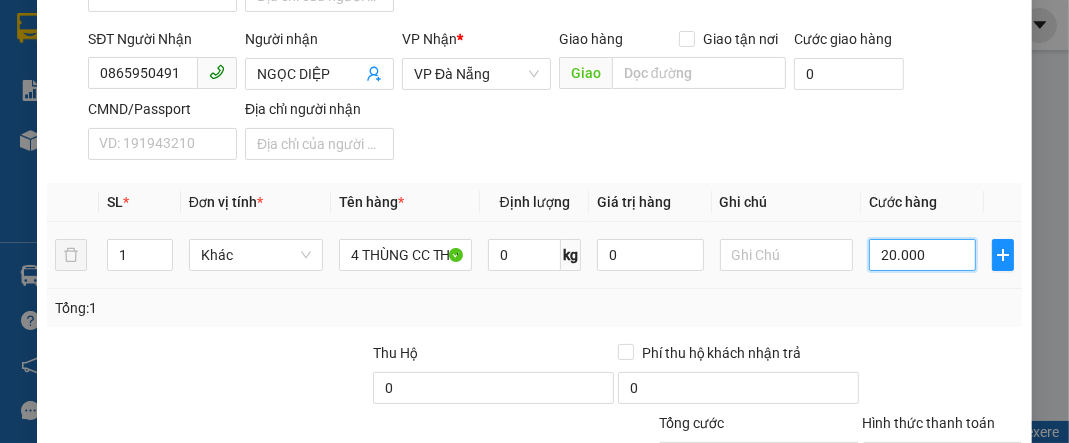 type on "200.000" 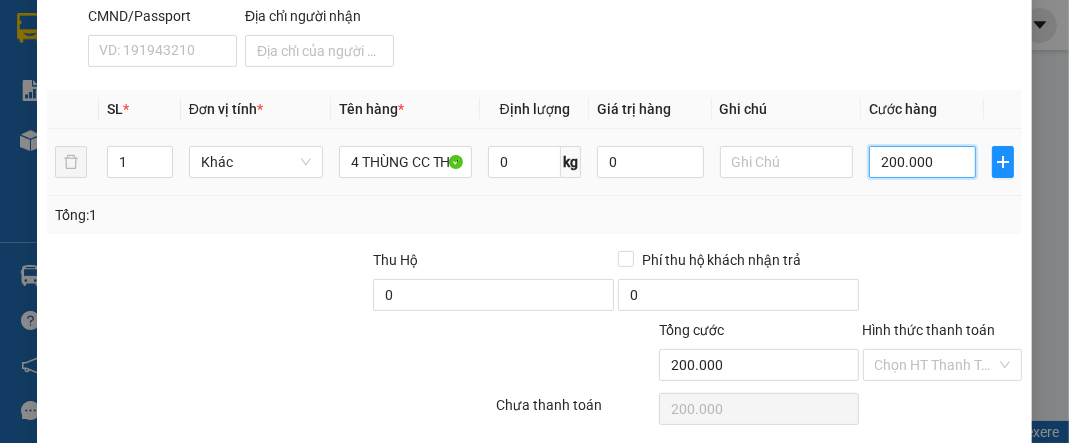 scroll, scrollTop: 432, scrollLeft: 0, axis: vertical 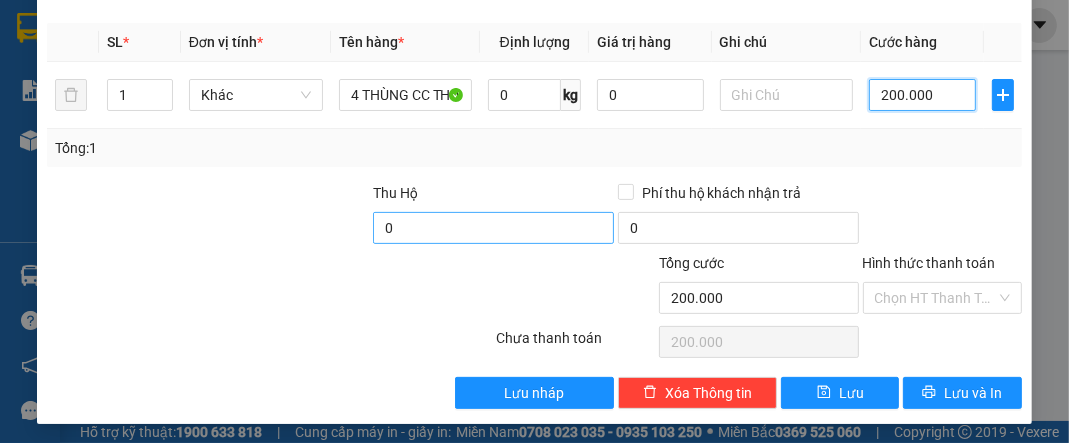 type on "200.000" 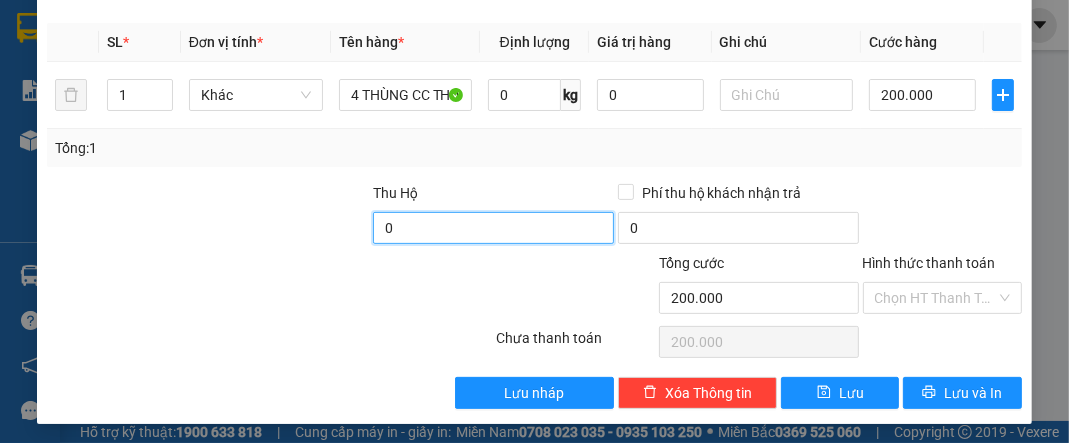 click on "0" at bounding box center [493, 228] 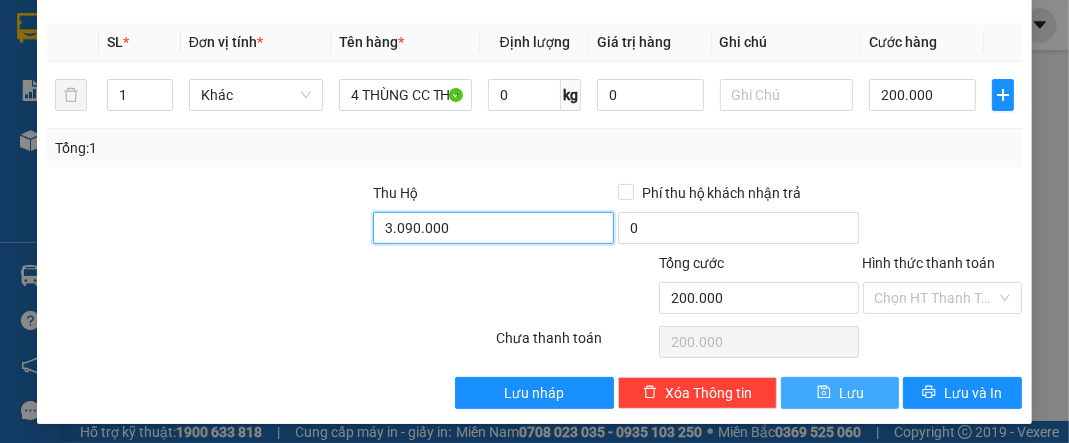 type on "3.090.000" 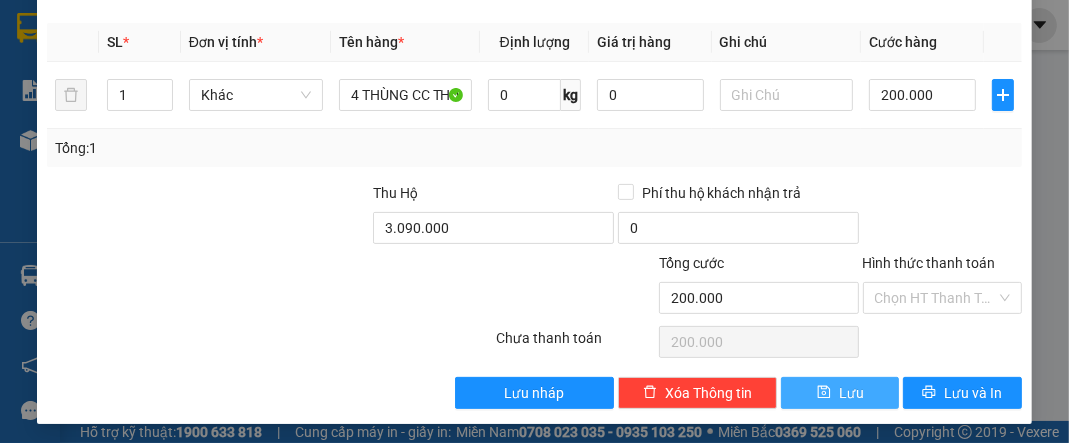 click on "Lưu" at bounding box center [851, 393] 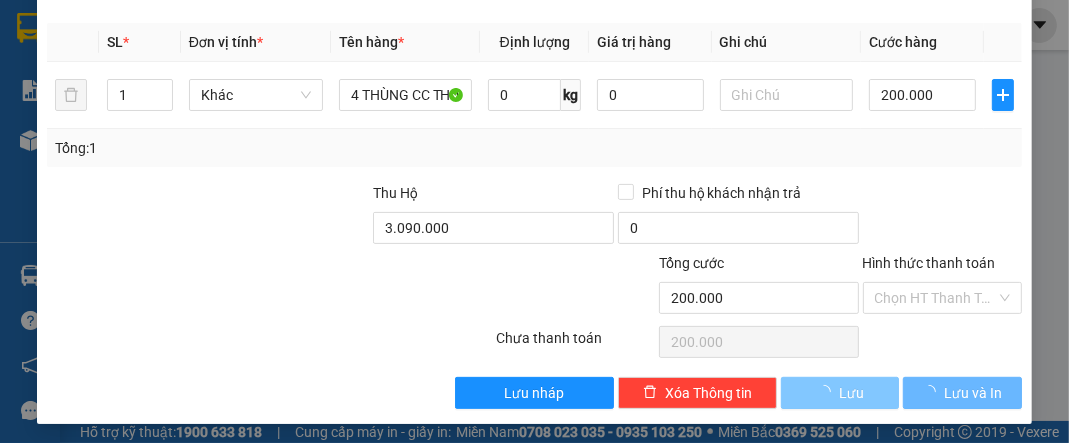 type 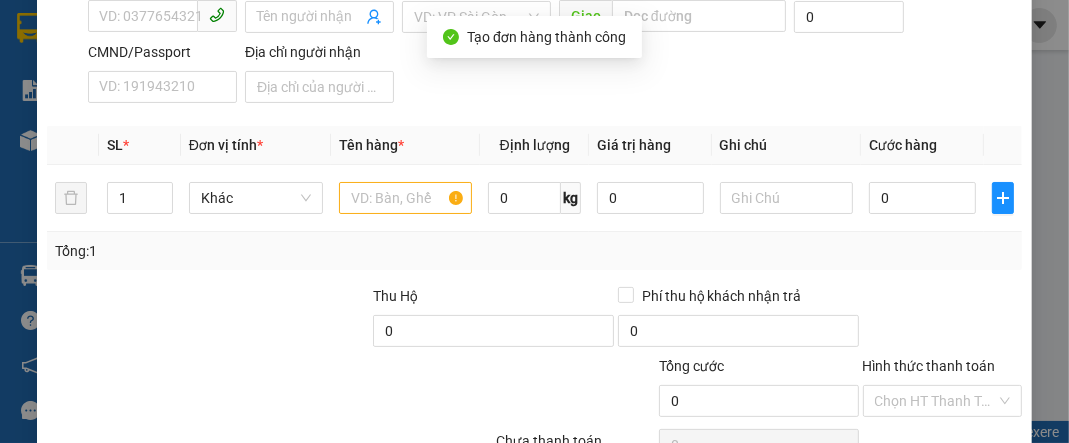 scroll, scrollTop: 193, scrollLeft: 0, axis: vertical 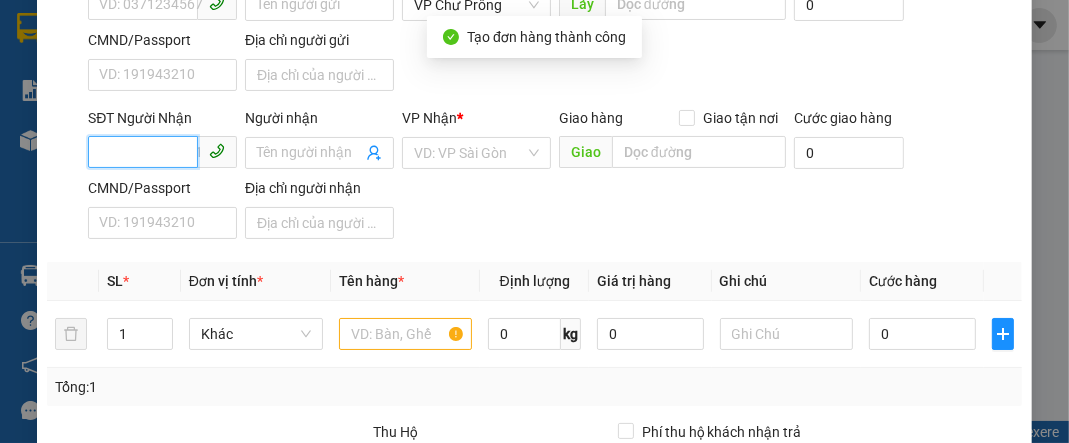 click on "SĐT Người Nhận" at bounding box center [143, 152] 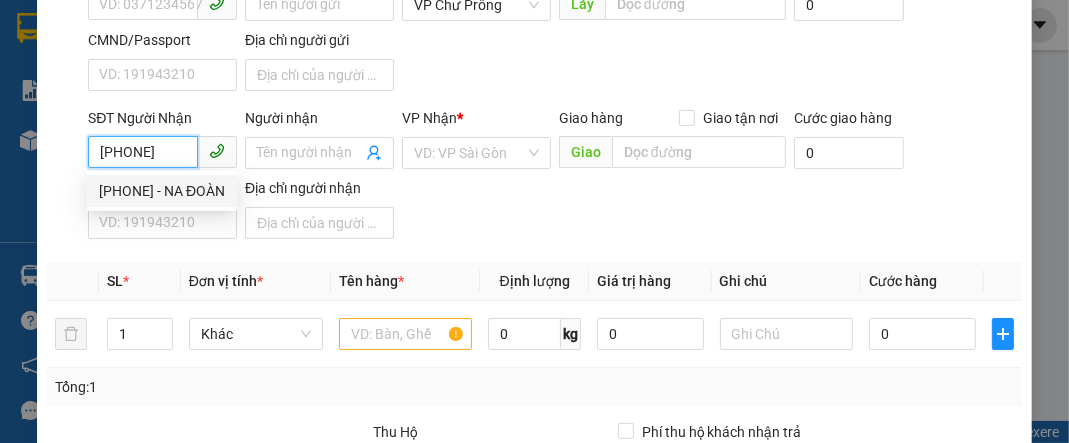 click on "[PHONE] - NA ĐOÀN" at bounding box center (162, 191) 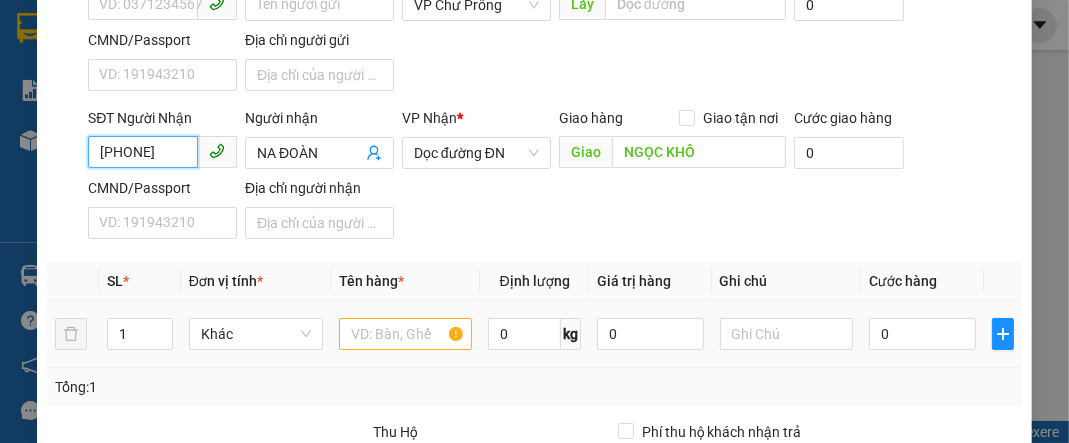 type on "[PHONE]" 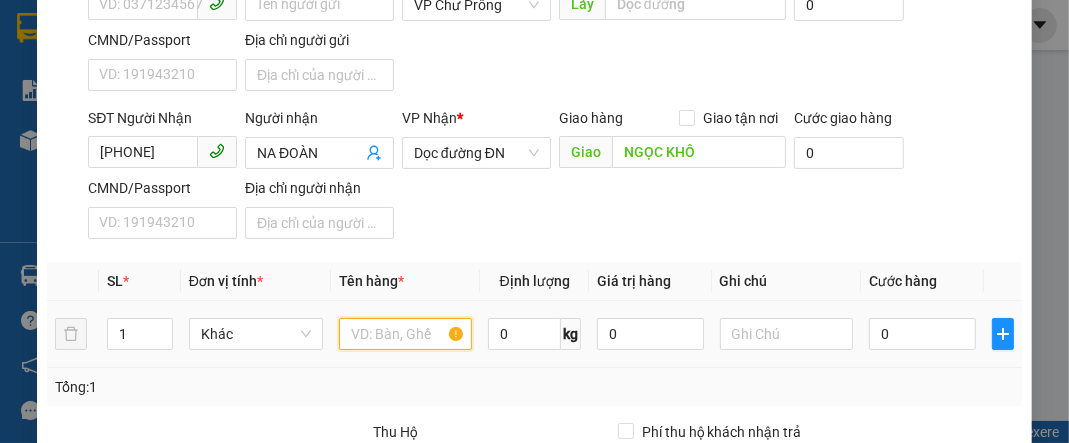 click at bounding box center [406, 334] 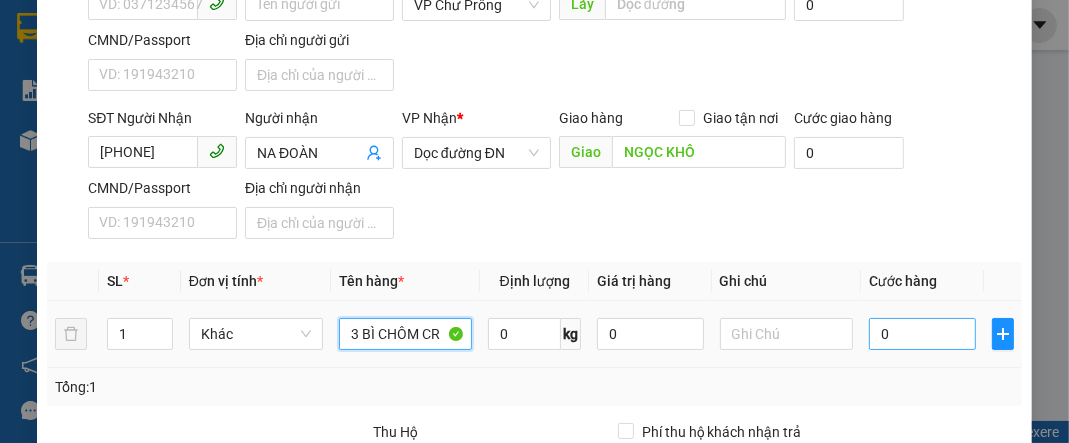 type on "3 BÌ CHÔM CR" 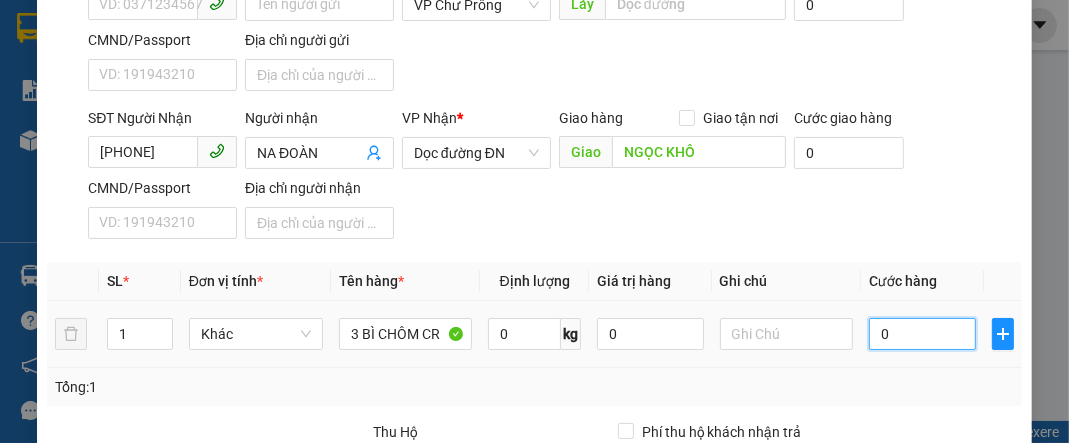click on "0" at bounding box center (922, 334) 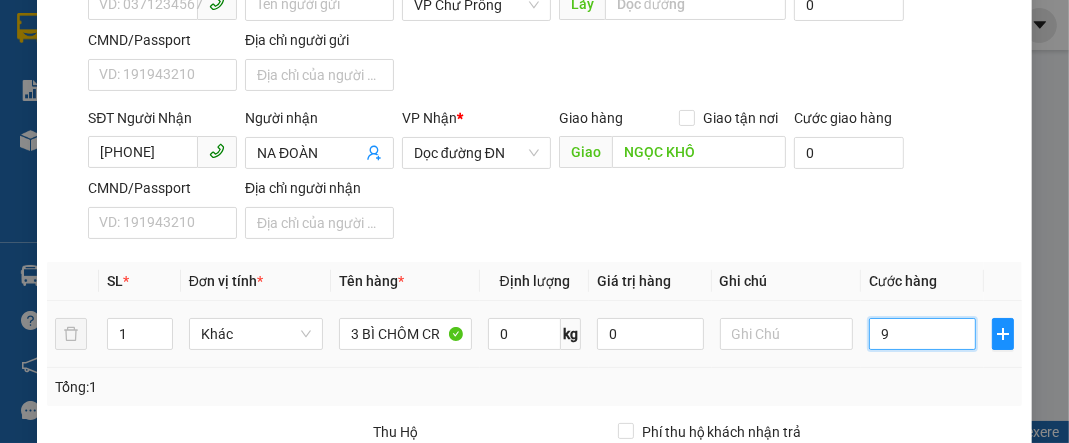 type on "9" 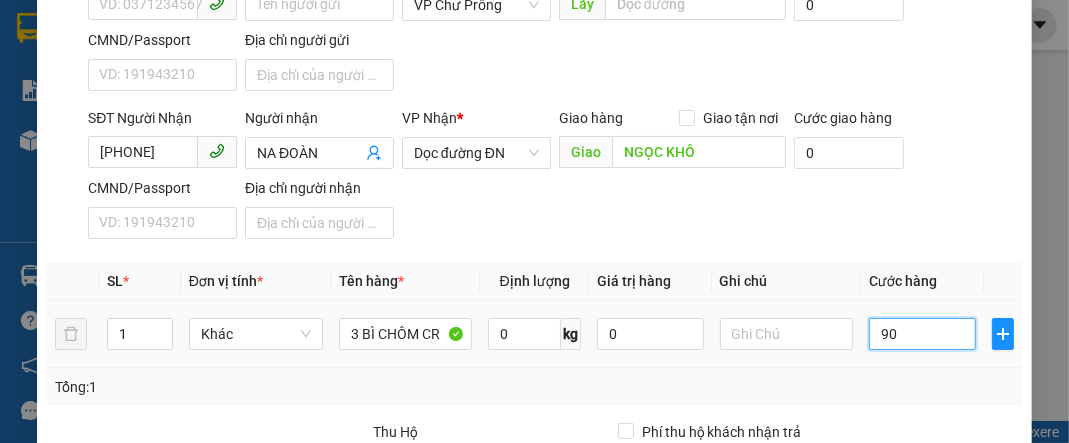 type on "900" 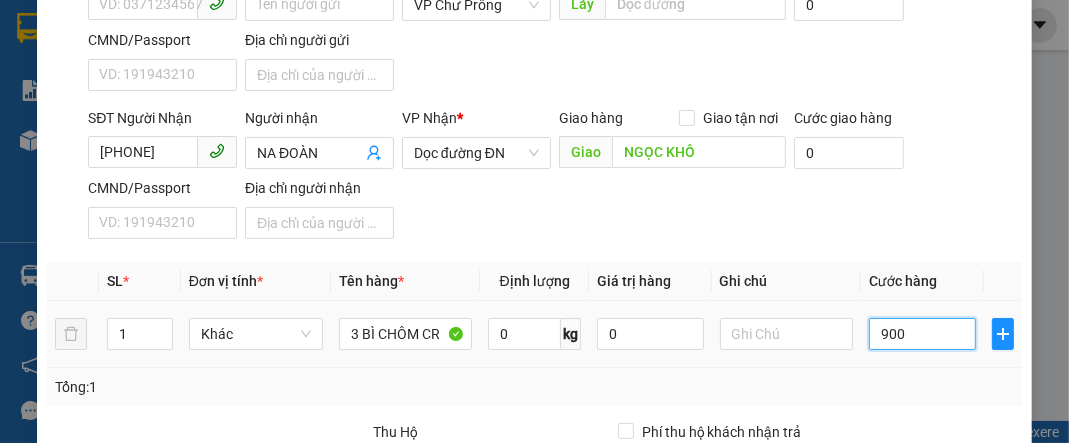 type on "9.000" 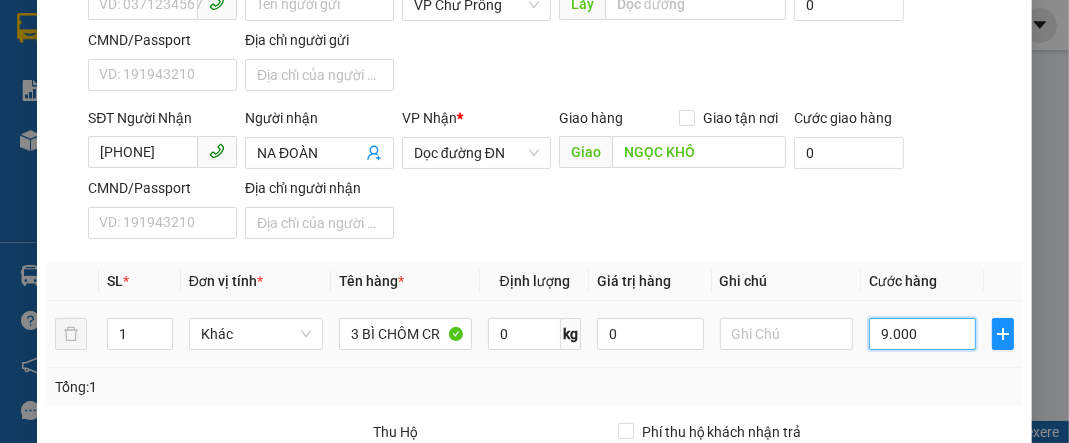 type on "90.000" 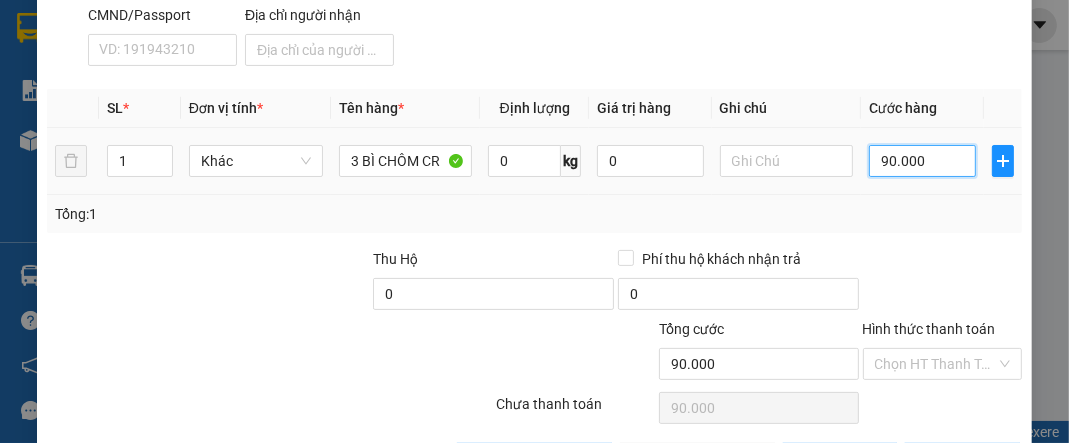 scroll, scrollTop: 432, scrollLeft: 0, axis: vertical 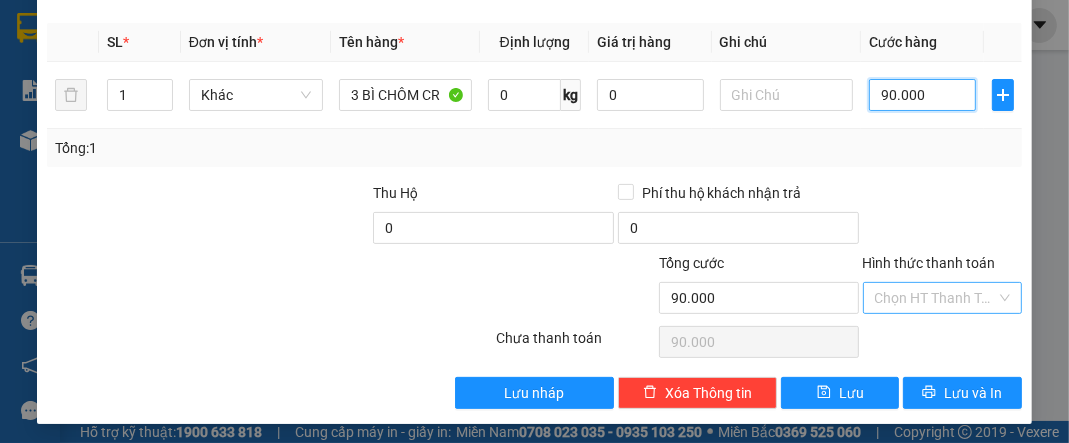 type on "90.000" 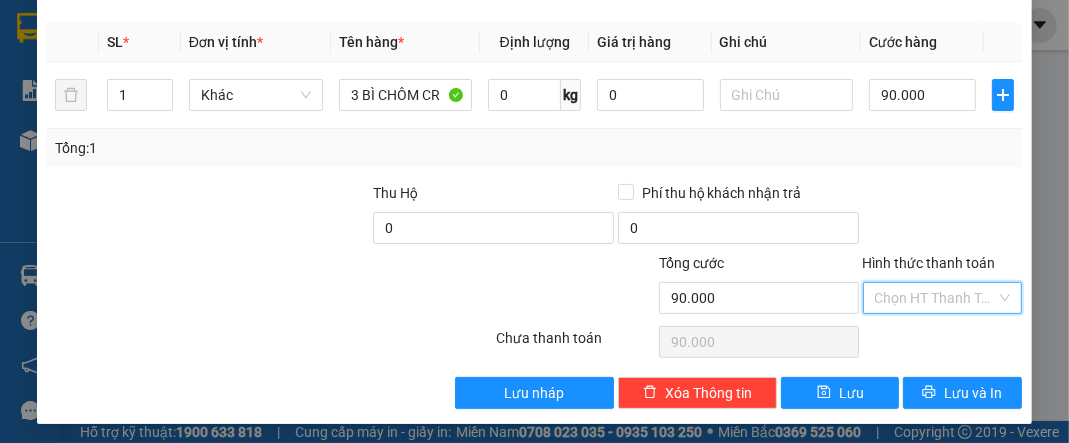 click on "Hình thức thanh toán" at bounding box center [935, 298] 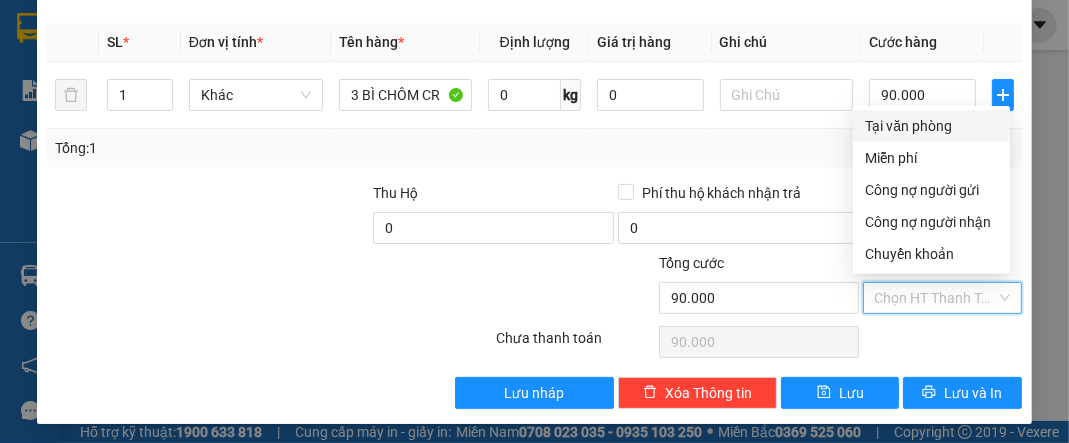 click on "Tại văn phòng" at bounding box center (931, 126) 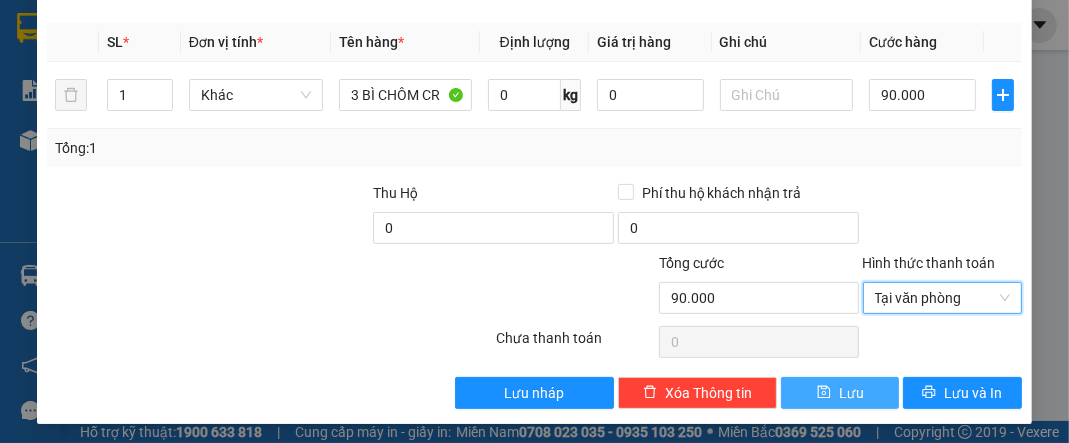 click on "Lưu" at bounding box center (840, 393) 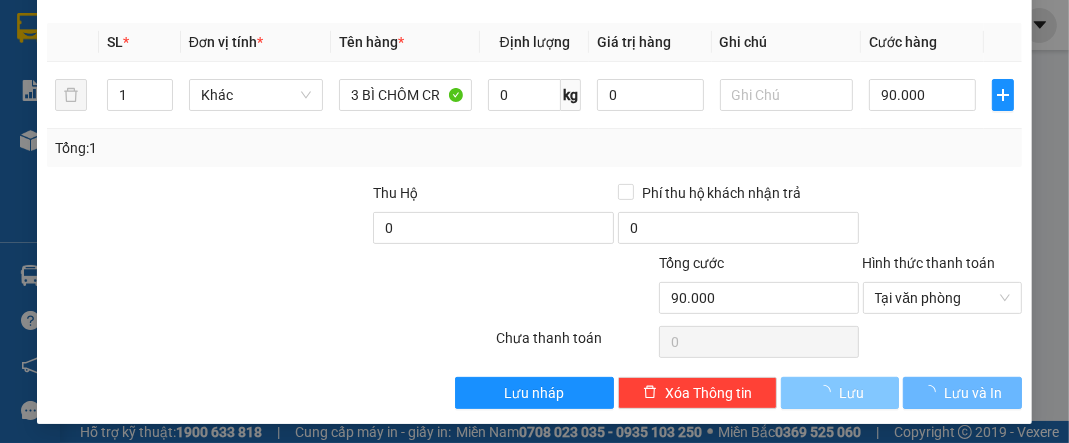 type 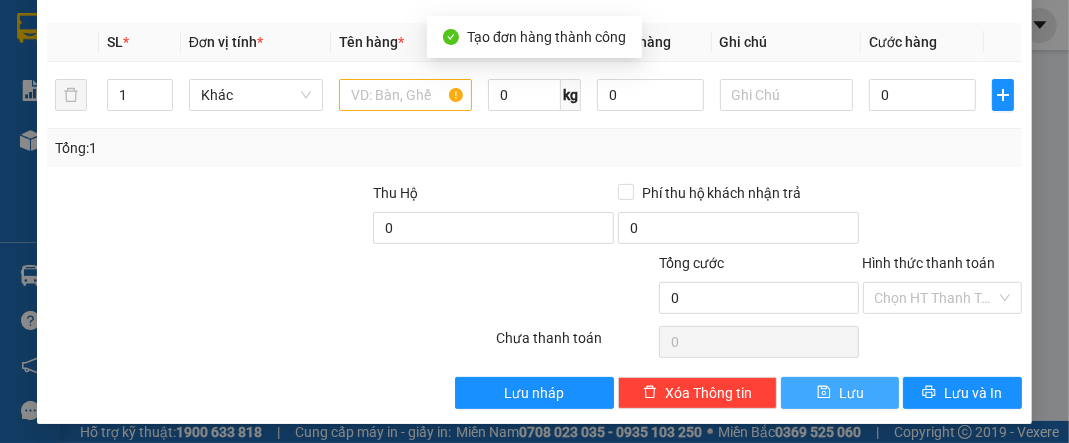 scroll, scrollTop: 193, scrollLeft: 0, axis: vertical 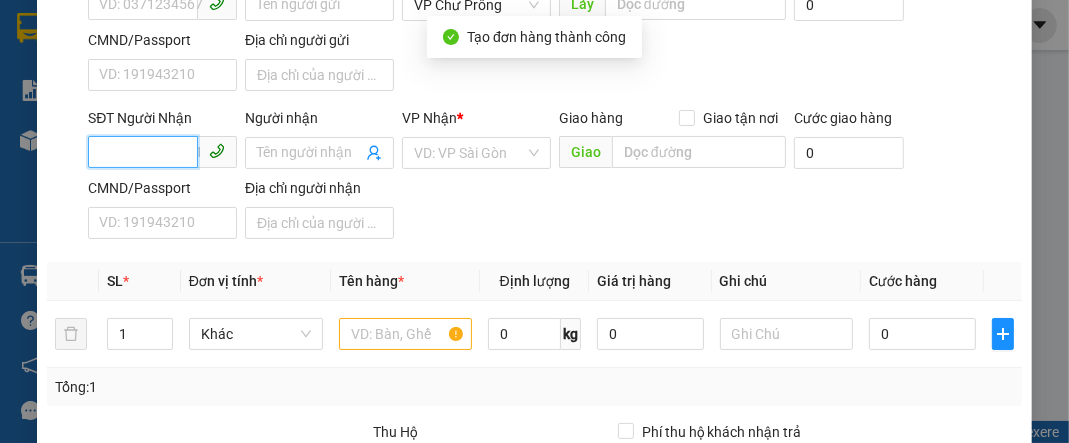 click on "SĐT Người Nhận" at bounding box center (143, 152) 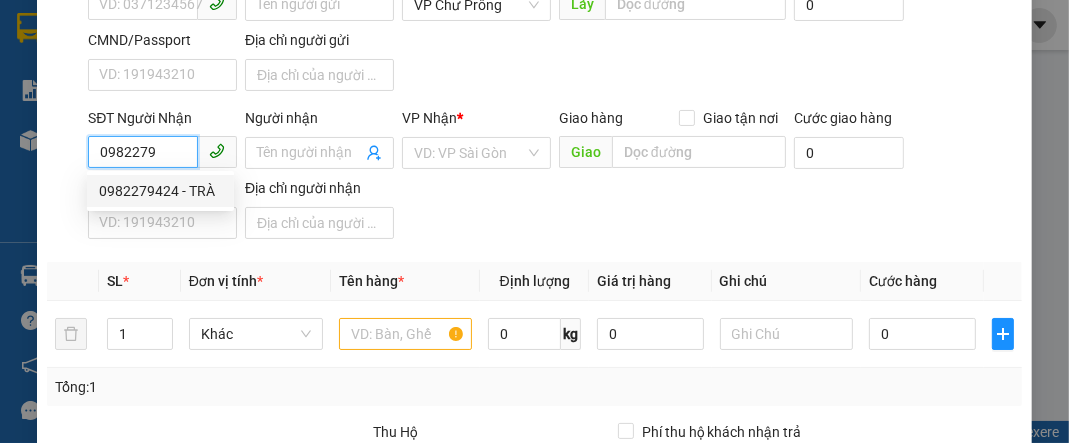 click on "0982279424 - TRÀ" at bounding box center (160, 191) 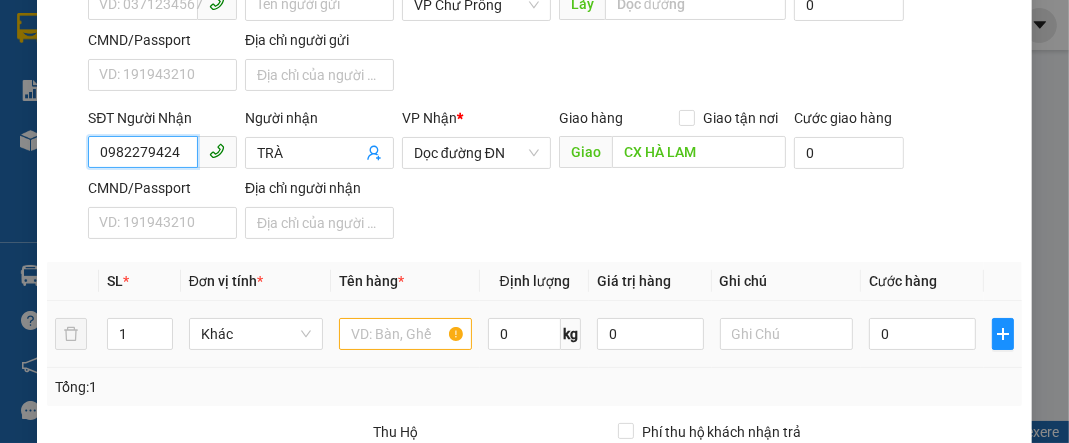 type on "0982279424" 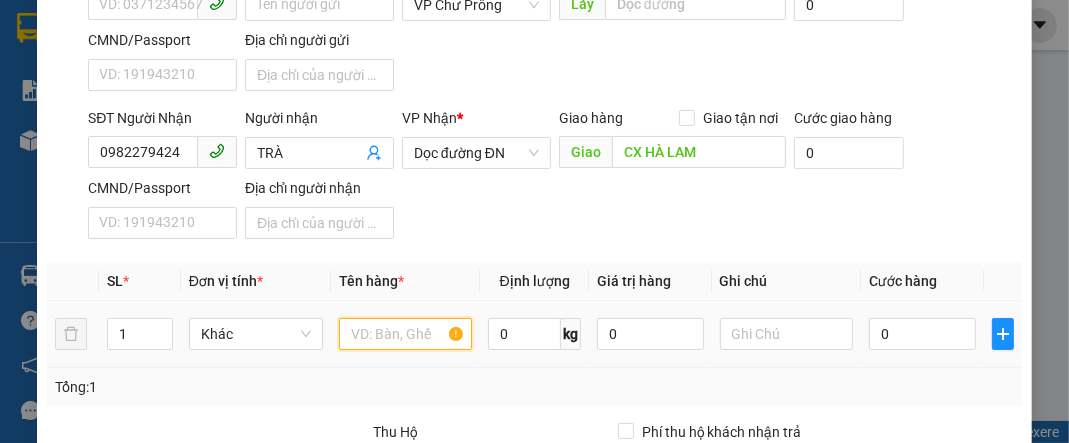 click at bounding box center [406, 334] 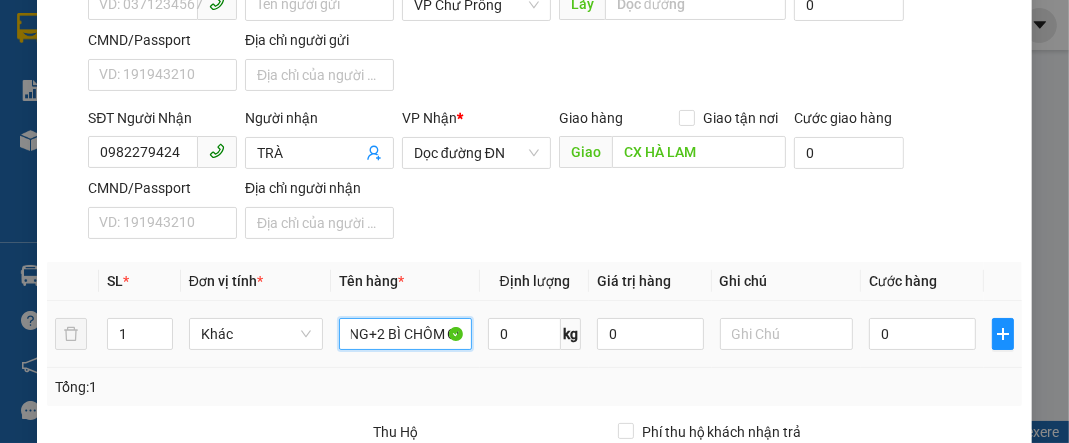 scroll, scrollTop: 0, scrollLeft: 48, axis: horizontal 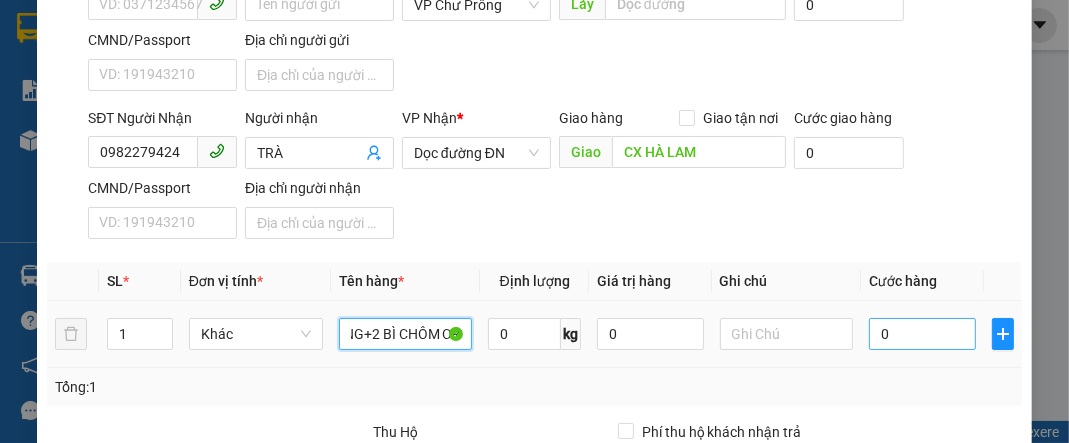 type on "2 THÙNG+2 BÌ CHÔM CR" 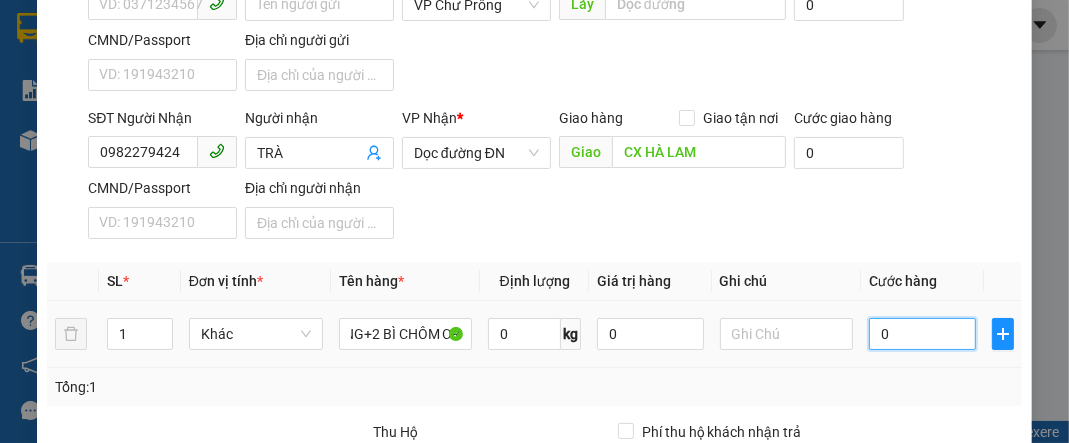 click on "0" at bounding box center (922, 334) 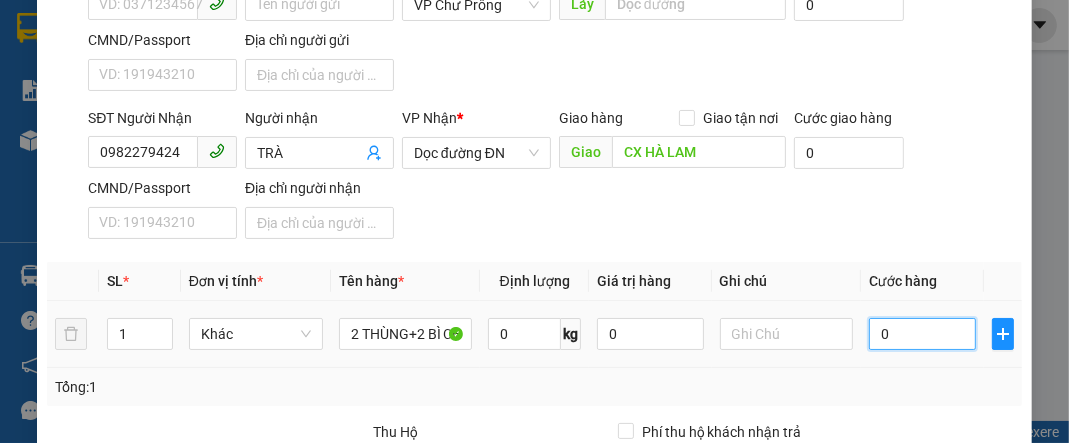 type on "1" 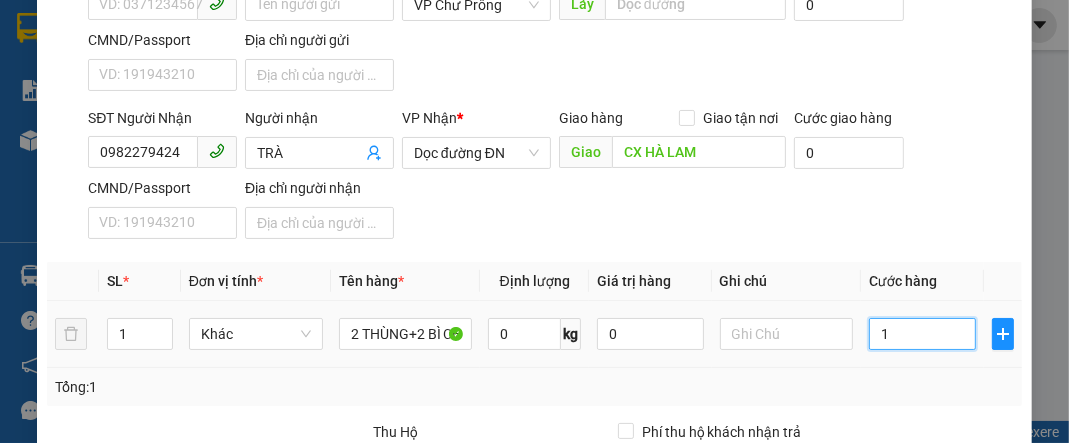 type on "16" 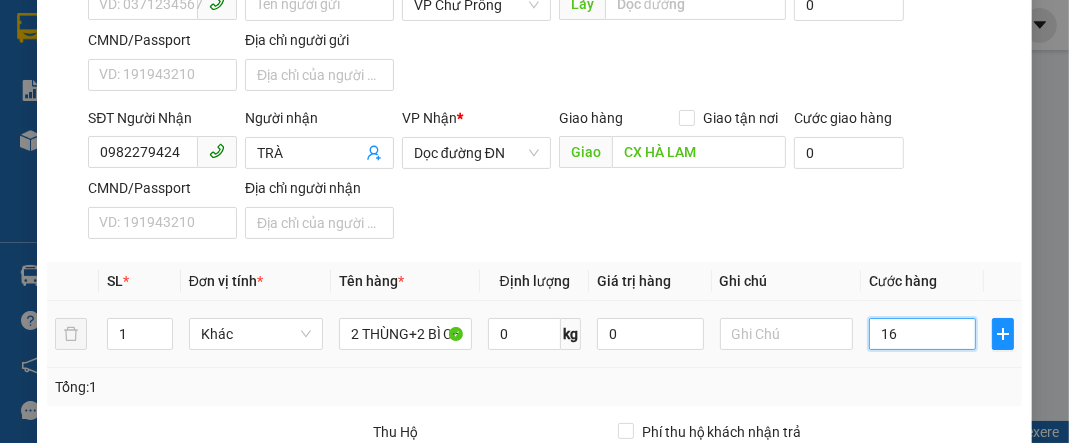 type on "160" 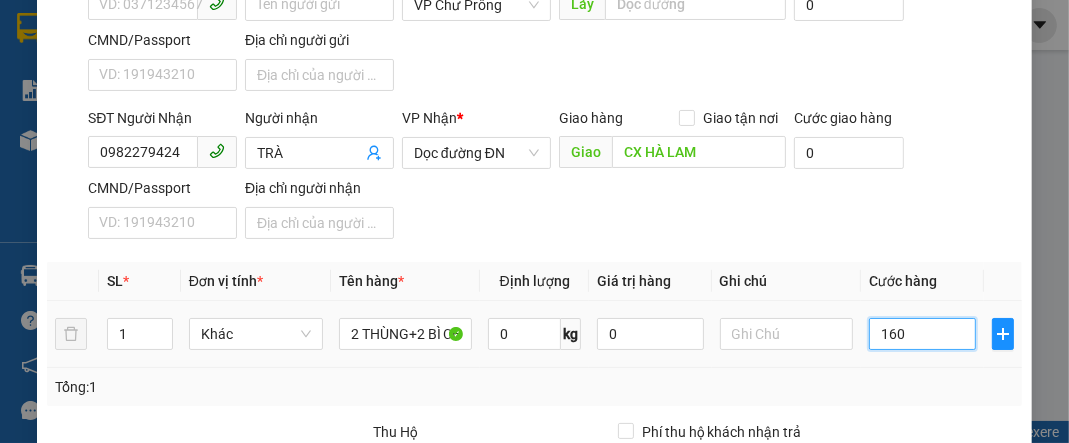 type on "1.600" 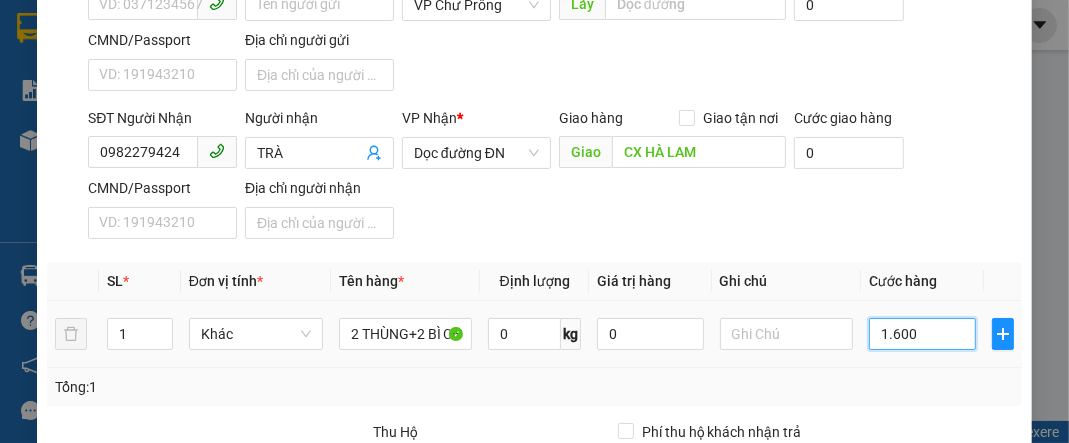 type on "16.000" 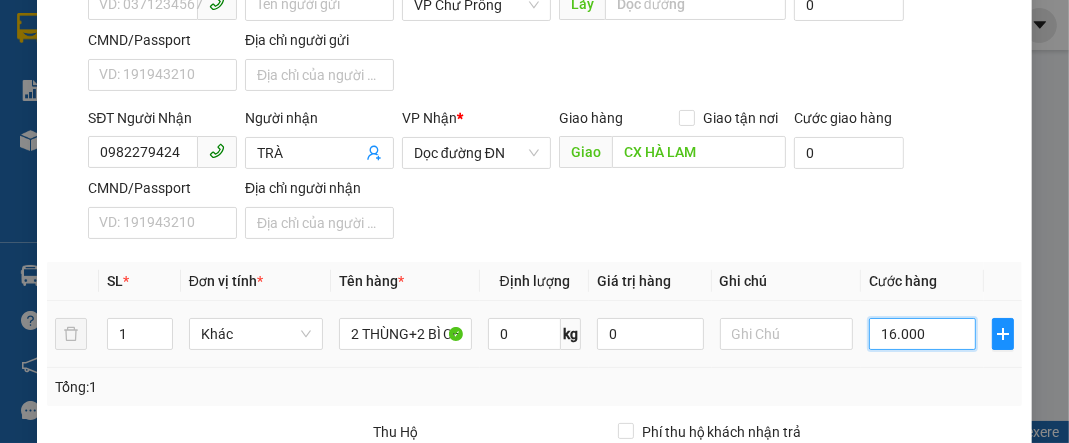 type on "160.000" 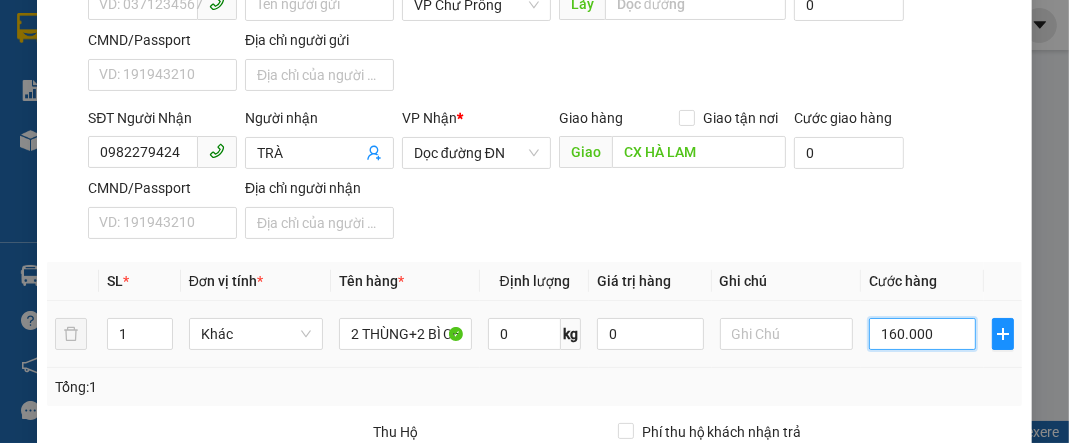 scroll, scrollTop: 432, scrollLeft: 0, axis: vertical 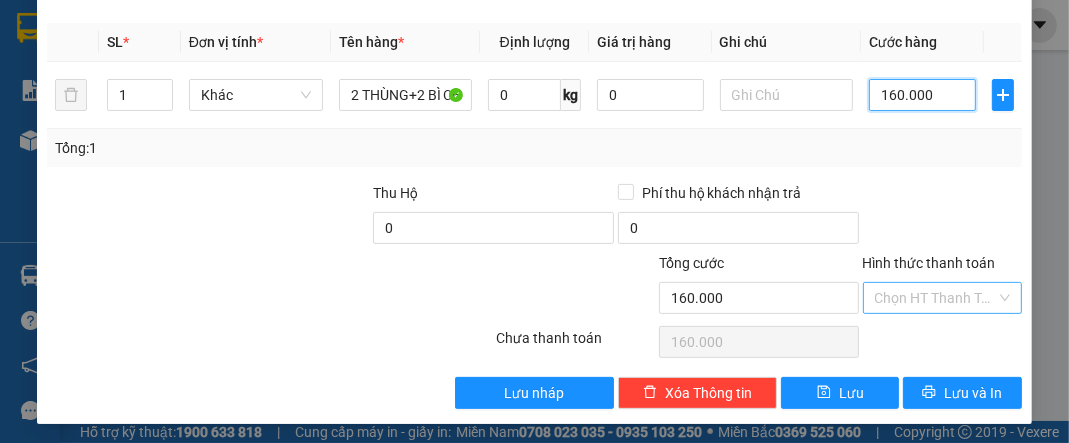 type on "160.000" 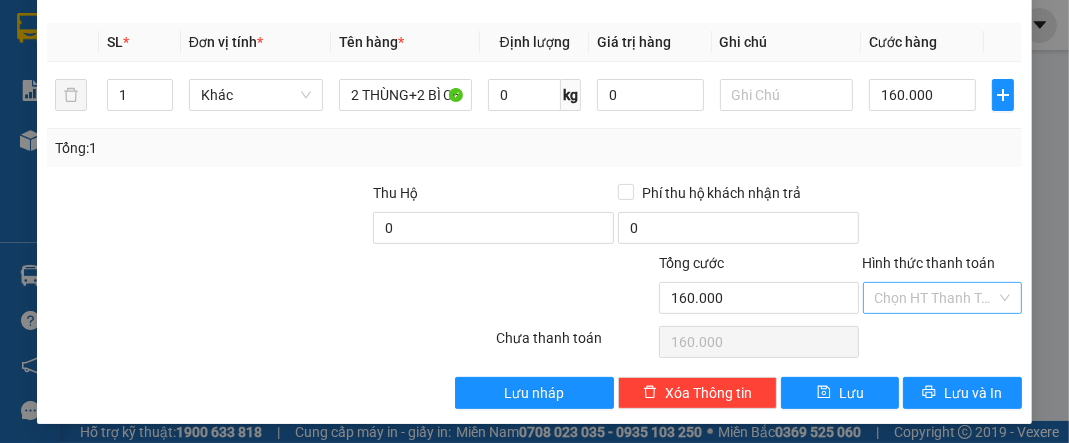 click on "Hình thức thanh toán" at bounding box center [935, 298] 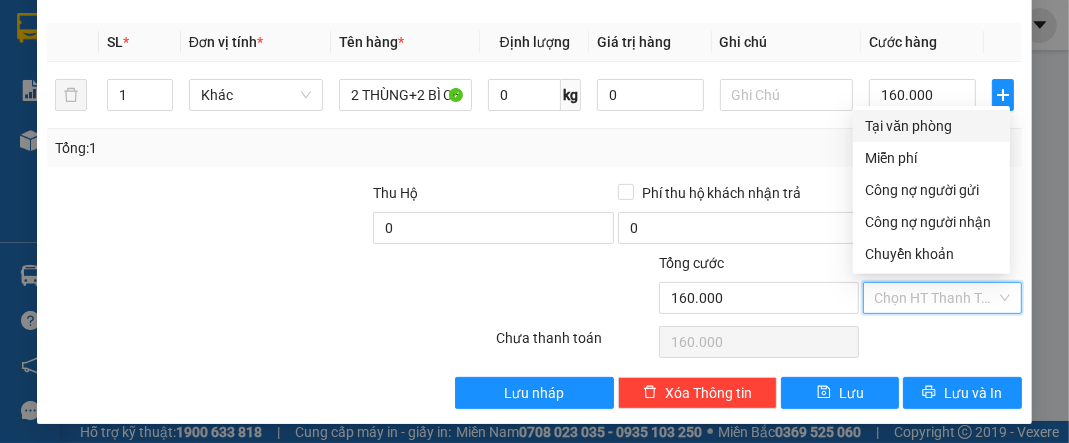 click on "Tại văn phòng" at bounding box center (931, 126) 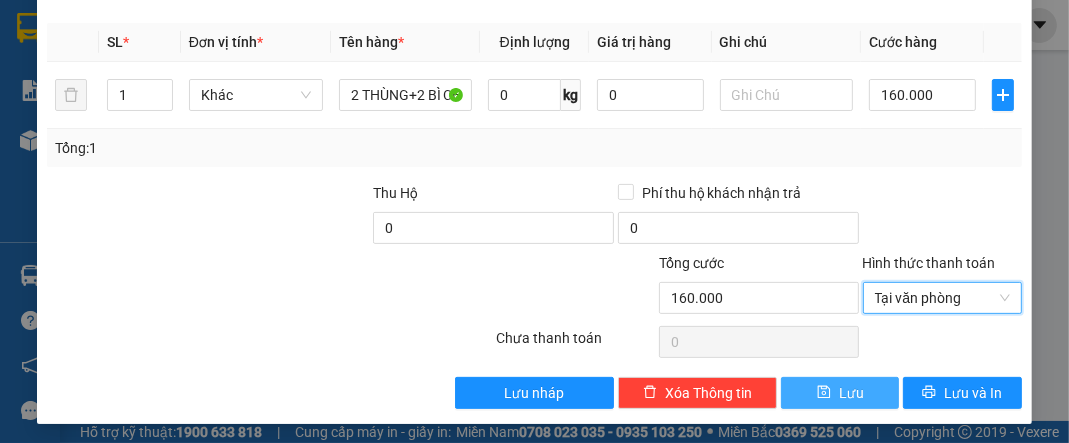 click on "Lưu" at bounding box center (840, 393) 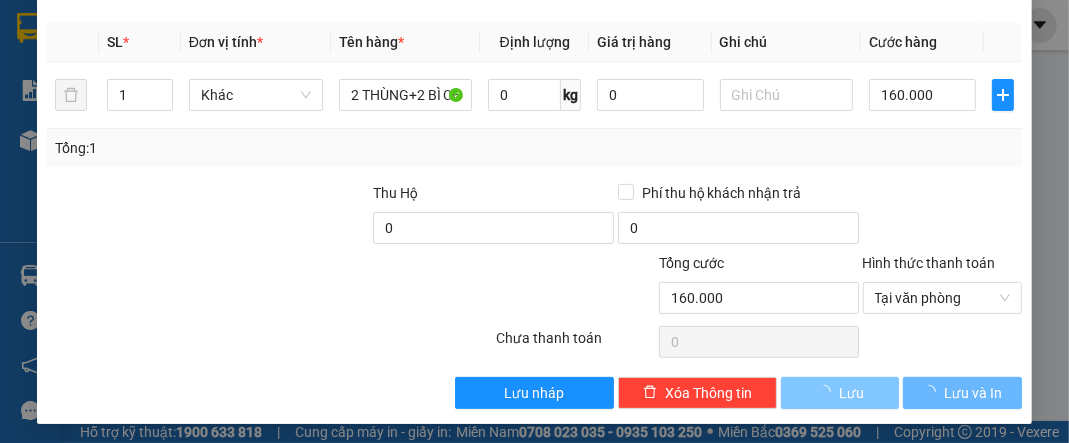 type 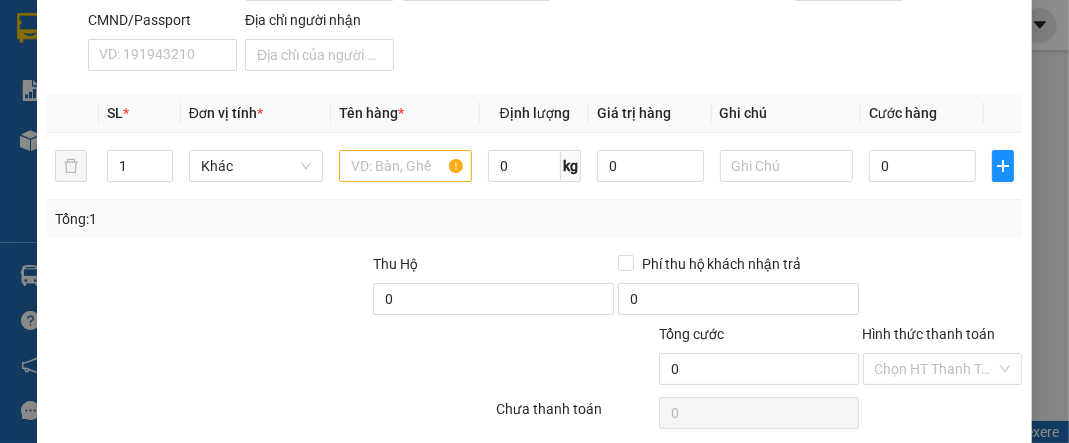 scroll, scrollTop: 272, scrollLeft: 0, axis: vertical 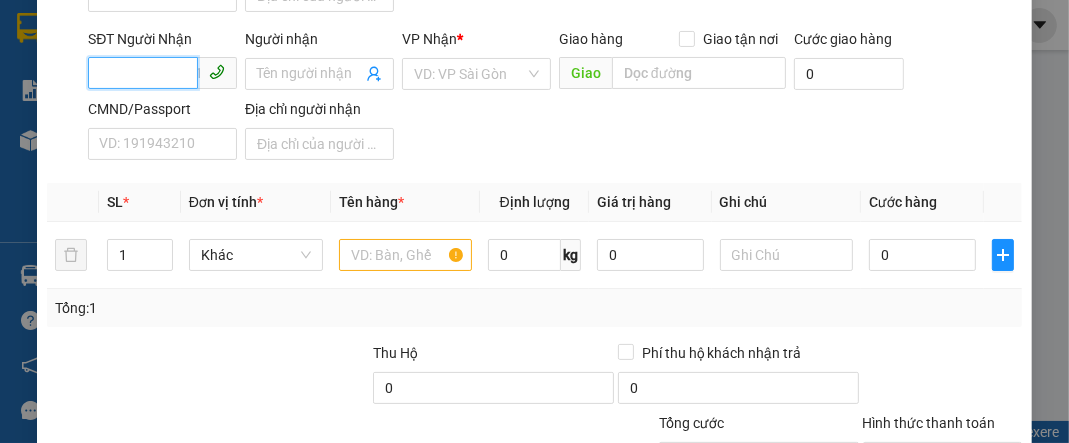 click on "SĐT Người Nhận" at bounding box center [143, 73] 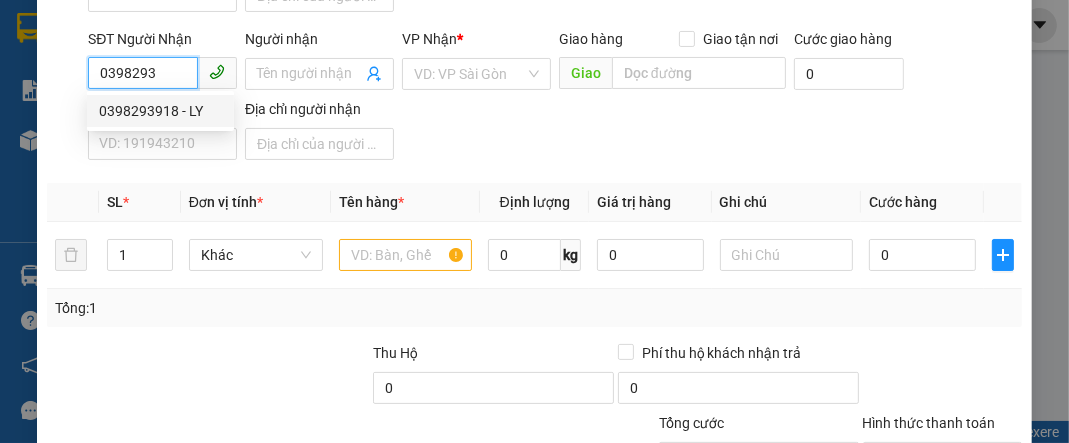 click on "0398293918 - LY" at bounding box center (160, 111) 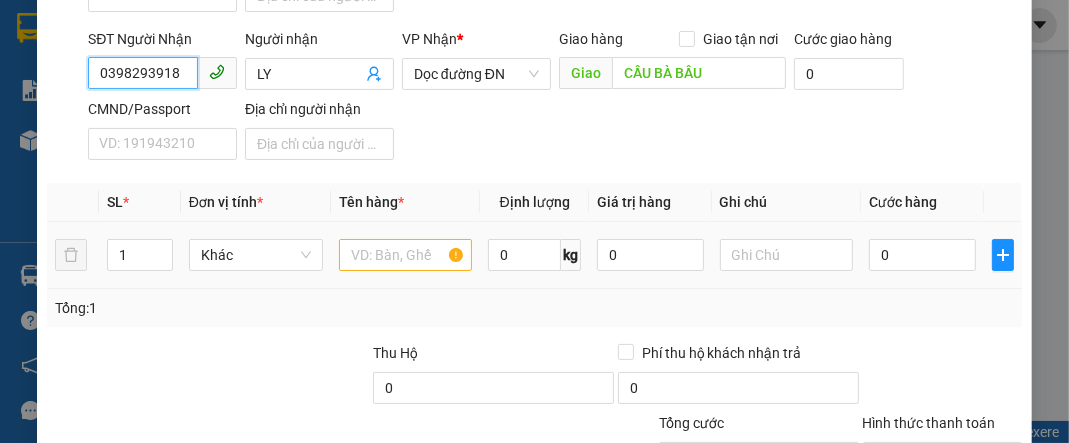 type on "0398293918" 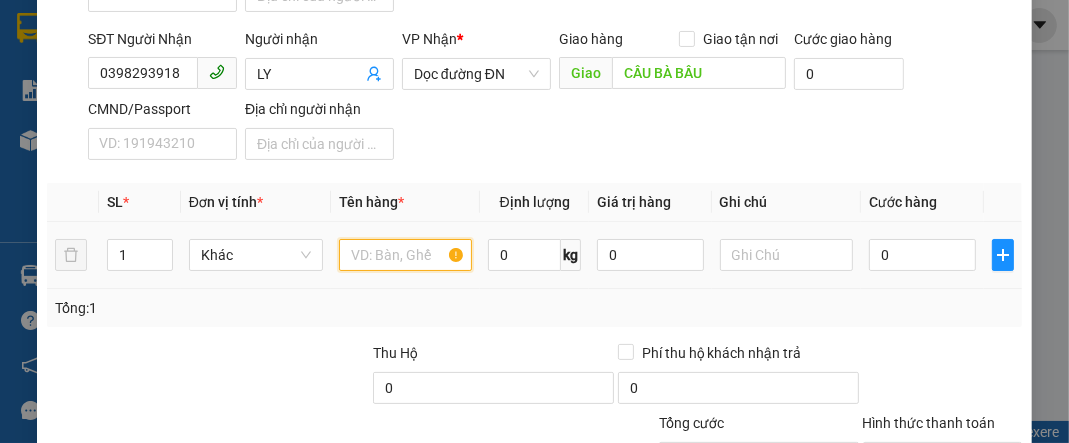click at bounding box center [406, 255] 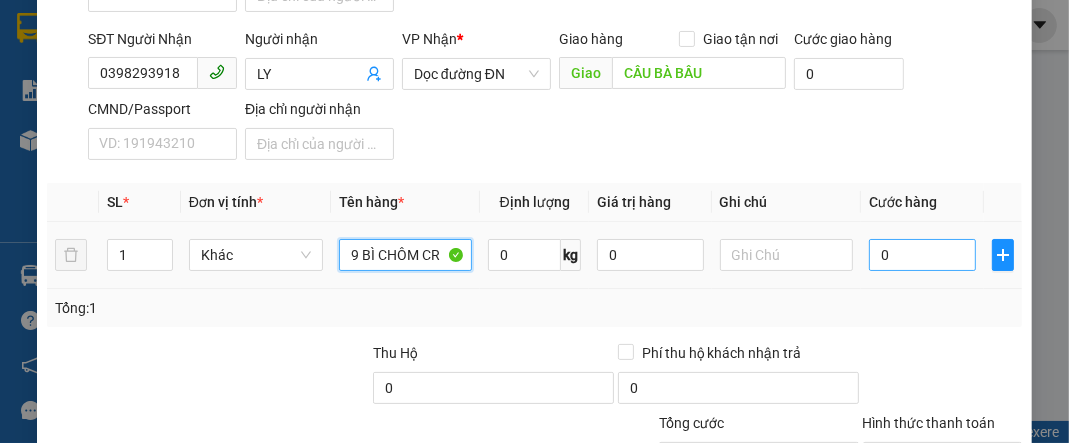 type on "9 BÌ CHÔM CR" 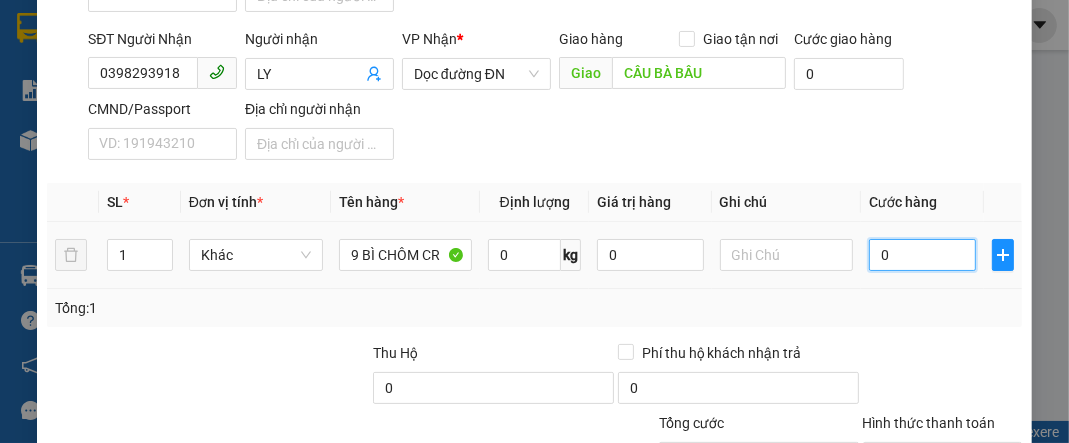 click on "0" at bounding box center (922, 255) 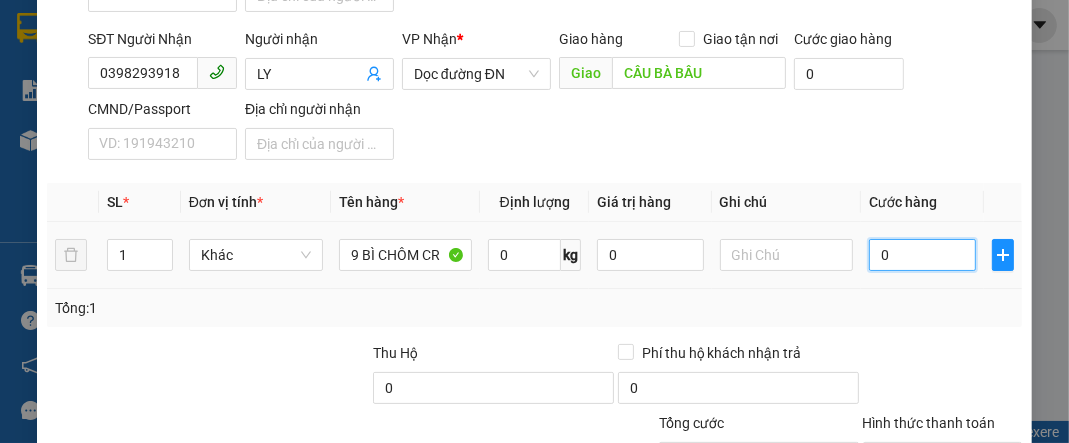 type on "2" 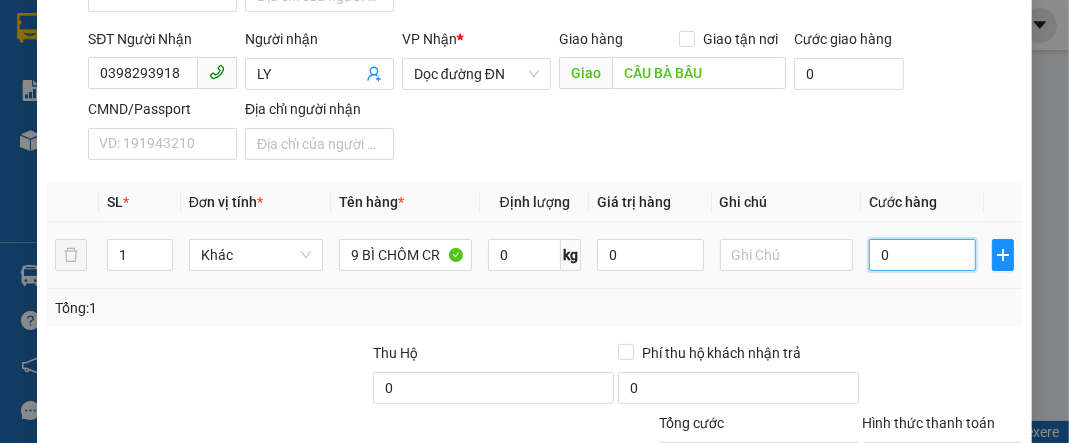 type on "2" 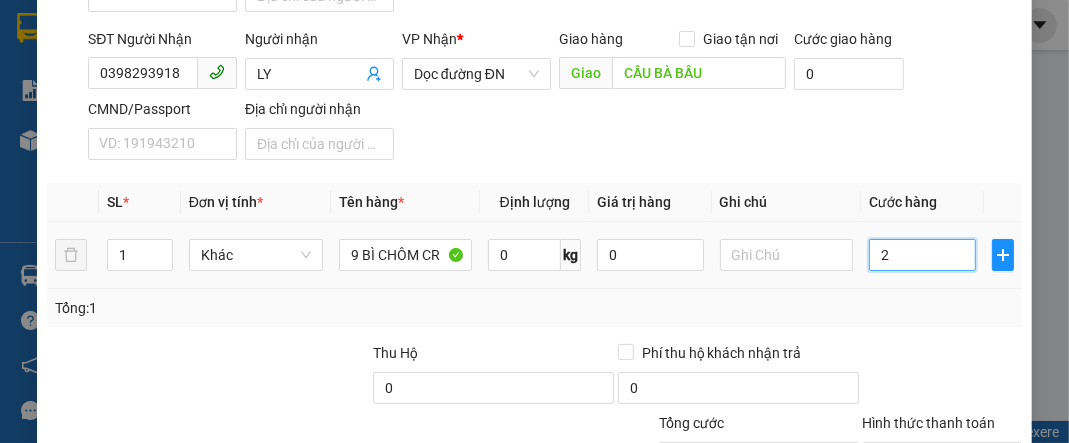 type on "25" 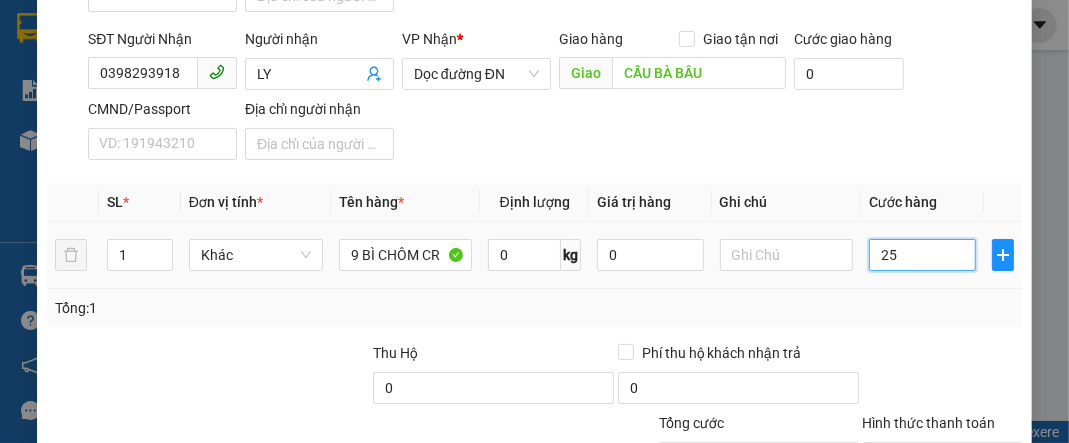 type on "250" 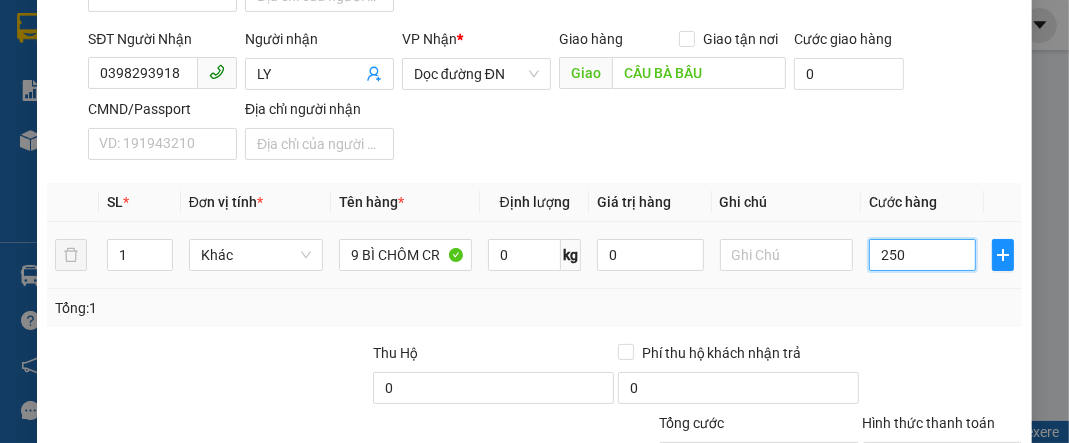 type on "2.500" 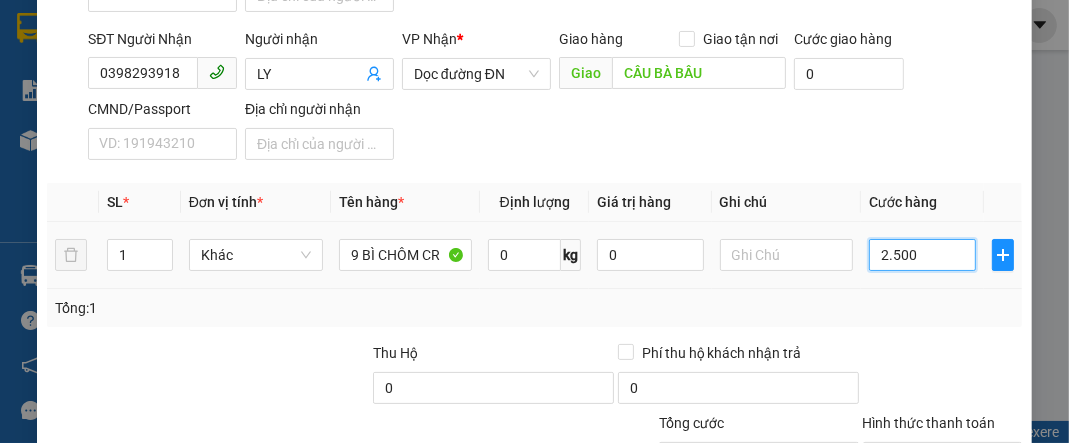 type on "25.000" 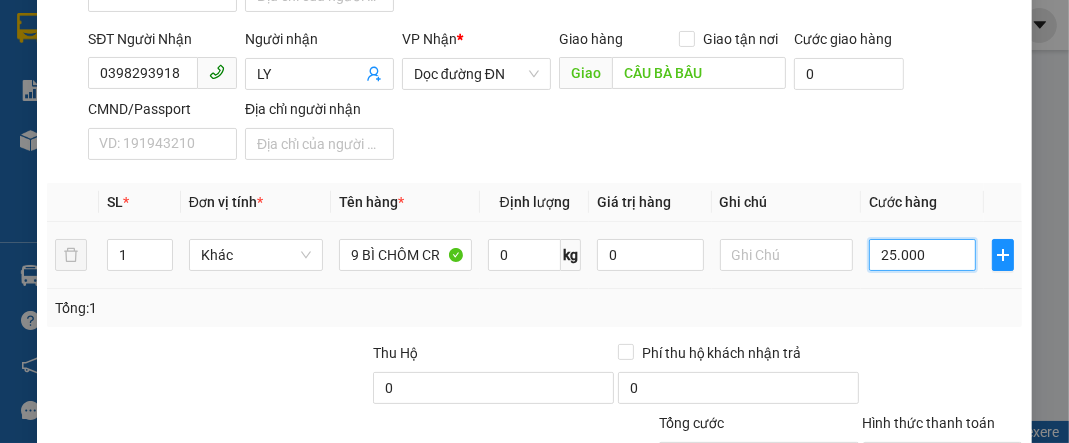type on "250.000" 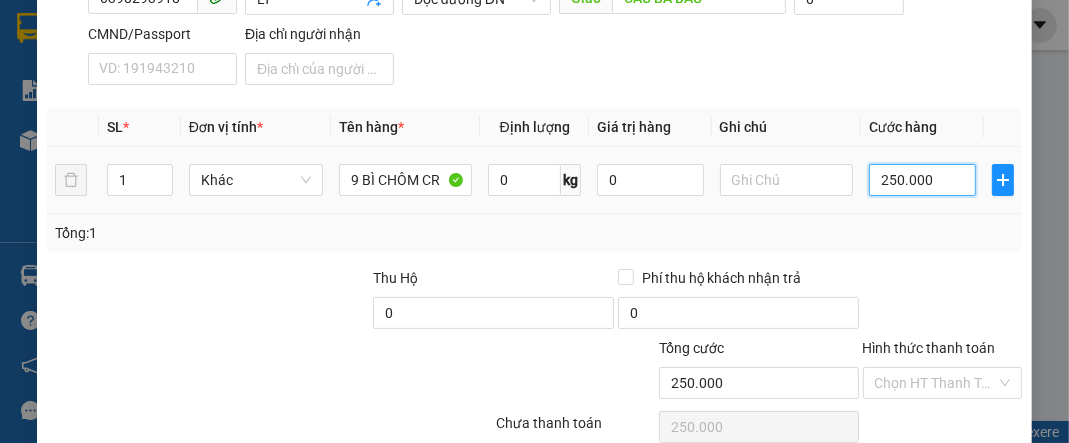 scroll, scrollTop: 432, scrollLeft: 0, axis: vertical 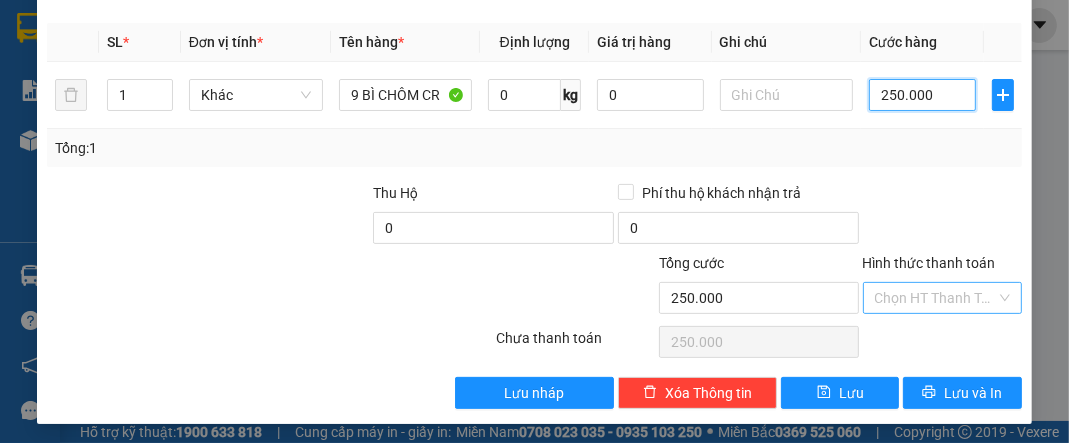type on "250.000" 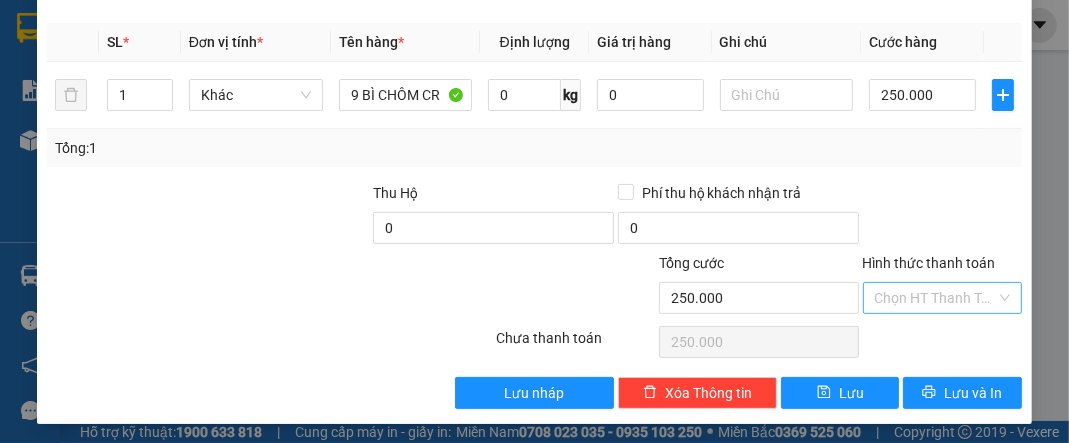 click on "Hình thức thanh toán" at bounding box center (935, 298) 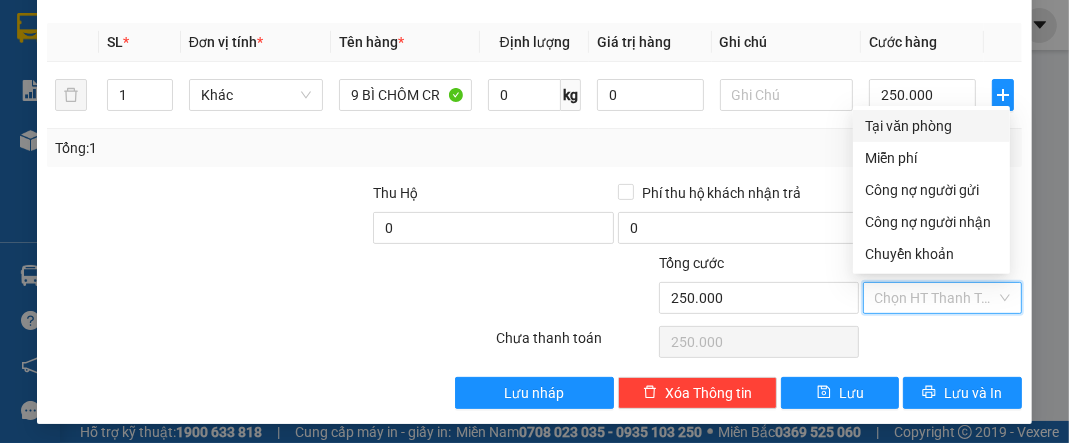 click on "Tại văn phòng" at bounding box center (931, 126) 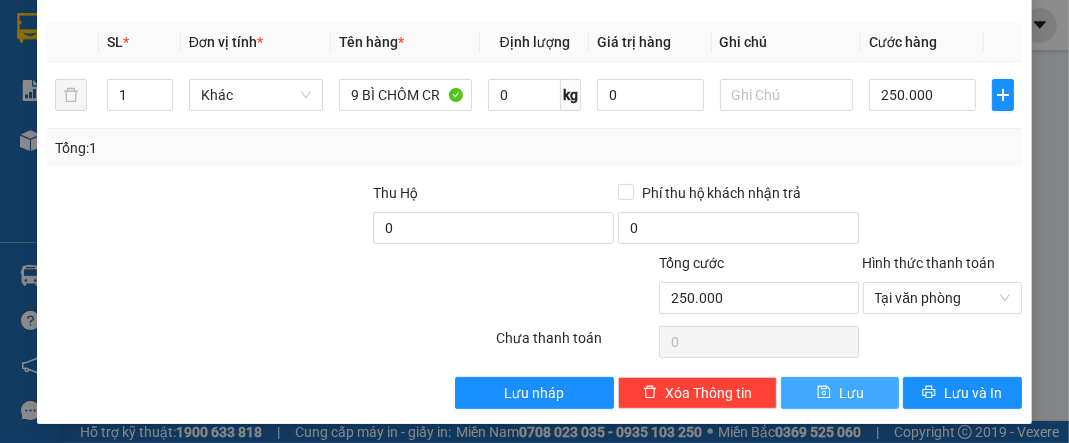 click on "Lưu" at bounding box center (851, 393) 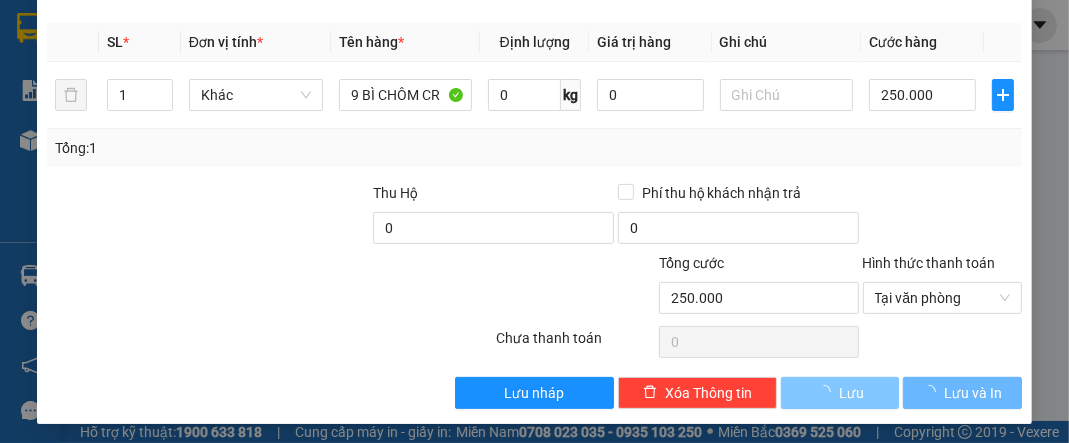 type 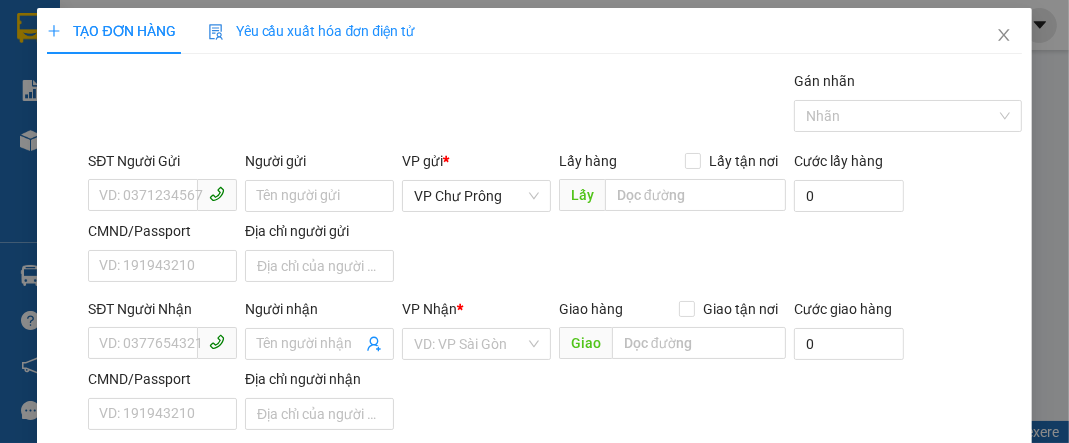 scroll, scrollTop: 0, scrollLeft: 0, axis: both 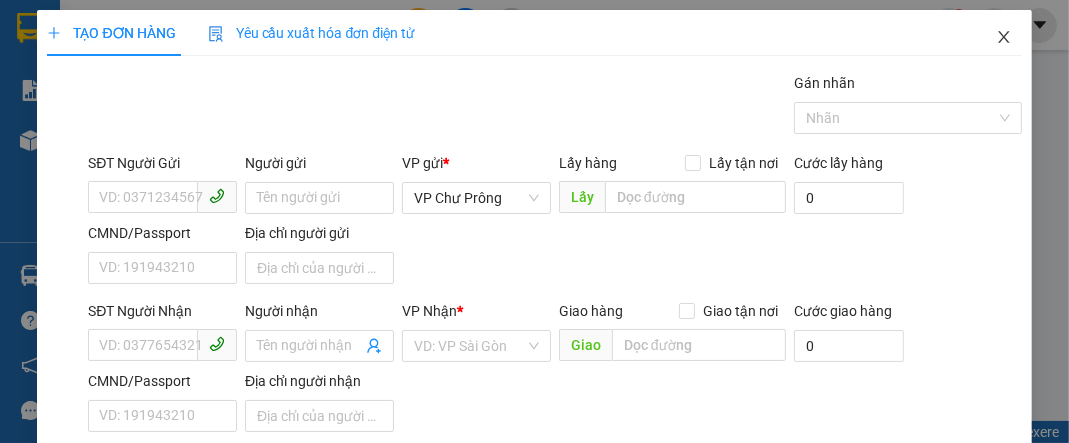 click 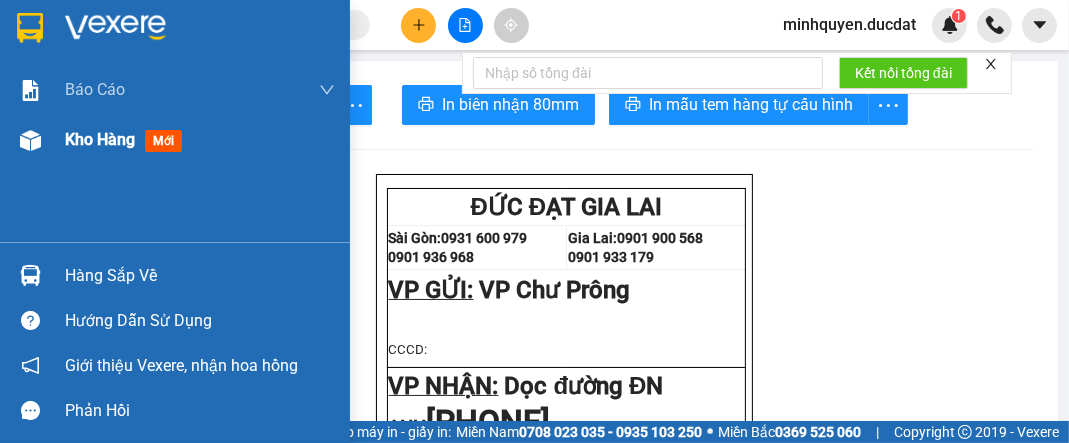 click on "Kho hàng" at bounding box center [100, 139] 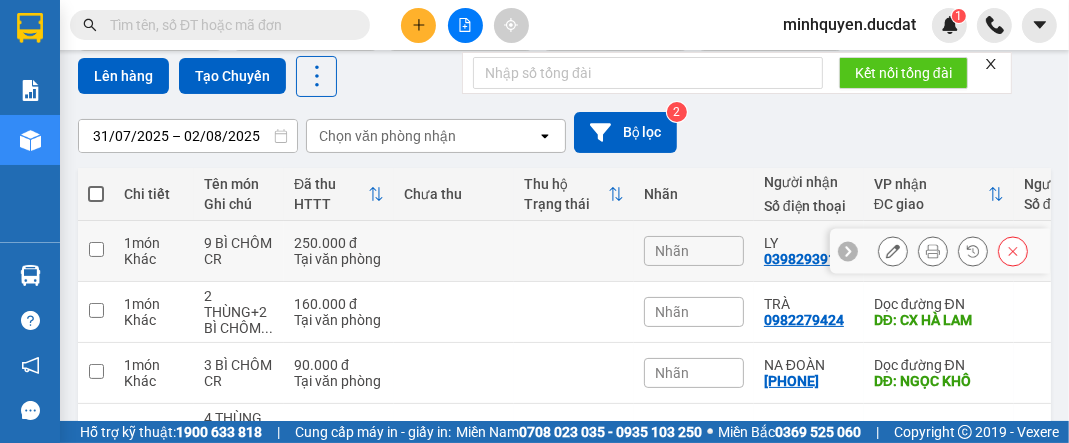 scroll, scrollTop: 160, scrollLeft: 0, axis: vertical 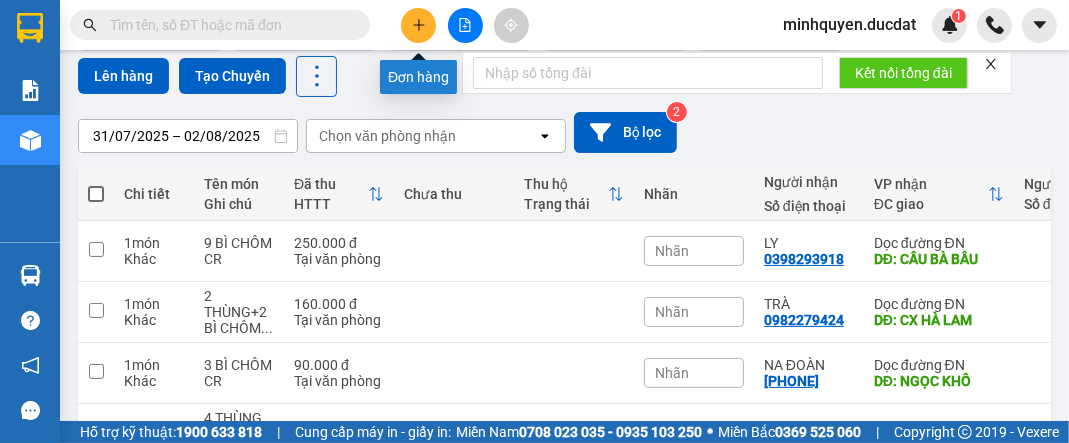 click 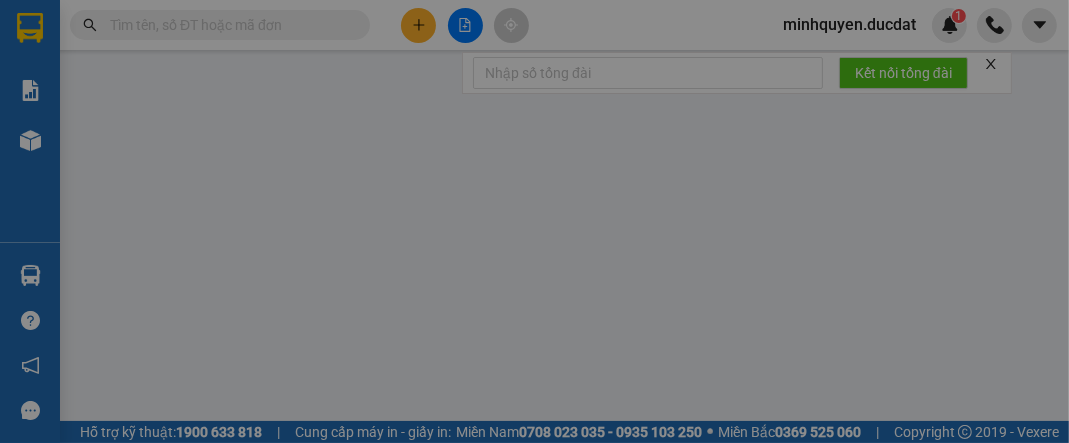 scroll, scrollTop: 0, scrollLeft: 0, axis: both 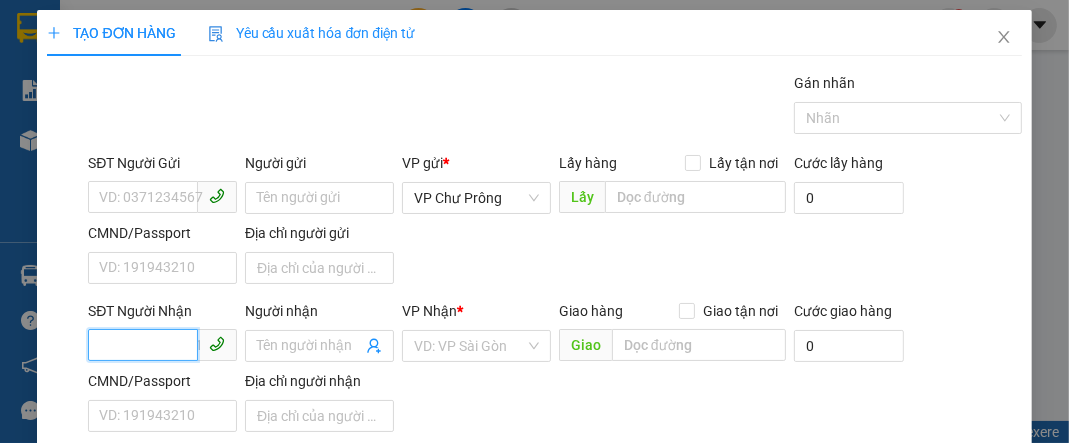 drag, startPoint x: 156, startPoint y: 332, endPoint x: 152, endPoint y: 344, distance: 12.649111 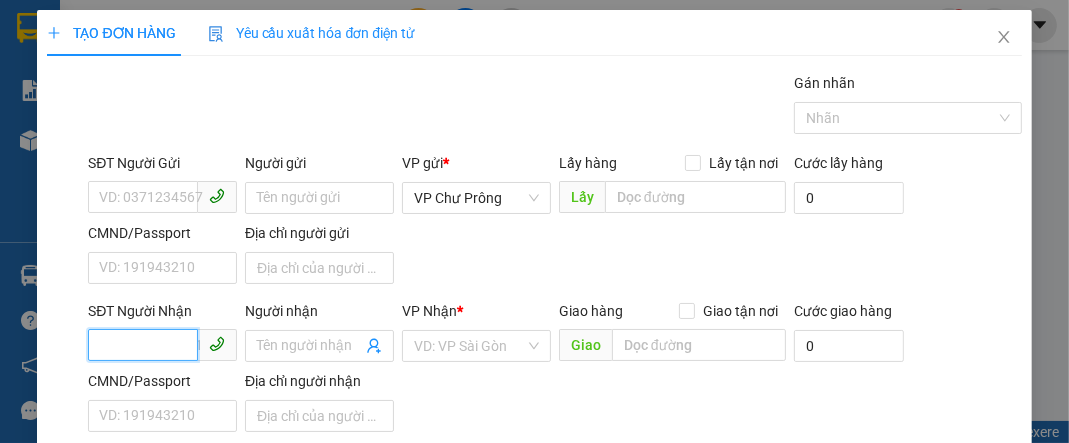 click on "SĐT Người Nhận" at bounding box center (143, 345) 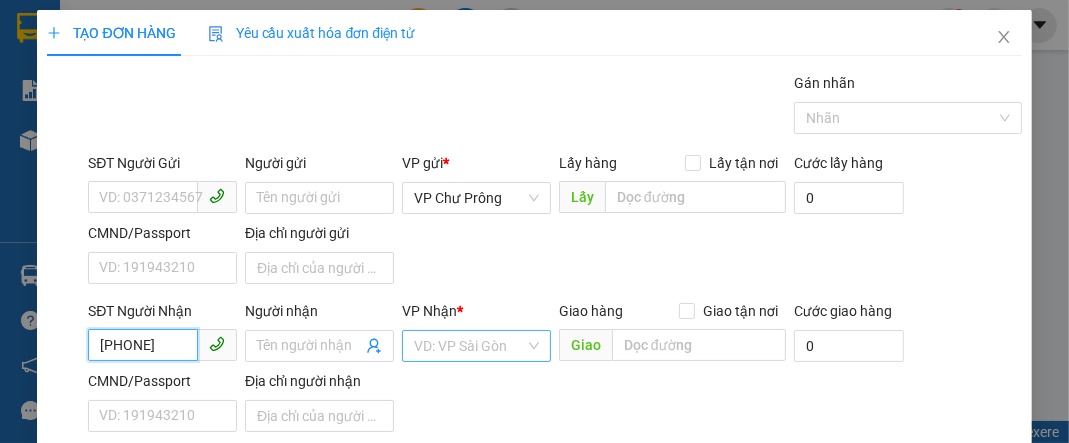 type on "[PHONE]" 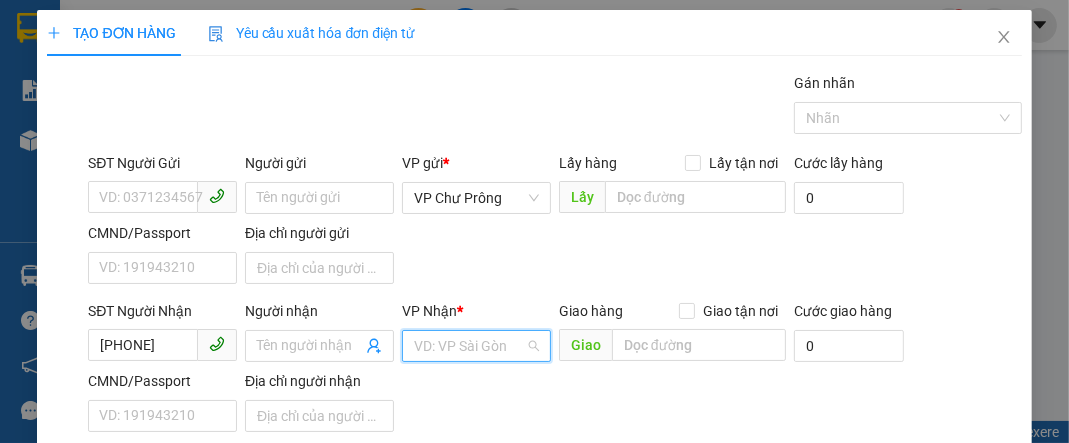 click at bounding box center (469, 346) 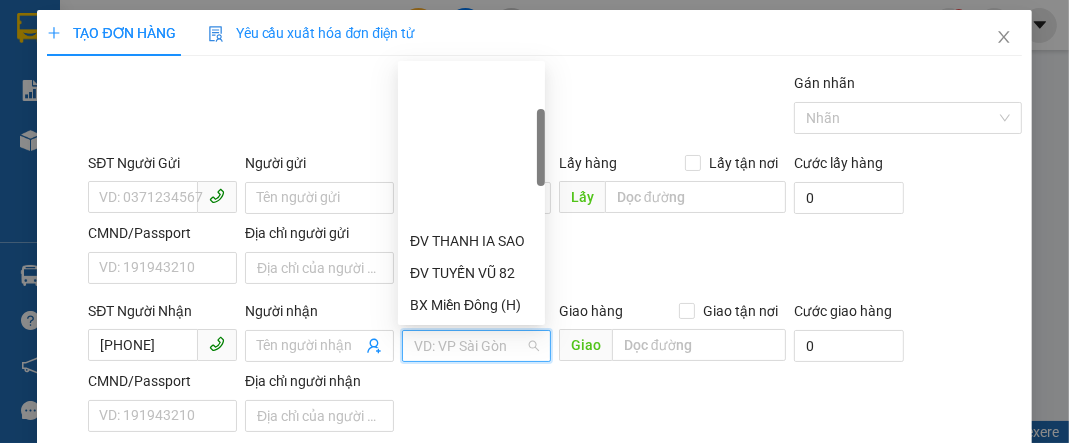 scroll, scrollTop: 240, scrollLeft: 0, axis: vertical 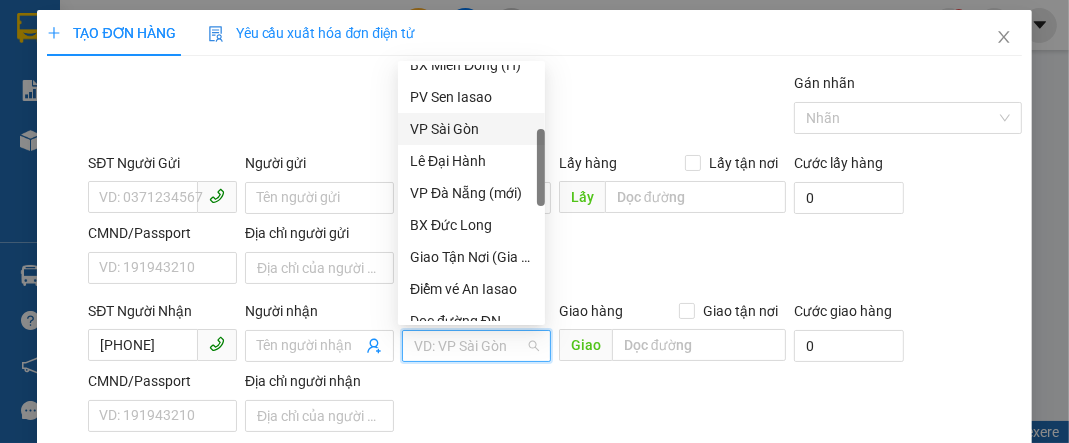 click on "VP Sài Gòn" at bounding box center (471, 129) 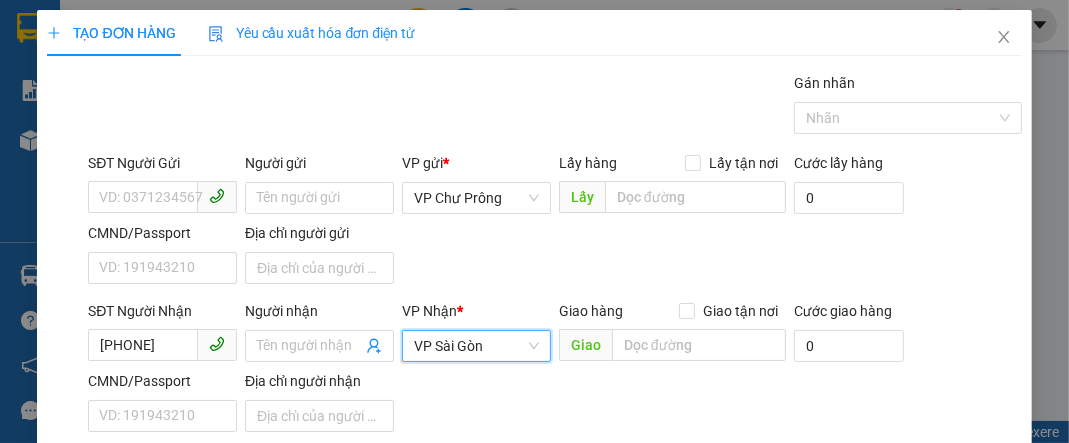 scroll, scrollTop: 239, scrollLeft: 0, axis: vertical 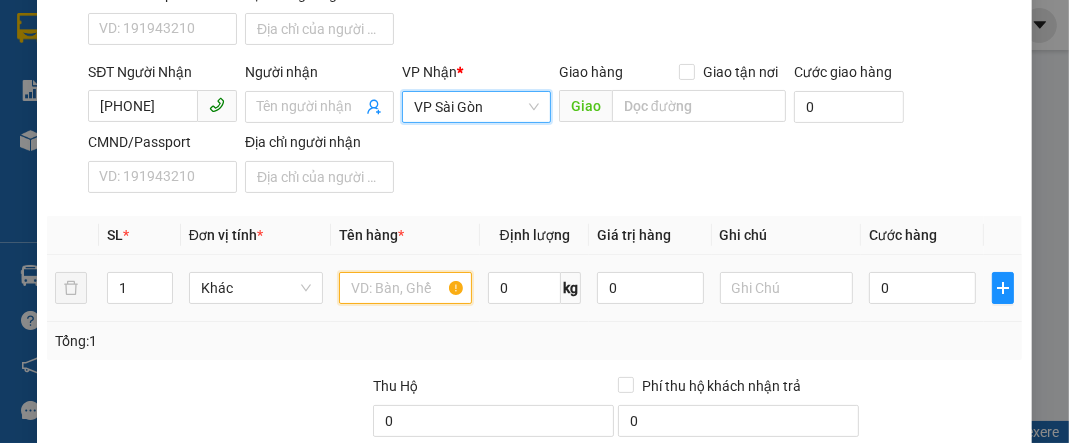 click at bounding box center [406, 288] 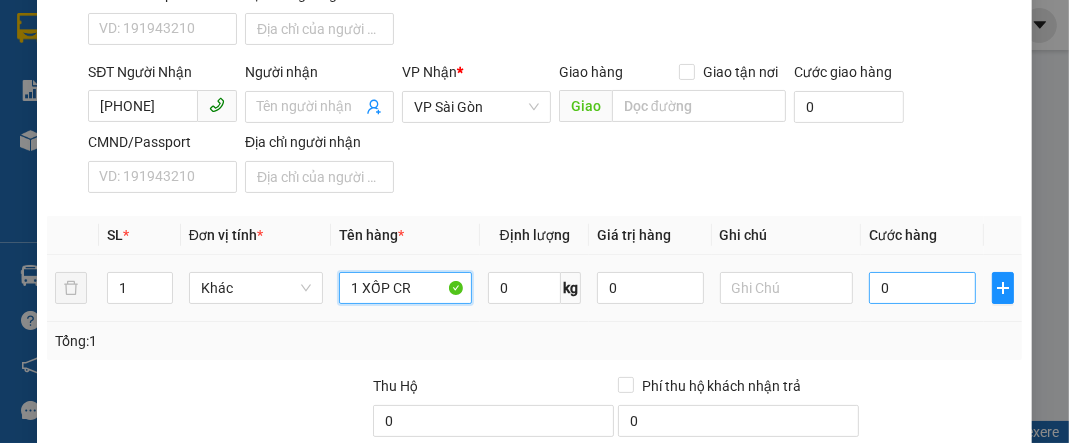 type on "1 XỐP CR" 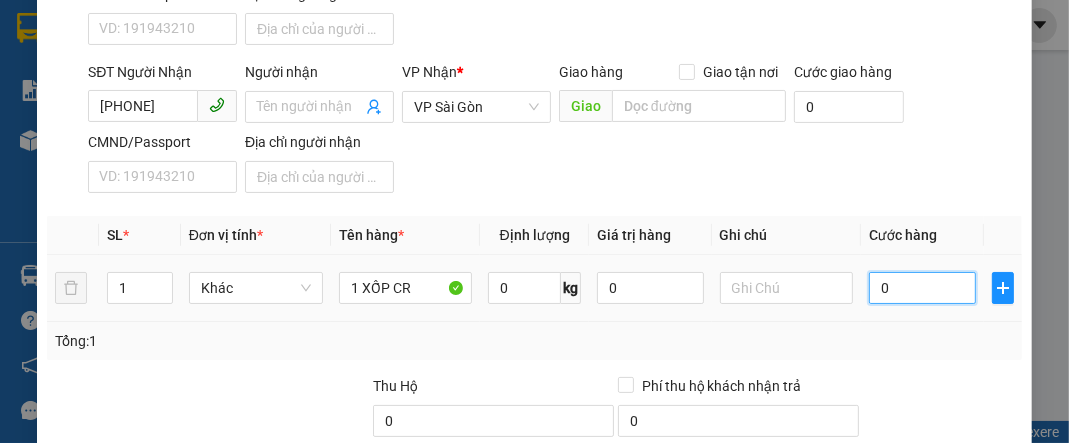 click on "0" at bounding box center (922, 288) 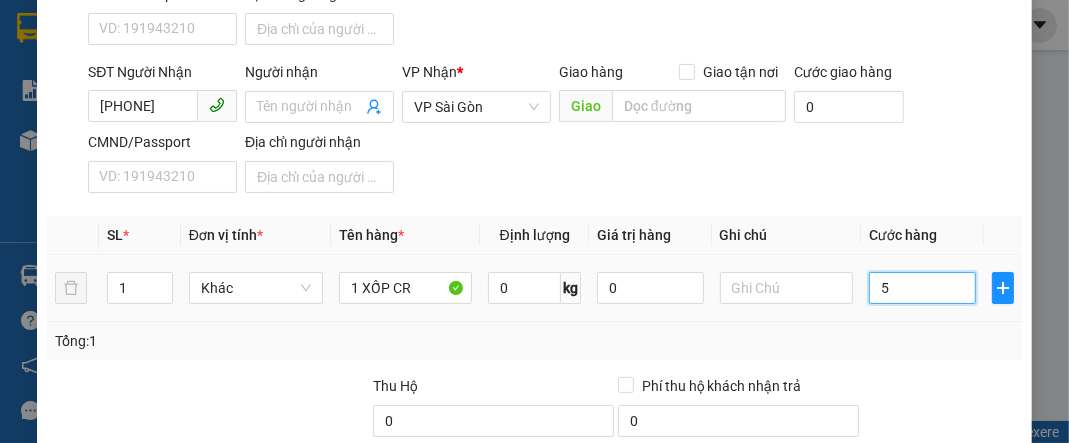 type on "50" 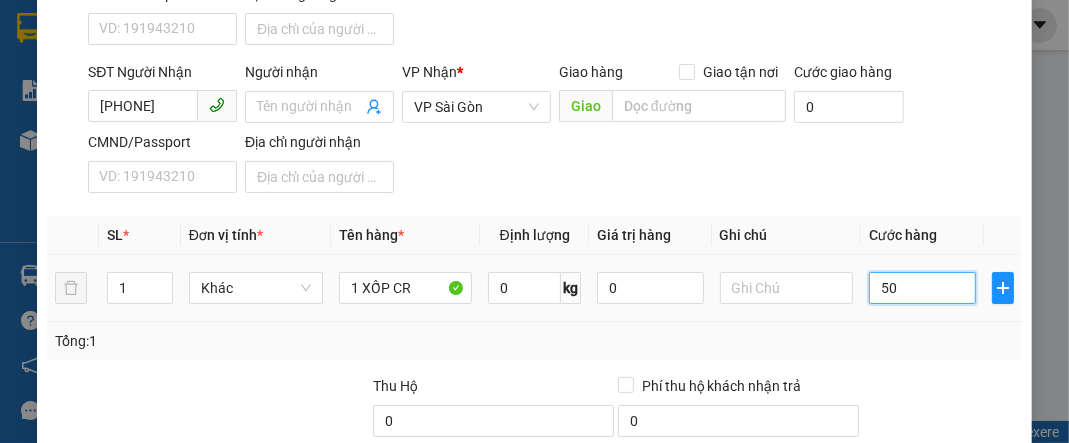 type on "500" 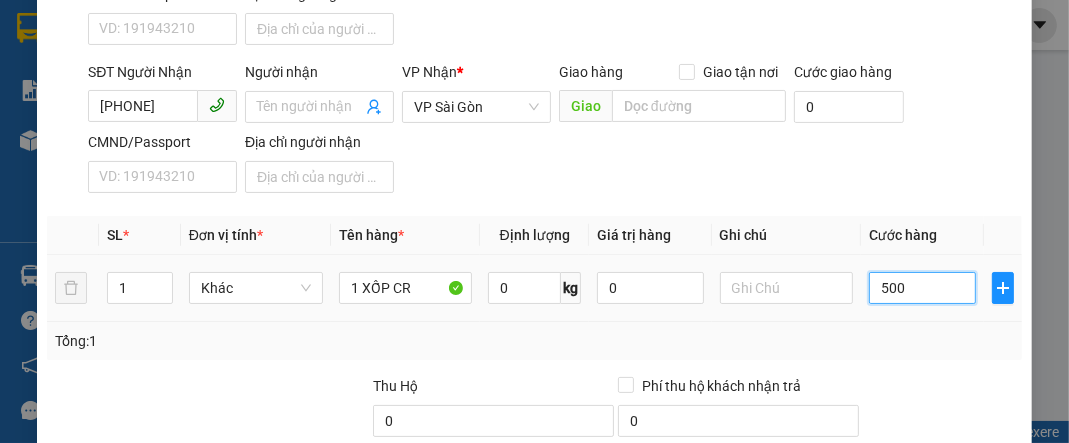 type on "5.000" 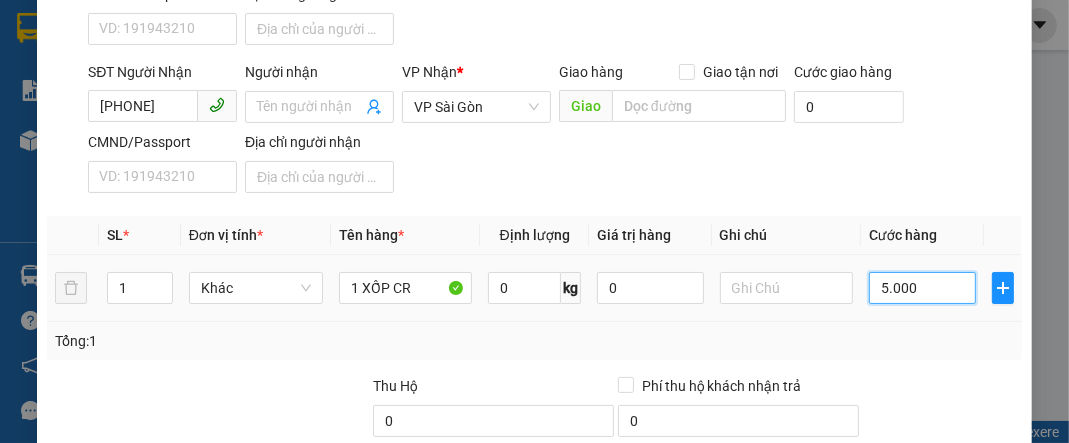 type on "50.000" 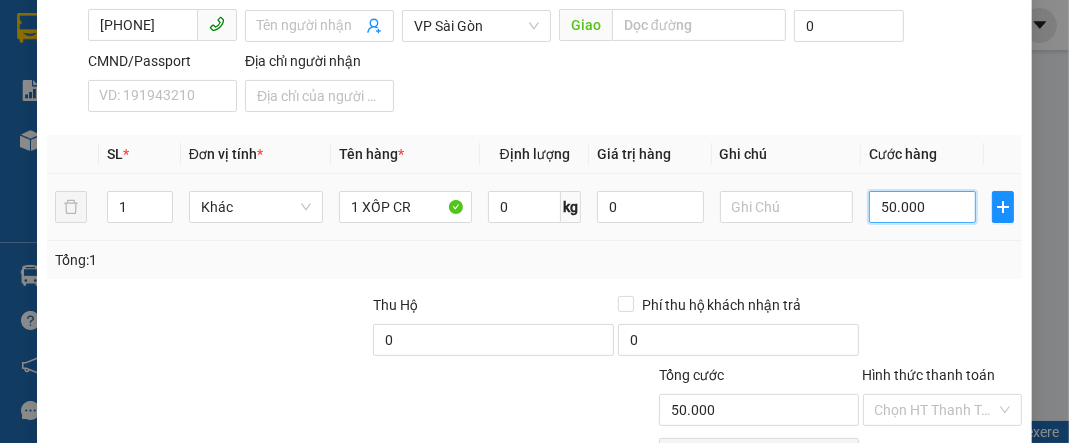 scroll, scrollTop: 400, scrollLeft: 0, axis: vertical 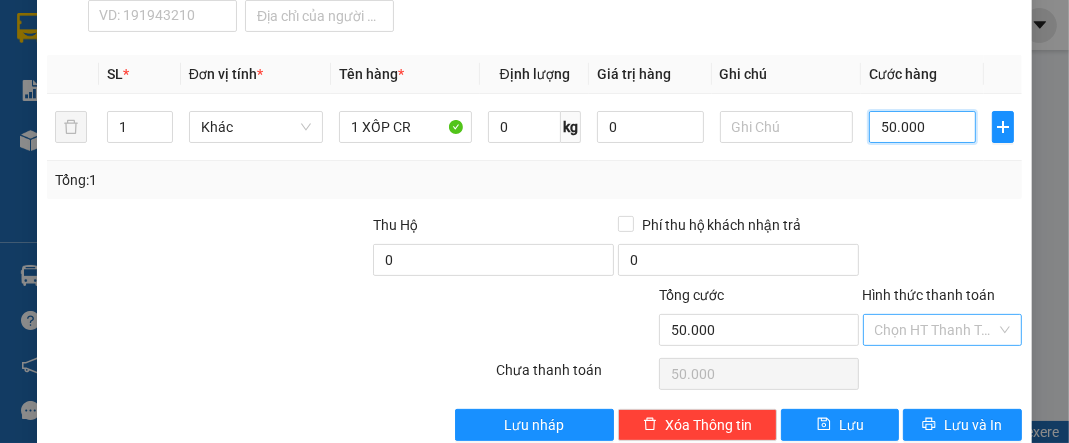 type on "50.000" 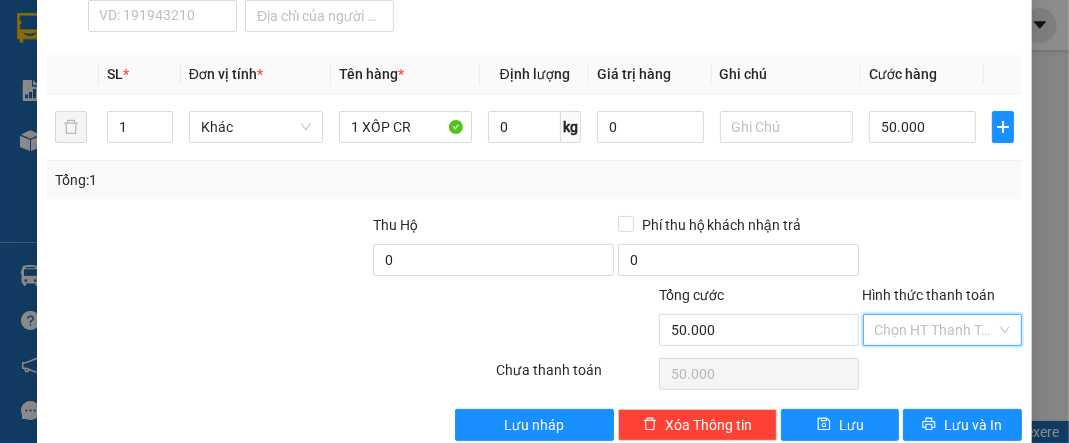 click on "Hình thức thanh toán" at bounding box center (935, 330) 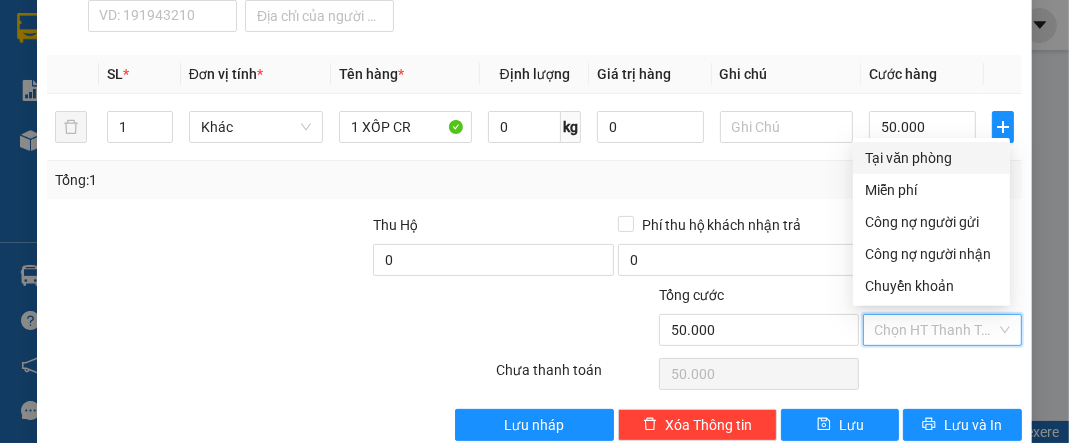 click on "Tại văn phòng" at bounding box center (931, 158) 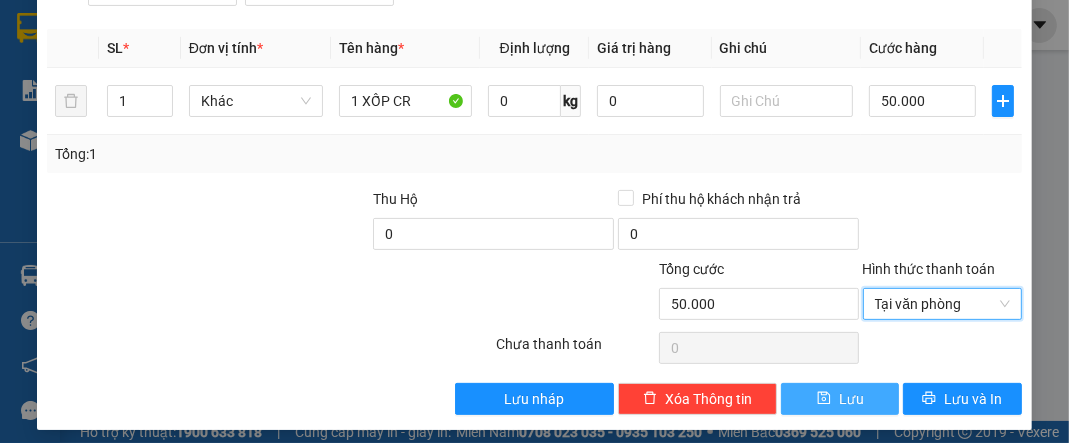 scroll, scrollTop: 432, scrollLeft: 0, axis: vertical 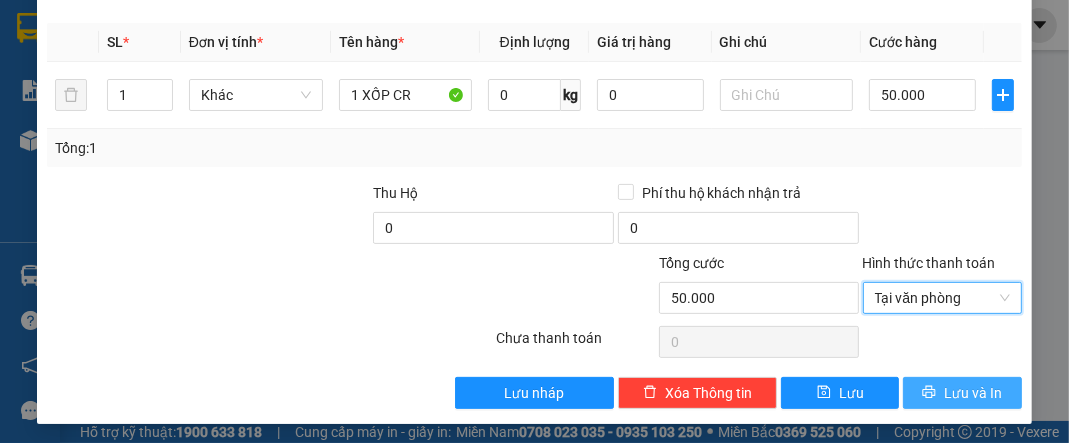 click on "Lưu và In" at bounding box center (973, 393) 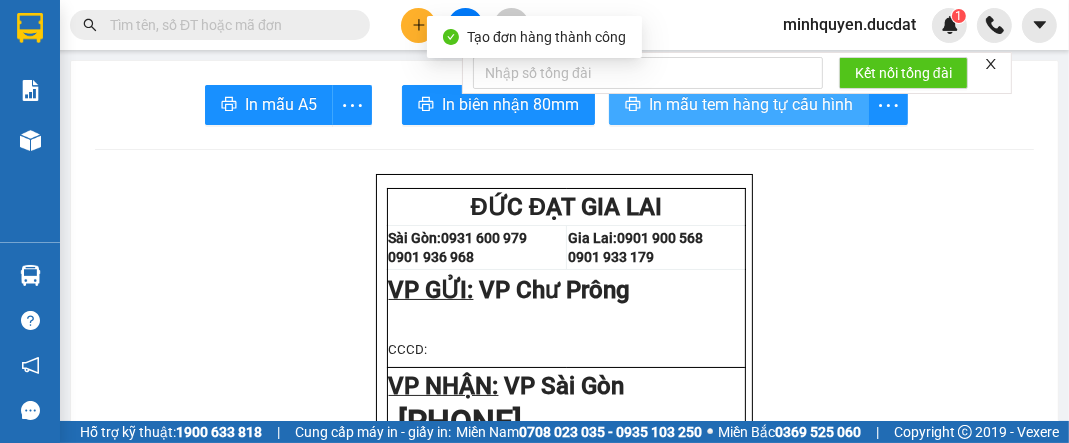click on "In mẫu tem hàng tự cấu hình" at bounding box center [739, 105] 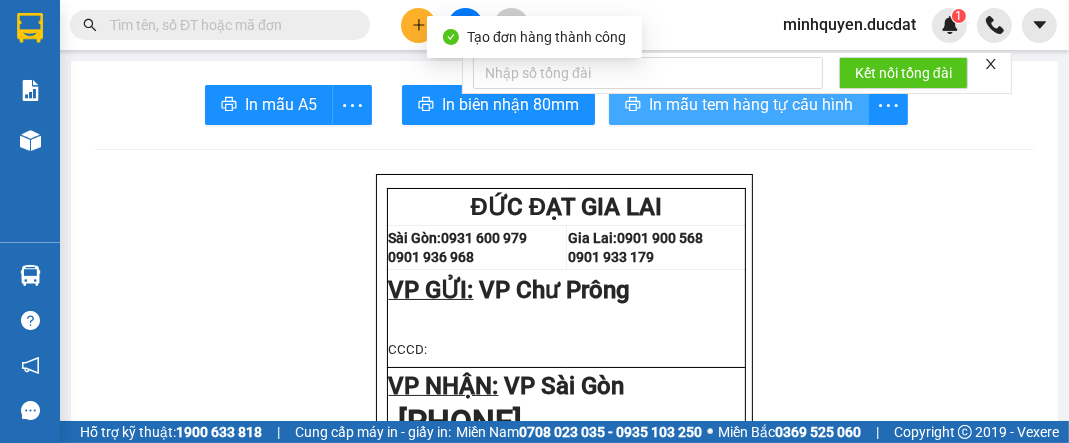 scroll, scrollTop: 0, scrollLeft: 0, axis: both 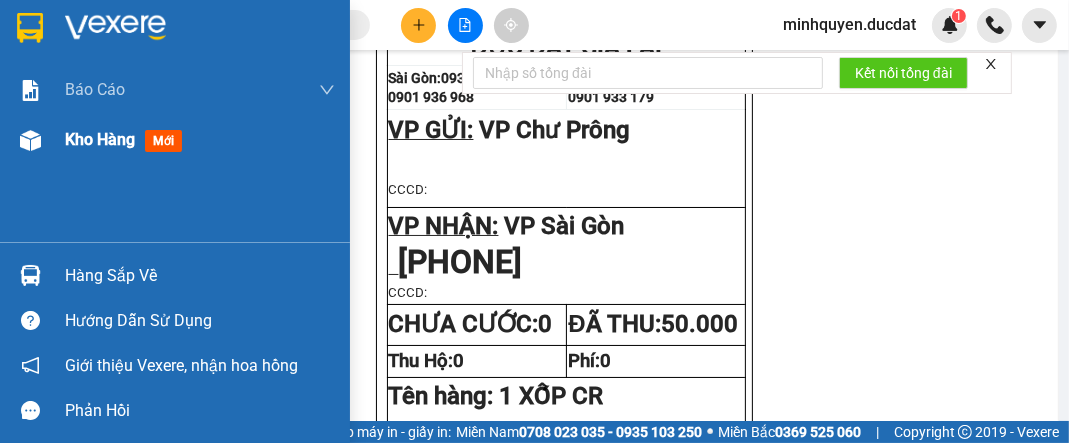 click on "Kho hàng" at bounding box center [100, 139] 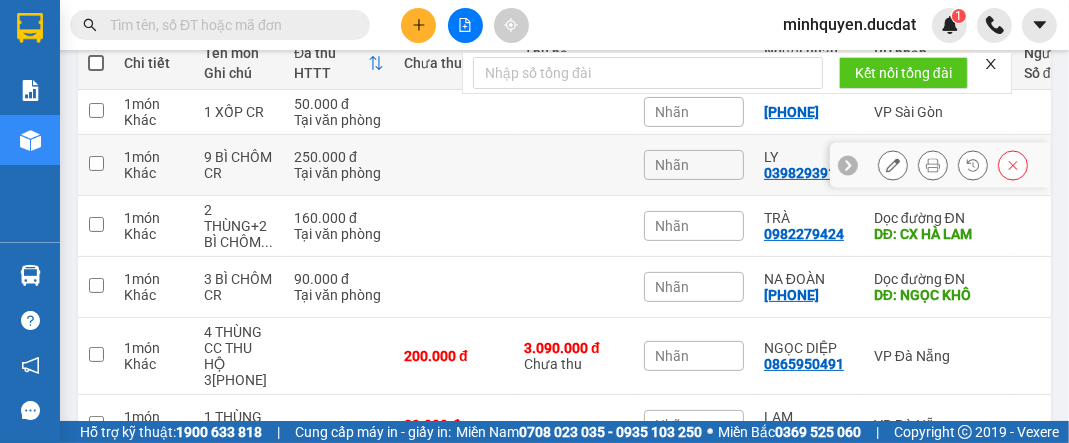scroll, scrollTop: 319, scrollLeft: 0, axis: vertical 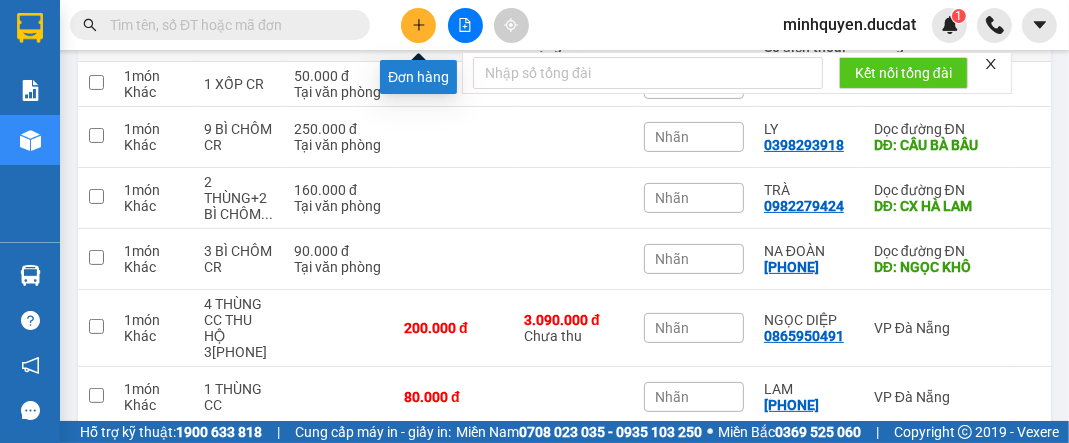 click at bounding box center (418, 25) 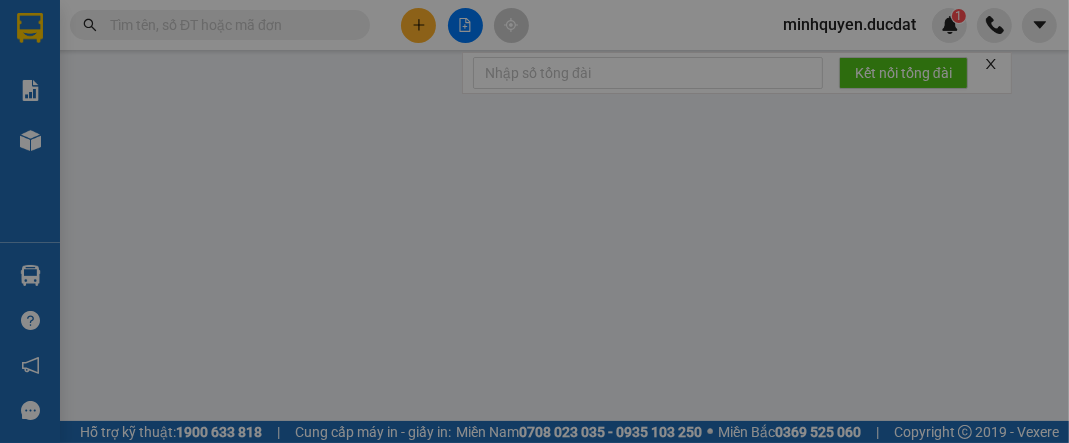 scroll, scrollTop: 0, scrollLeft: 0, axis: both 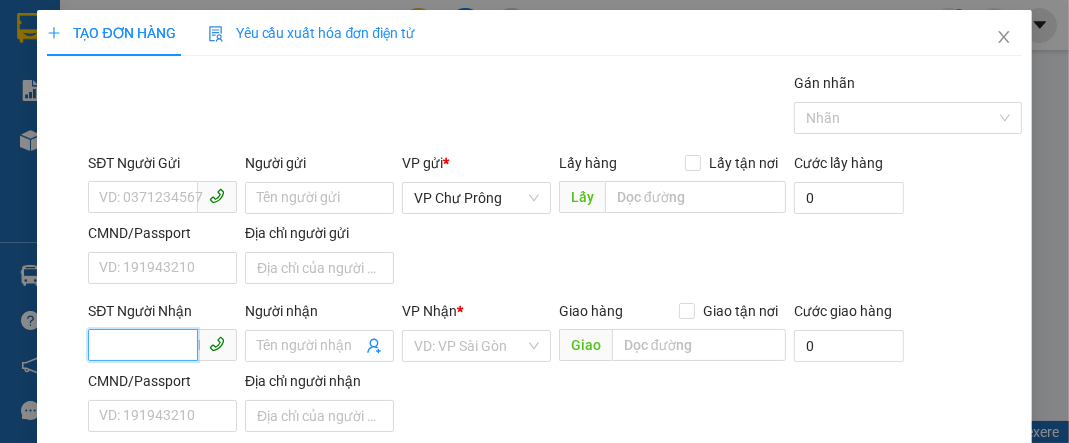 click on "SĐT Người Nhận" at bounding box center [143, 345] 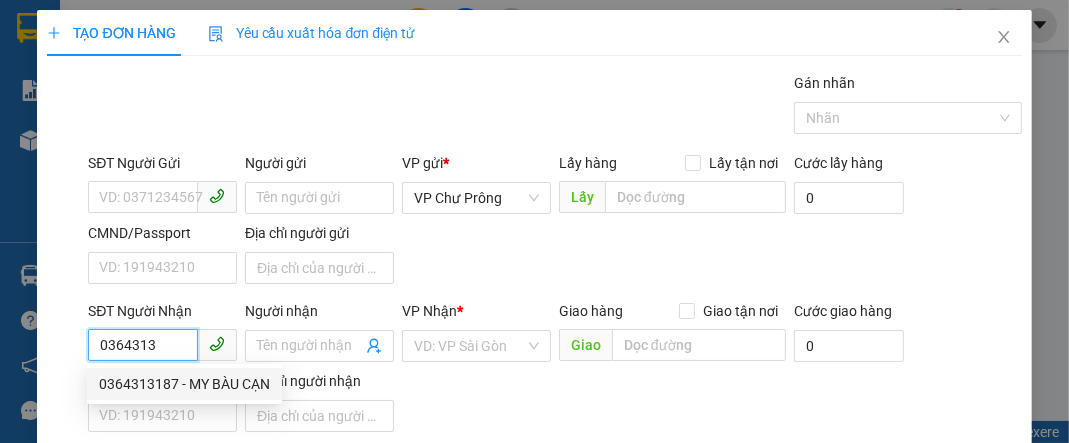 click on "0364313187 - MY BÀU CẠN" at bounding box center [184, 384] 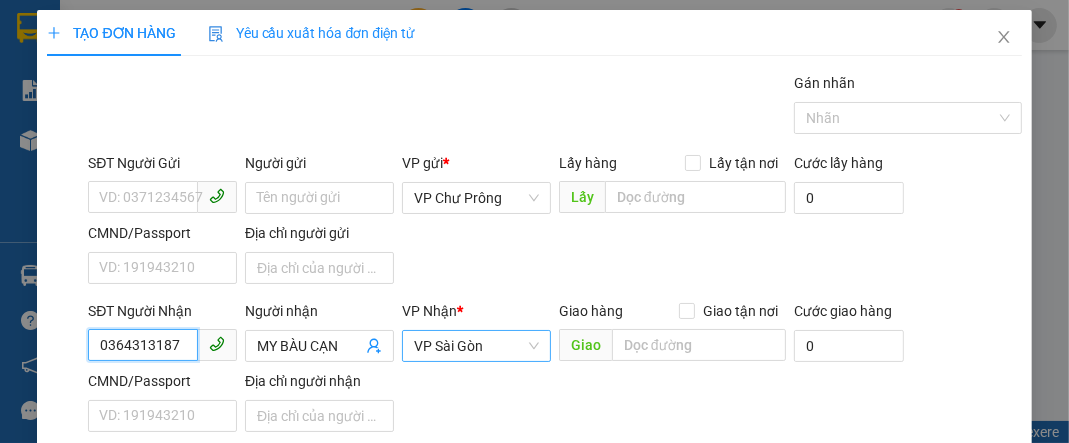 click on "VP Sài Gòn" at bounding box center (476, 346) 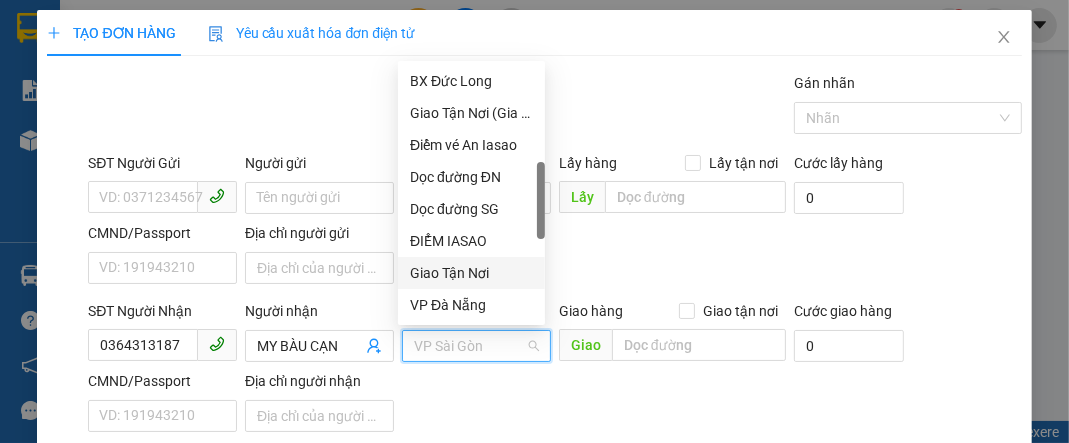 scroll, scrollTop: 464, scrollLeft: 0, axis: vertical 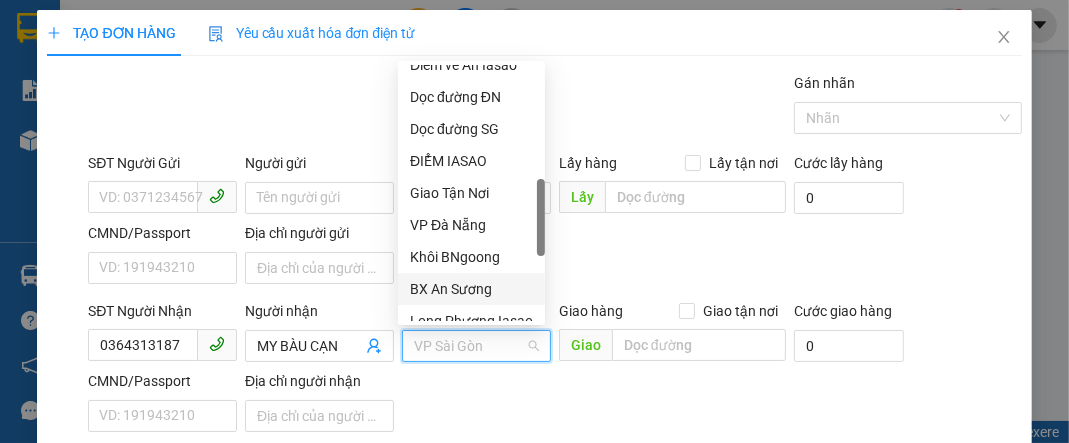click on "BX An Sương" at bounding box center (471, 289) 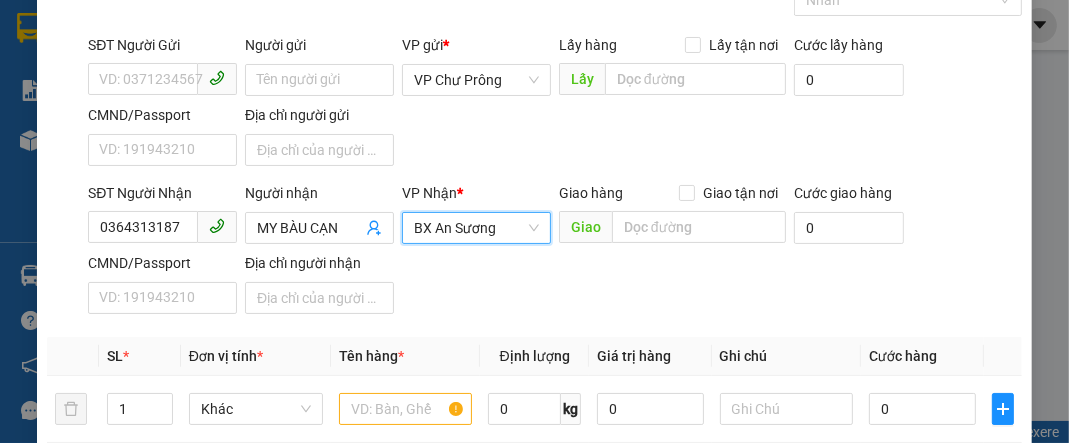 scroll, scrollTop: 239, scrollLeft: 0, axis: vertical 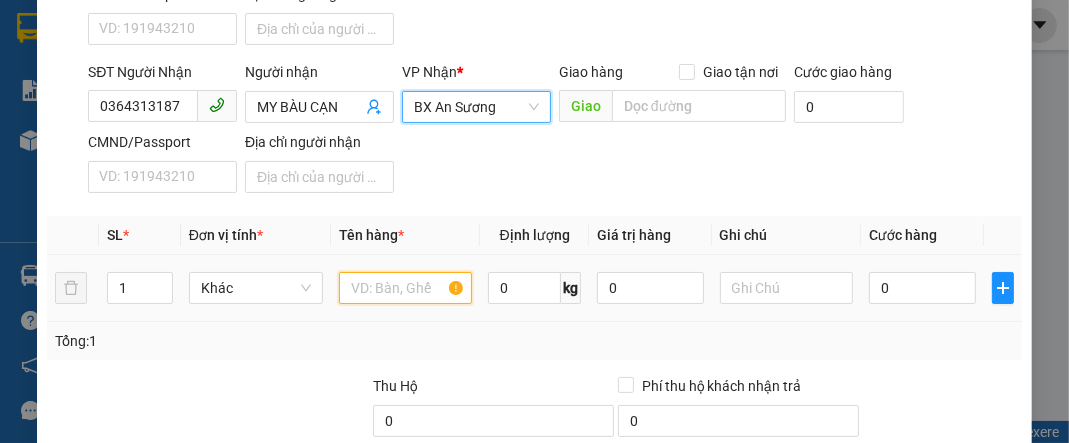 click at bounding box center (406, 288) 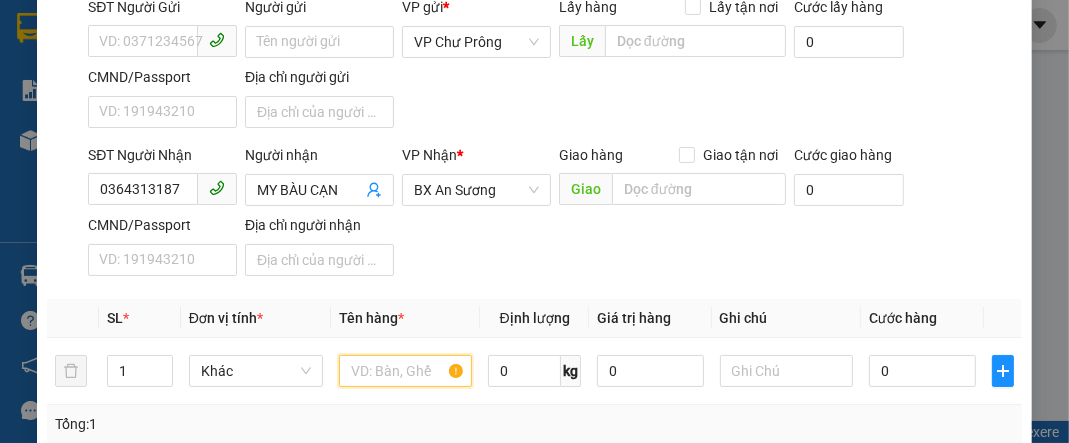 scroll, scrollTop: 0, scrollLeft: 0, axis: both 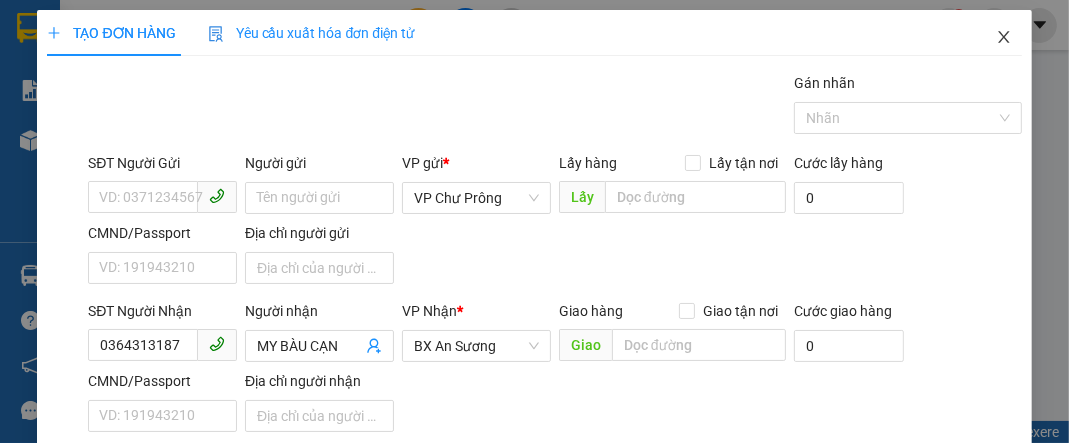 click 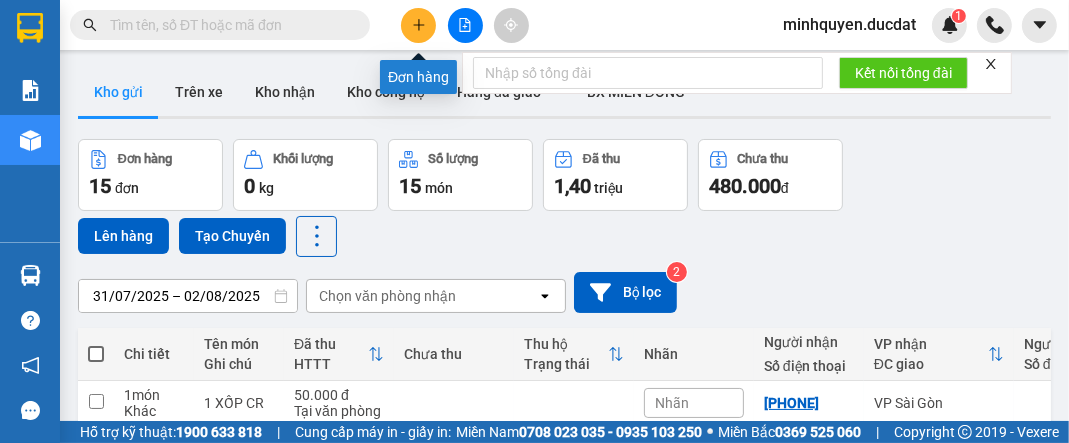 click 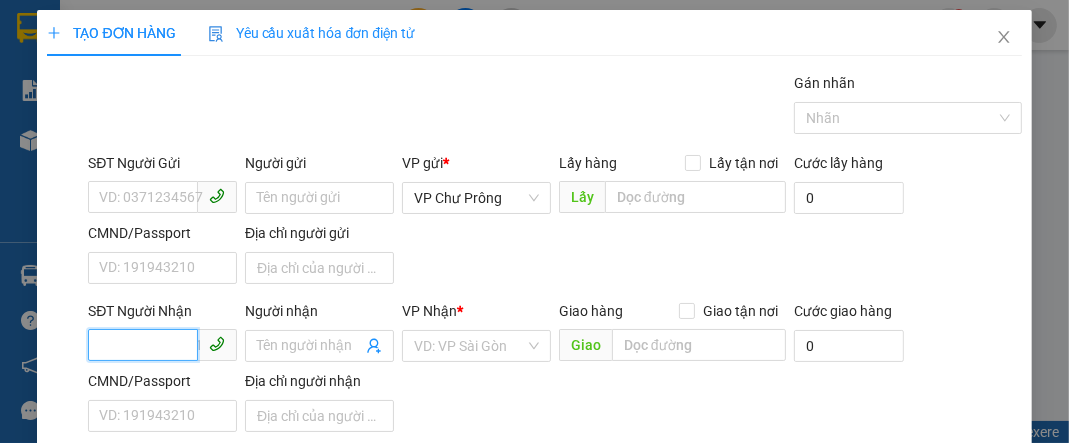 click on "SĐT Người Nhận" at bounding box center (143, 345) 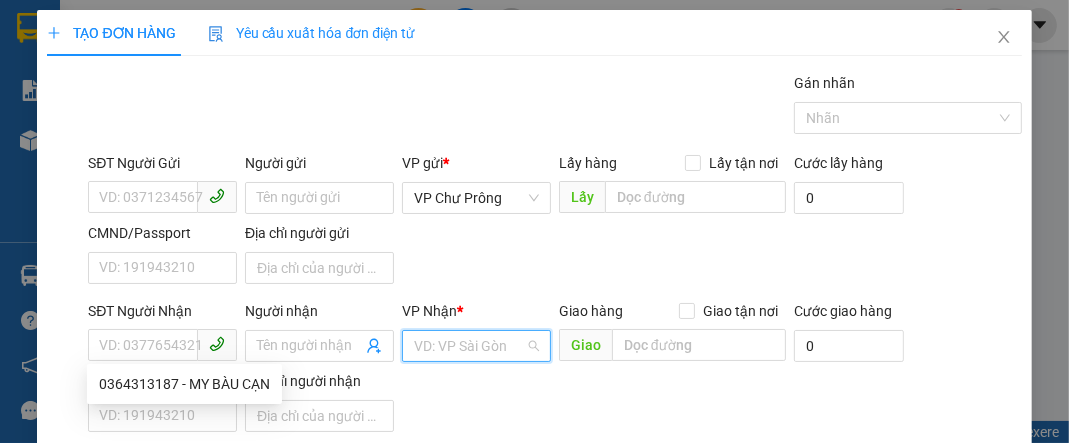 click at bounding box center (469, 346) 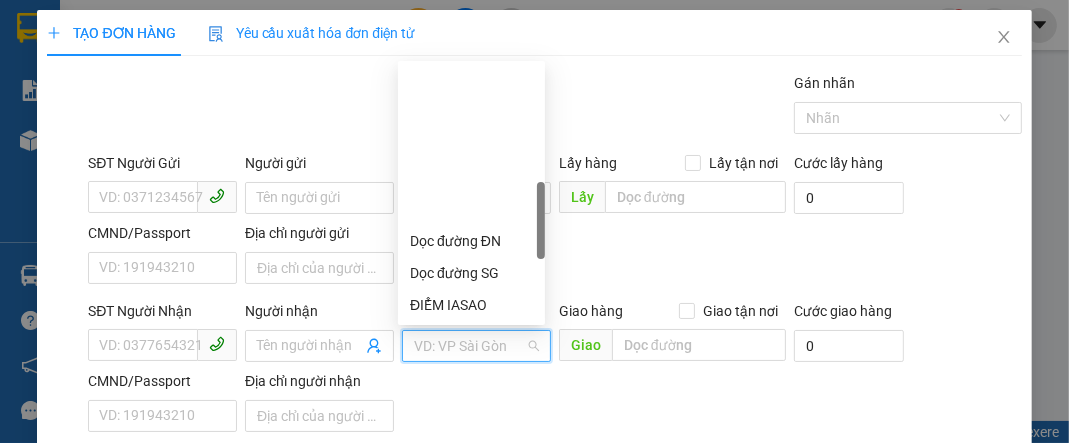 scroll, scrollTop: 480, scrollLeft: 0, axis: vertical 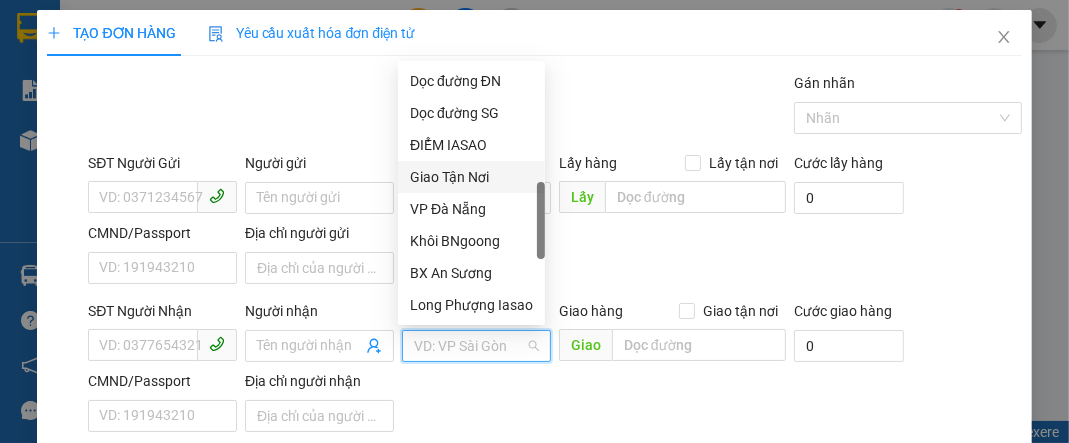 click on "Giao Tận Nơi" at bounding box center (471, 177) 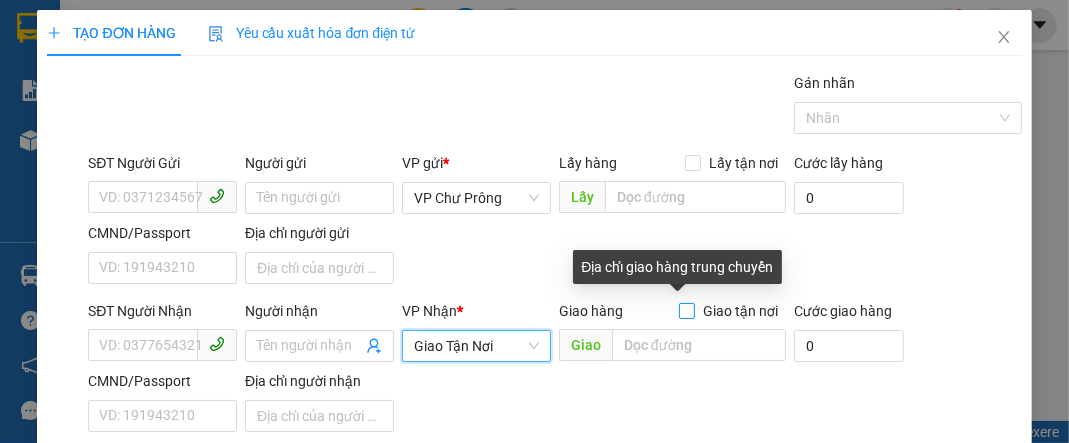 click on "Giao tận nơi" at bounding box center [686, 310] 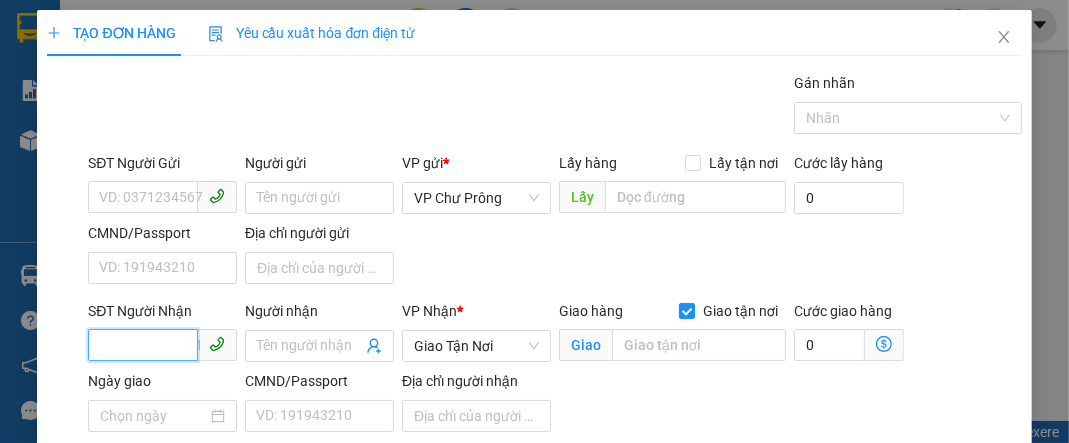 click on "SĐT Người Nhận" at bounding box center (143, 345) 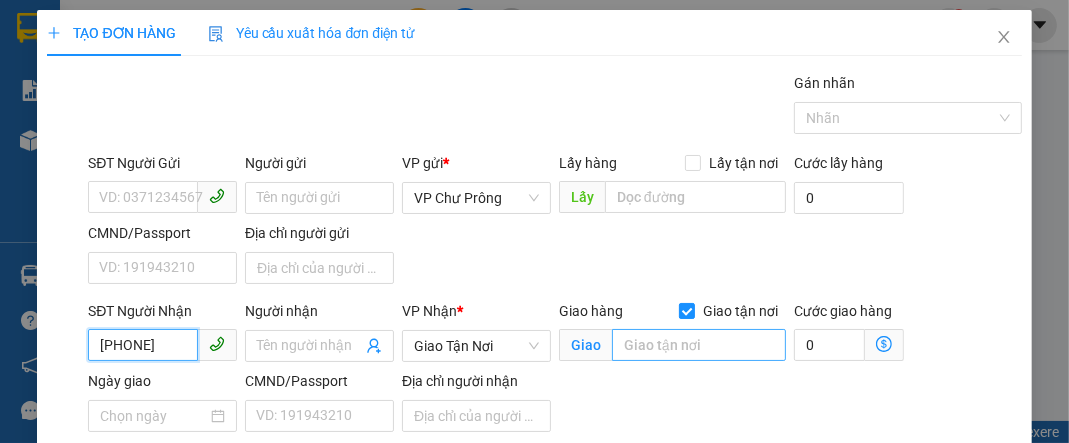 type on "[PHONE]" 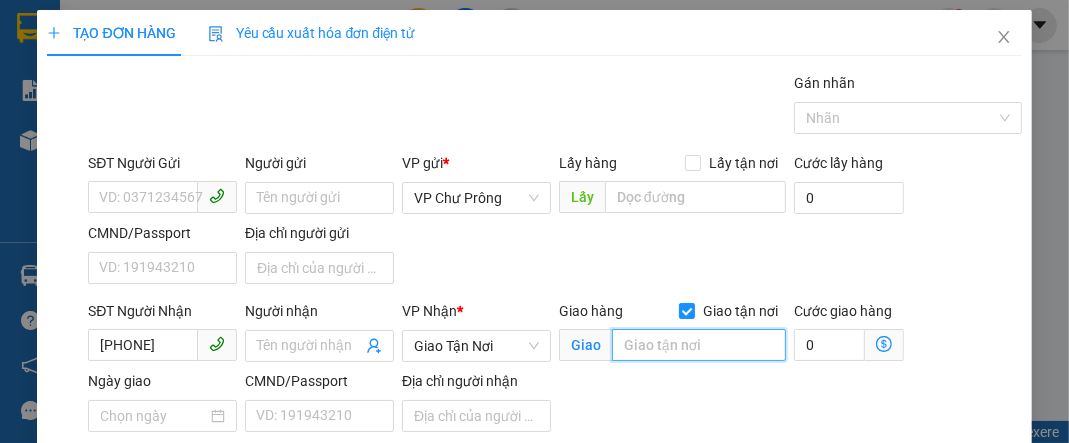 click at bounding box center [699, 345] 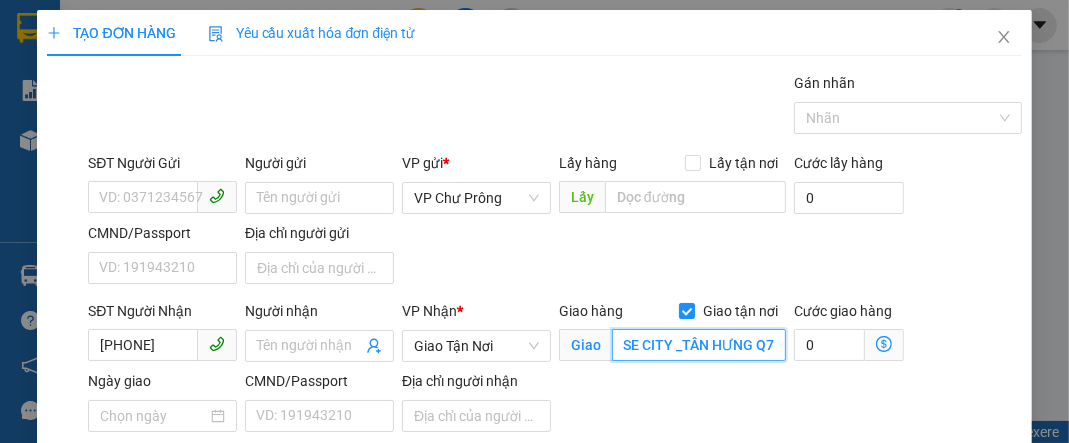 scroll, scrollTop: 0, scrollLeft: 168, axis: horizontal 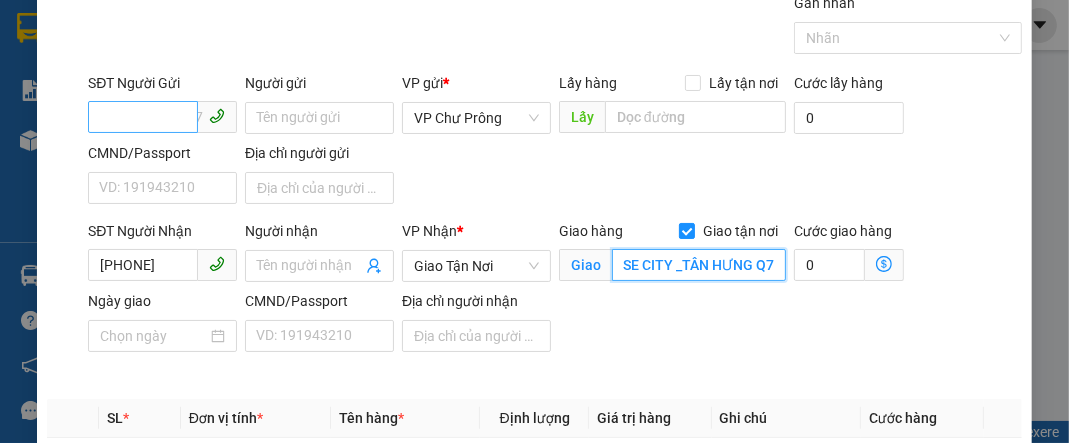 type 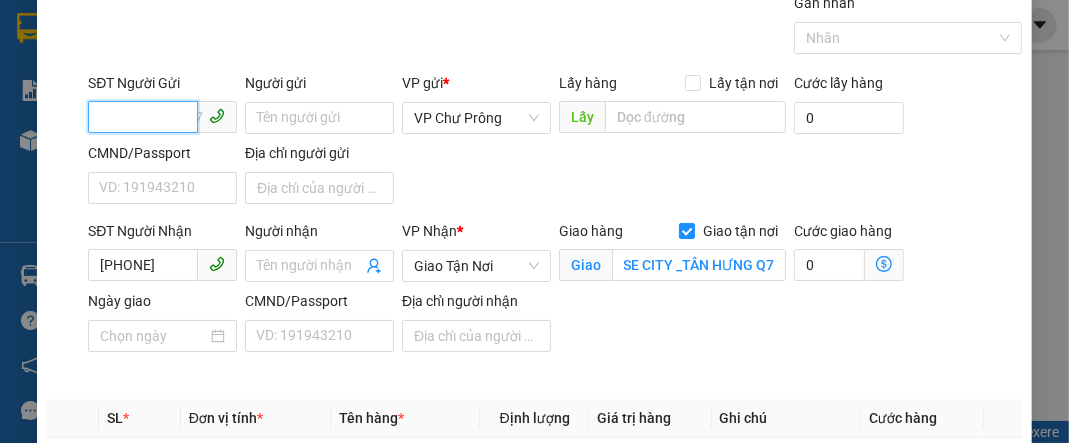 scroll, scrollTop: 0, scrollLeft: 0, axis: both 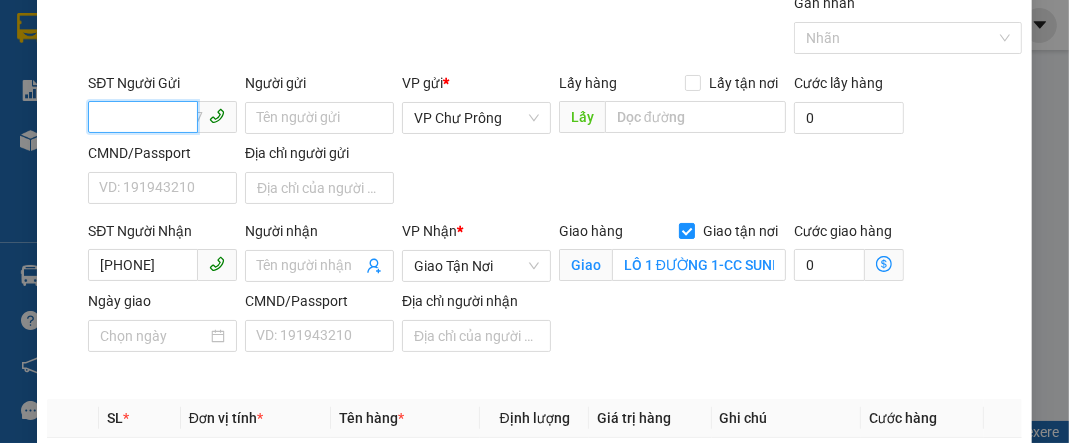 click on "SĐT Người Gửi" at bounding box center [143, 117] 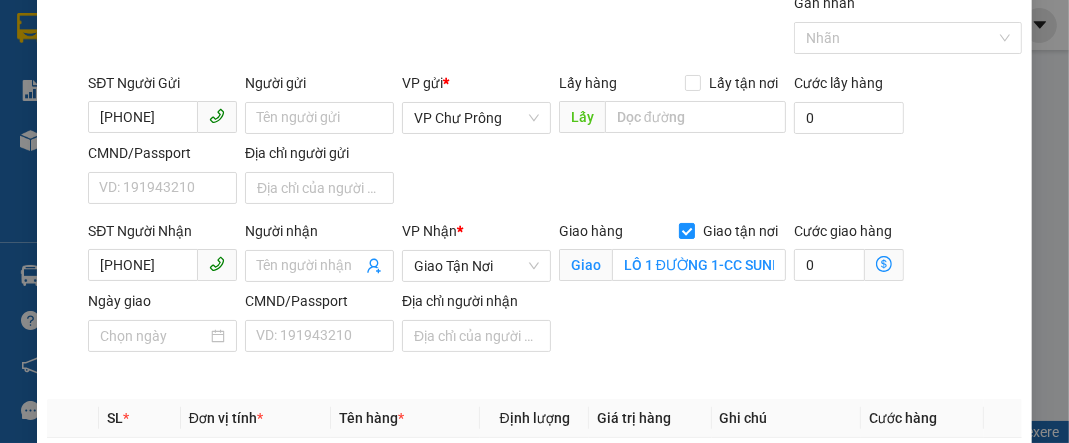 click on "SĐT Người Nhận [PHONE] Người nhận Tên người nhận VP Nhận  * Giao Tận Nơi Giao hàng Giao tận nơi Giao LÔ 1 ĐƯỜNG 1-CC SUNRISE CITY _TÂN HƯNG Q7 Cước giao hàng 0 Ngày giao CMND/Passport VD: [NUMBER] Địa chỉ người nhận" at bounding box center (554, 302) 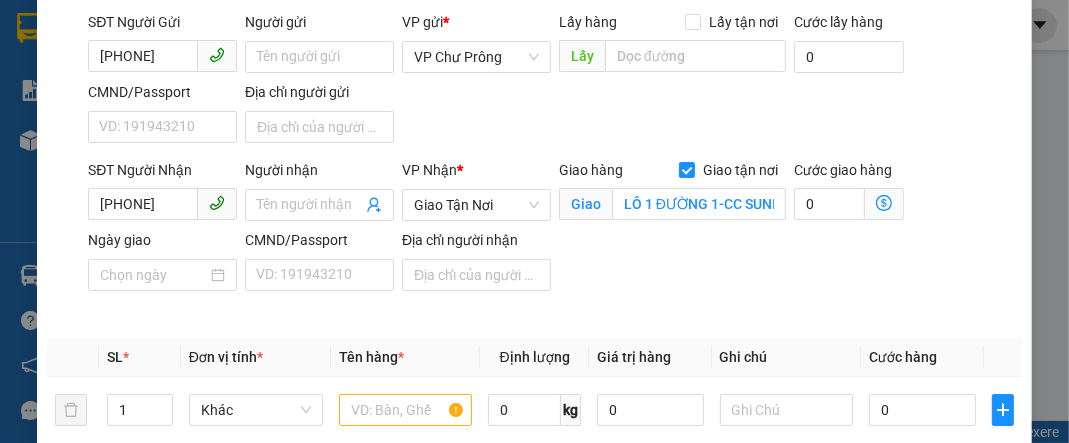 scroll, scrollTop: 239, scrollLeft: 0, axis: vertical 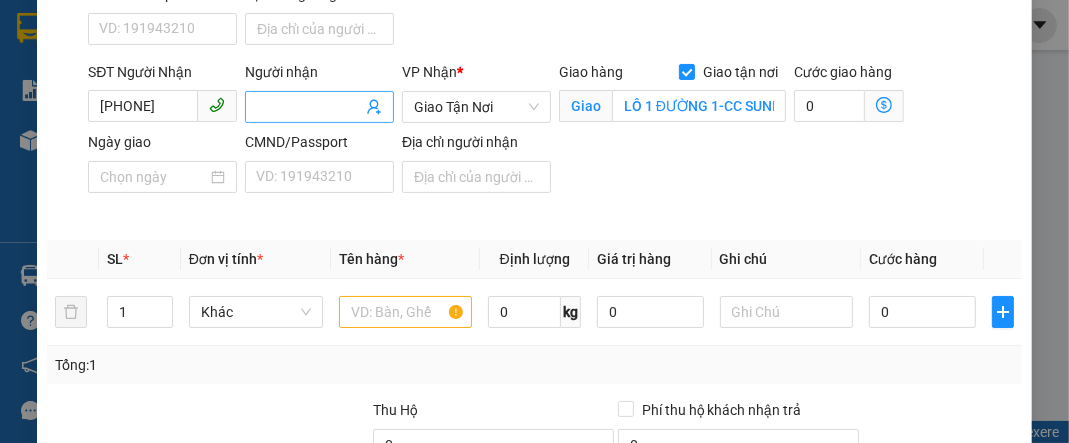 click on "Người nhận" at bounding box center (309, 107) 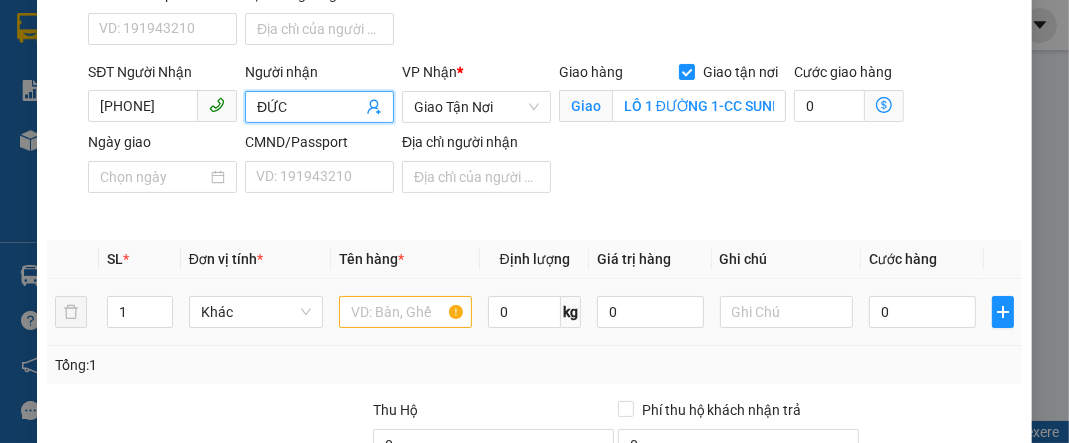 click on "ĐỨC TRẦN - [PHONE] ĐỨC THIỆN  - [PHONE] ĐỨC ANH  - [PHONE] ANH ĐỨC  - [PHONE] ĐỨC PHÁT - [PHONE] ĐỨC CHÍ - [PHONE] TÂM ĐỨC  - [PHONE] ĐỨC  - [PHONE]  A ĐỨC  - [PHONE]  ĐỨC VIỆT - [PHONE]" at bounding box center (-9905, -9835) 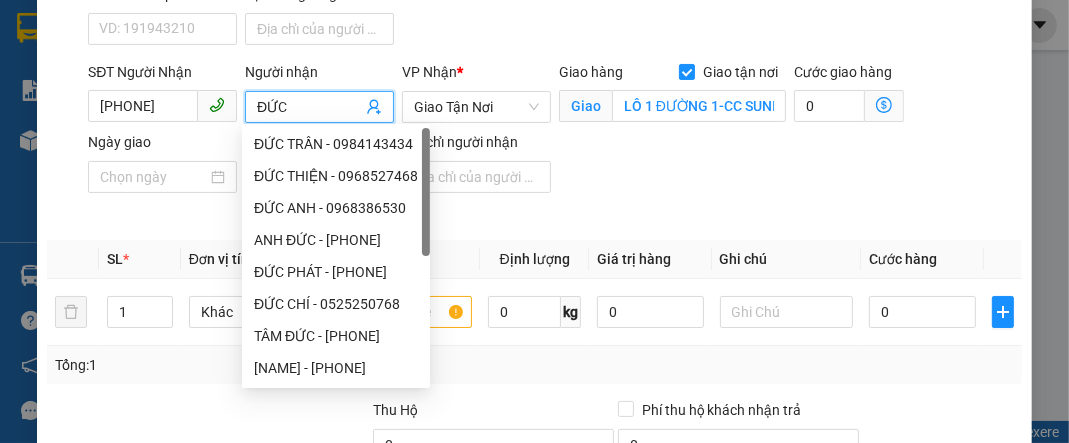 click on "SĐT Người Nhận [PHONE] Người nhận ĐỨC VP Nhận  * Giao Tận Nơi Giao hàng Giao tận nơi Giao LÔ 1 ĐƯỜNG 1-CC SUNRISE CITY _TÂN HƯNG Q7 Cước giao hàng 0 Ngày giao CMND/Passport VD: [NUMBER] Địa chỉ người nhận" at bounding box center [554, 143] 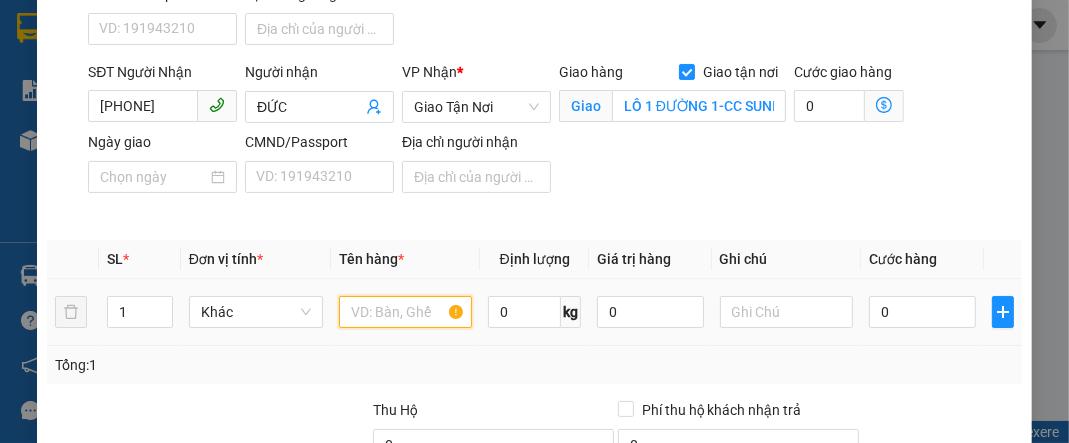 click at bounding box center (406, 312) 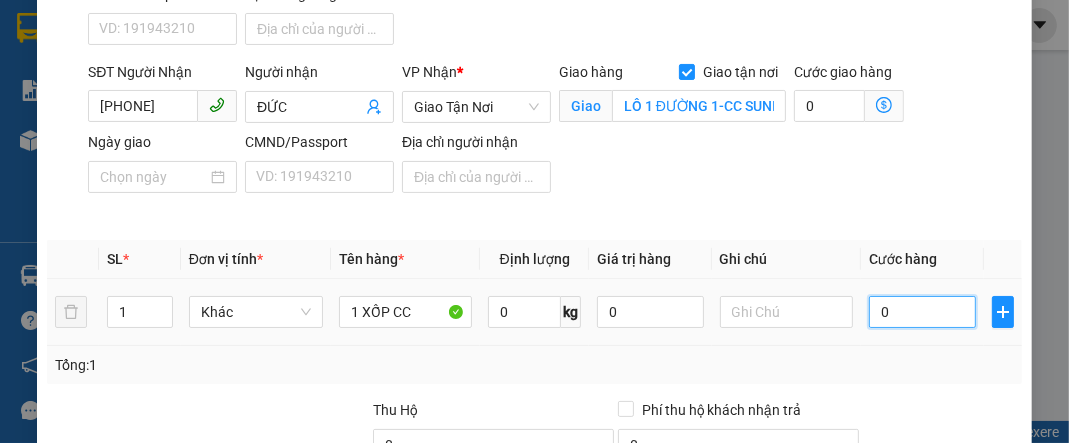 click on "0" at bounding box center (922, 312) 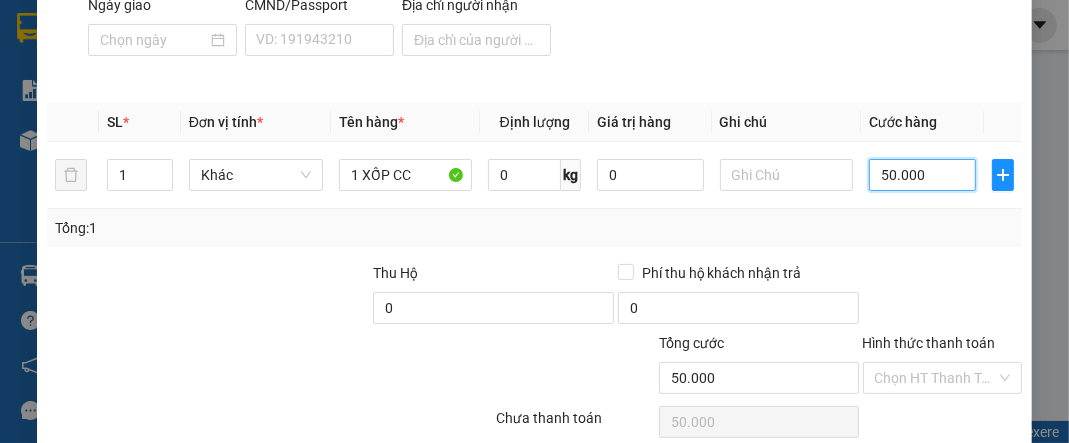 scroll, scrollTop: 456, scrollLeft: 0, axis: vertical 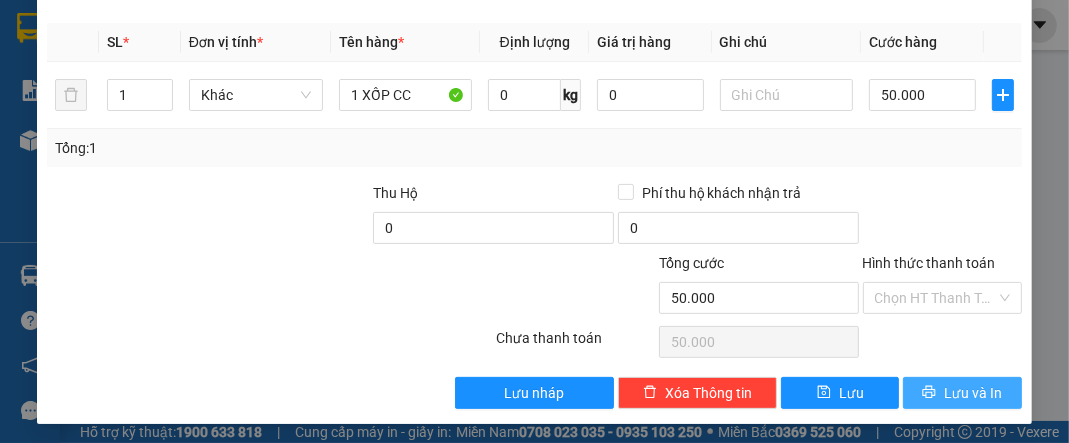 click on "Lưu và In" at bounding box center [962, 393] 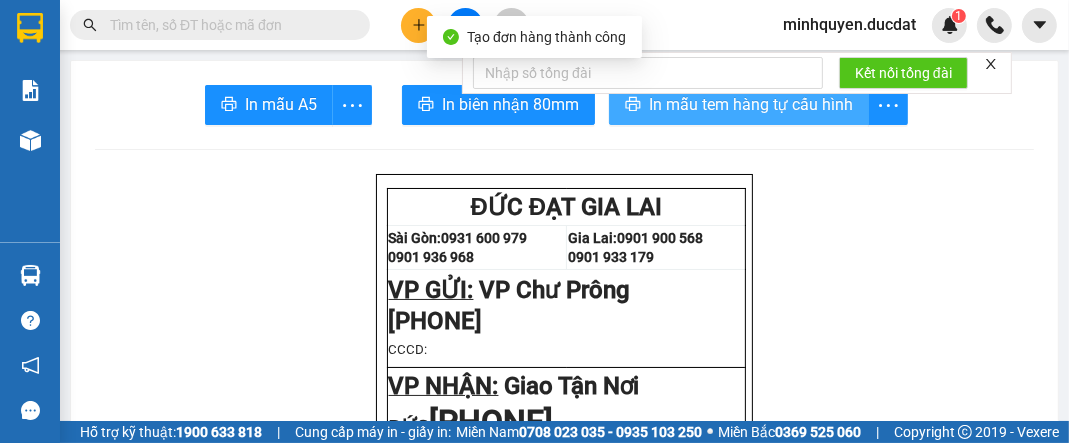 drag, startPoint x: 808, startPoint y: 105, endPoint x: 826, endPoint y: 144, distance: 42.953465 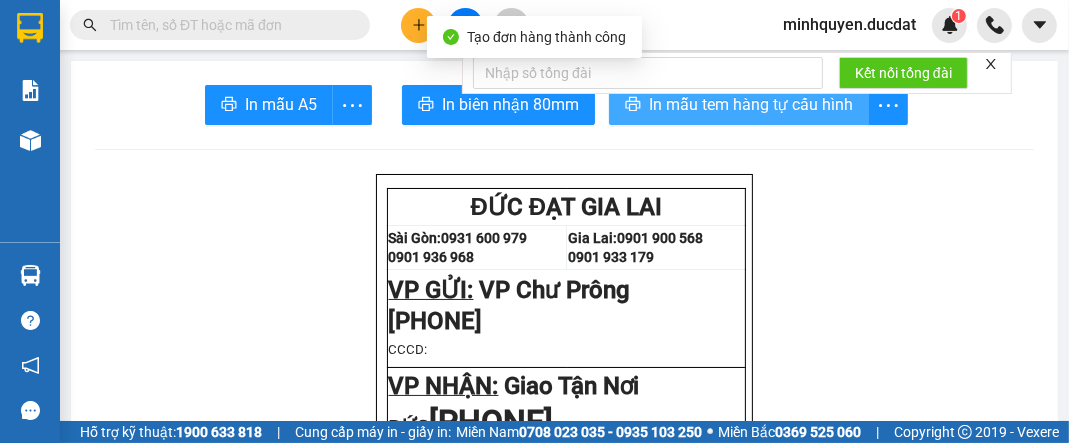 scroll, scrollTop: 0, scrollLeft: 0, axis: both 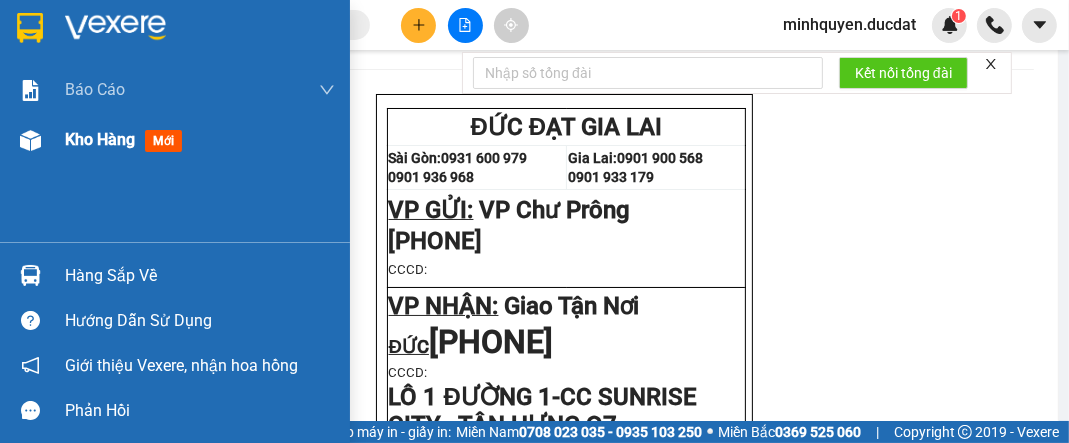 click on "Kho hàng" at bounding box center (100, 139) 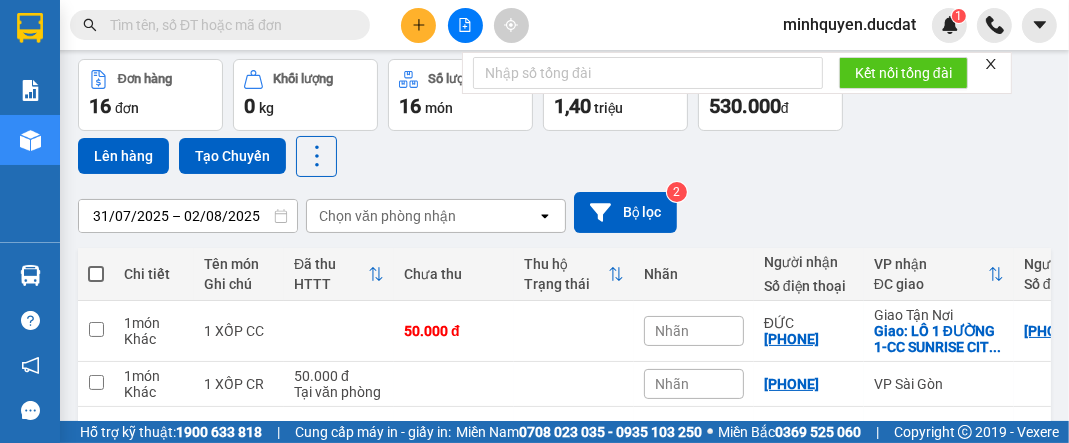 scroll, scrollTop: 160, scrollLeft: 0, axis: vertical 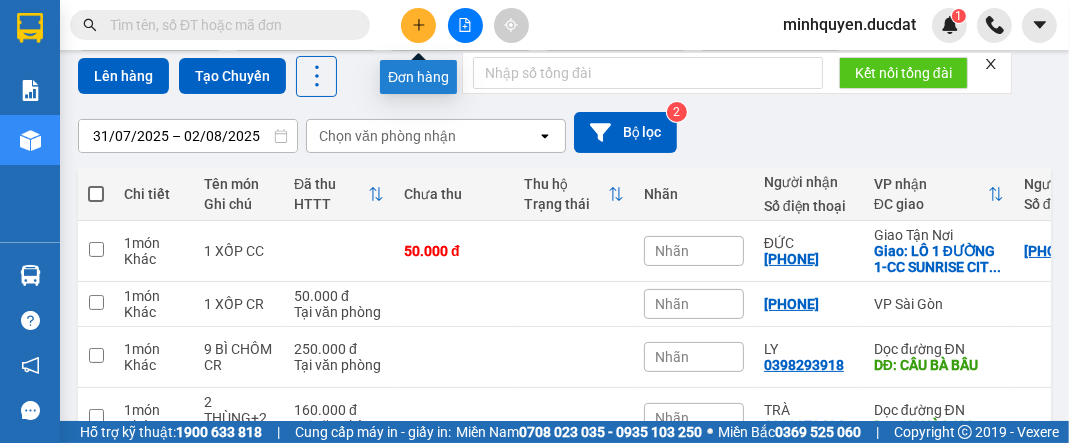click at bounding box center (418, 25) 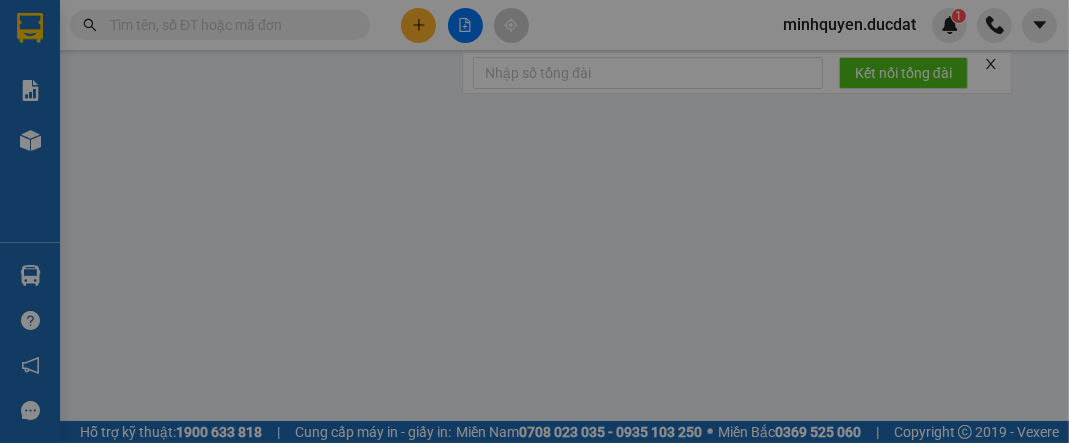 scroll, scrollTop: 0, scrollLeft: 0, axis: both 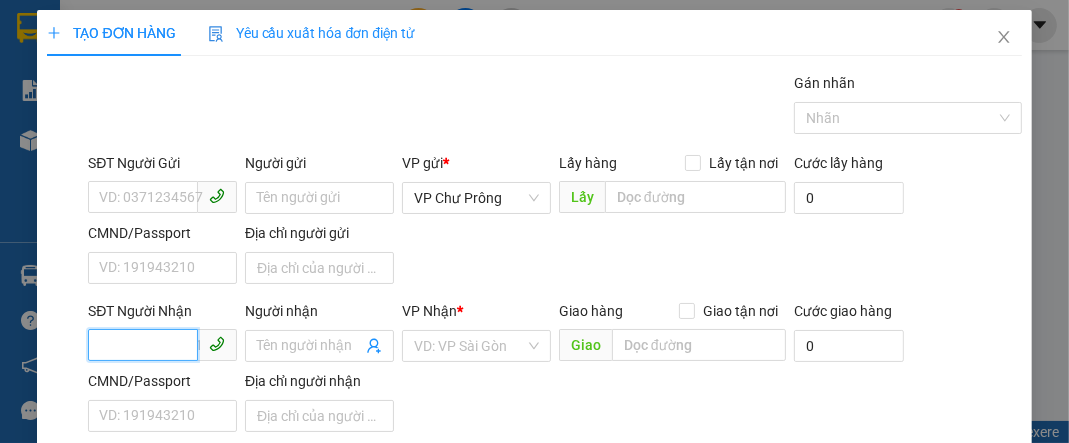 click on "SĐT Người Nhận" at bounding box center (143, 345) 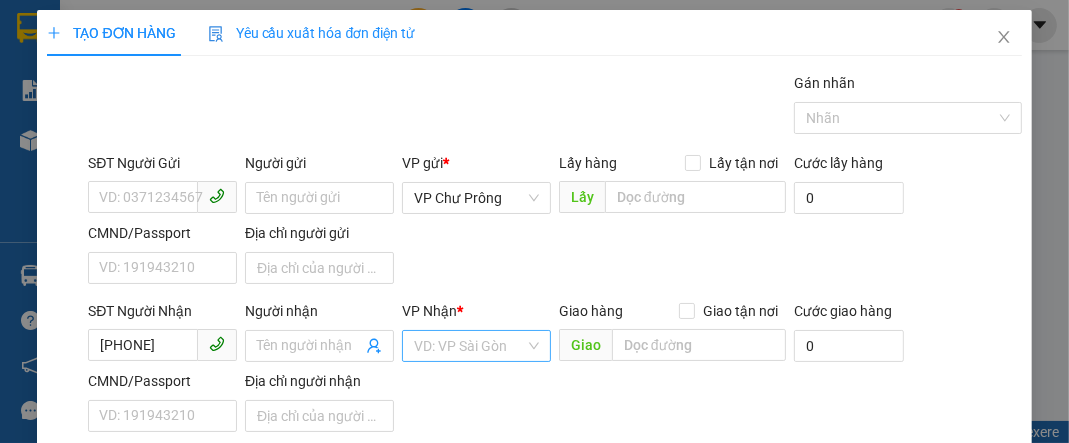 click at bounding box center (469, 346) 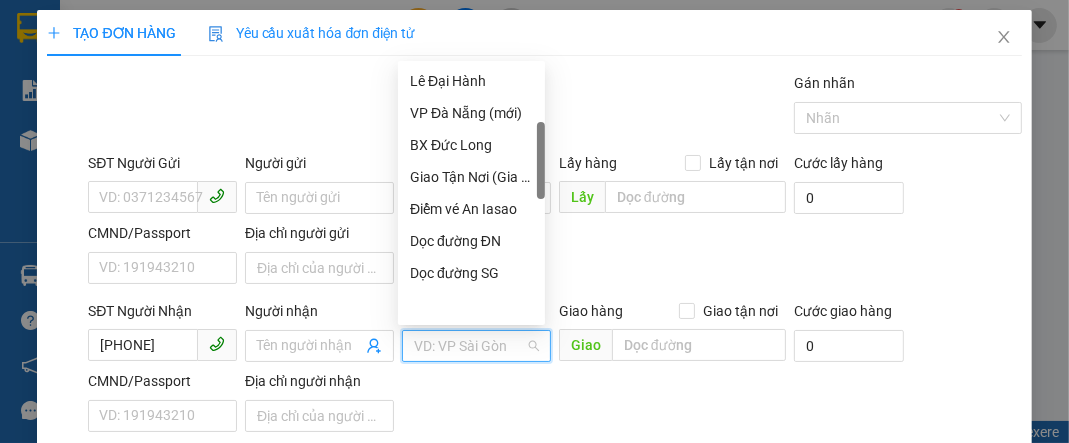 scroll, scrollTop: 240, scrollLeft: 0, axis: vertical 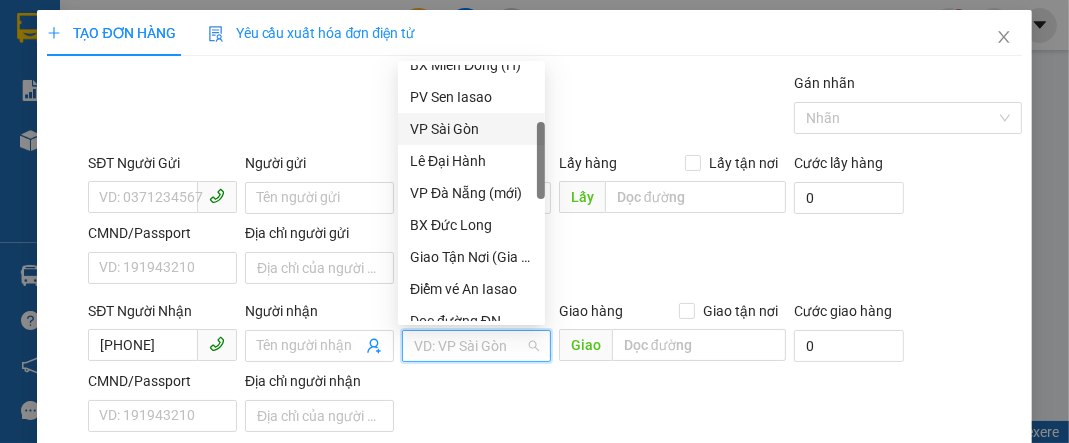 click on "VP Sài Gòn" at bounding box center (471, 129) 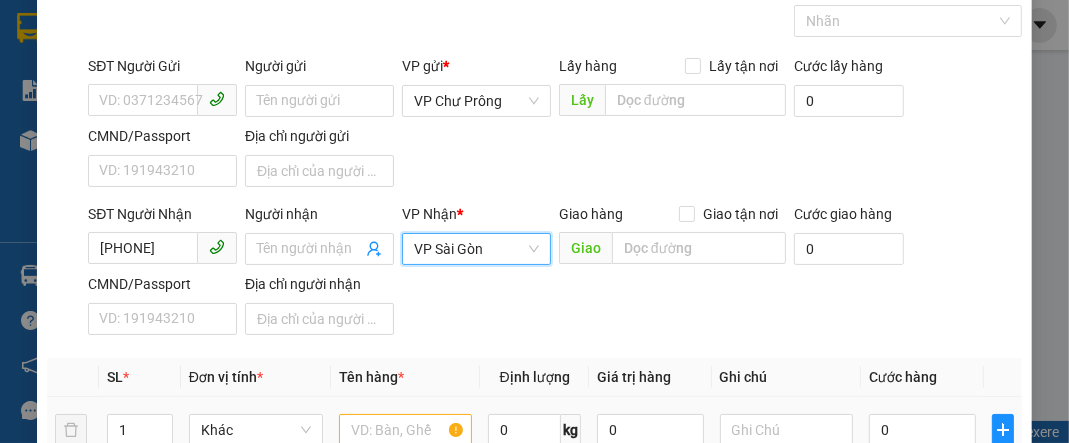scroll, scrollTop: 160, scrollLeft: 0, axis: vertical 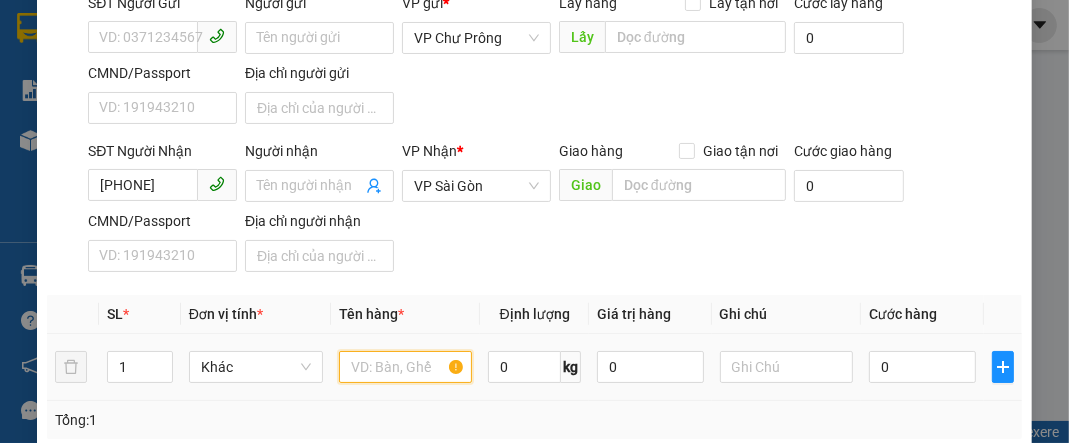 click at bounding box center [406, 367] 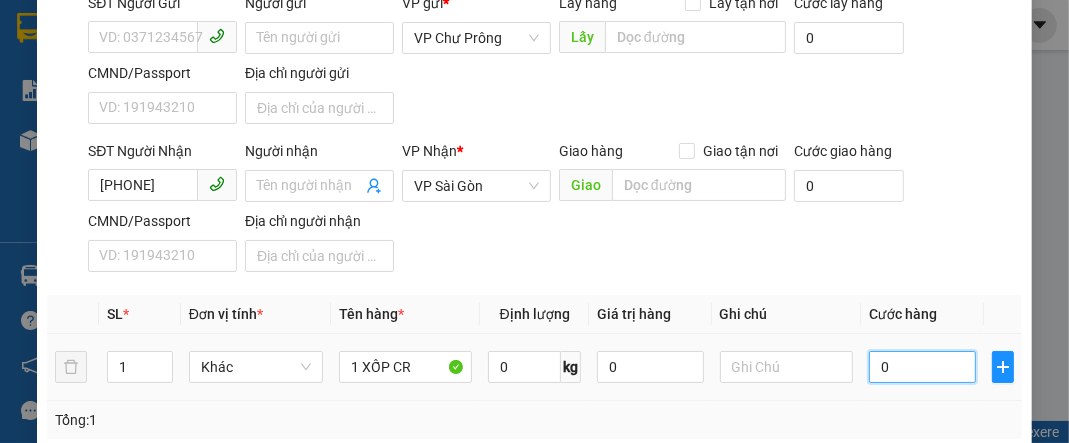 click on "0" at bounding box center (922, 367) 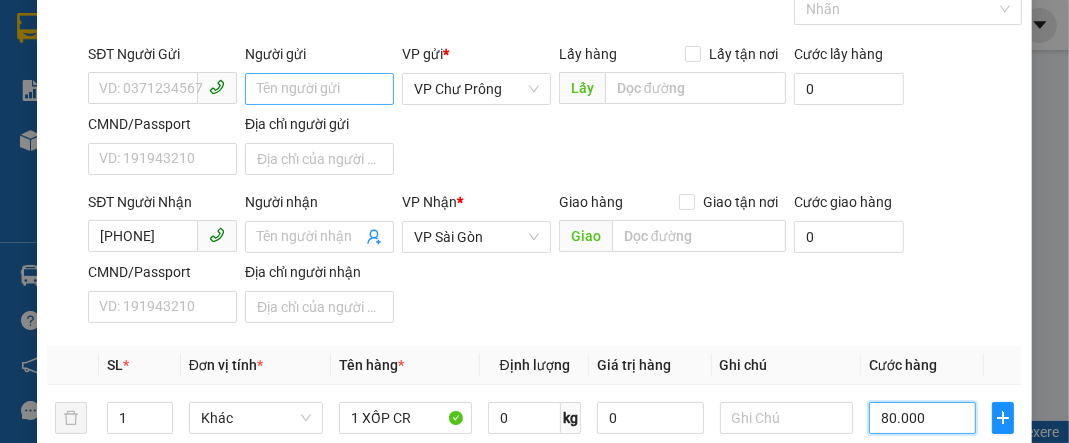 scroll, scrollTop: 0, scrollLeft: 0, axis: both 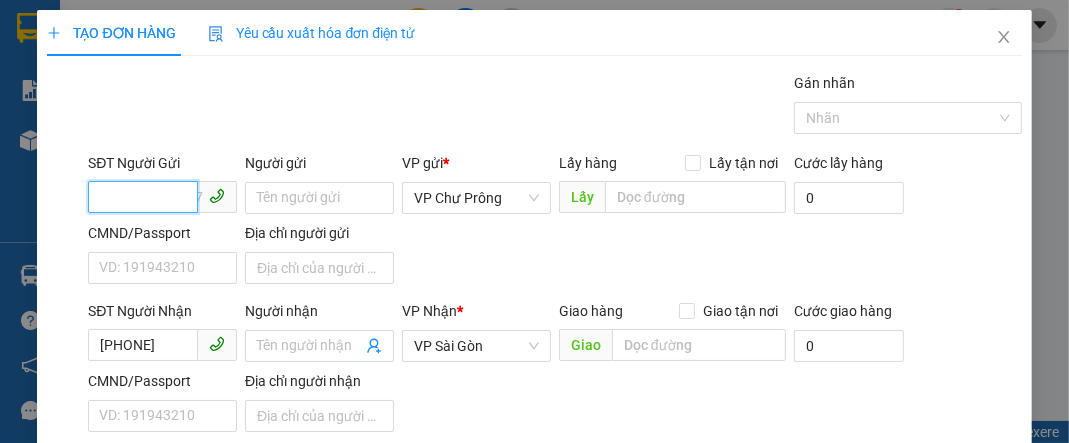 click on "SĐT Người Gửi" at bounding box center (143, 197) 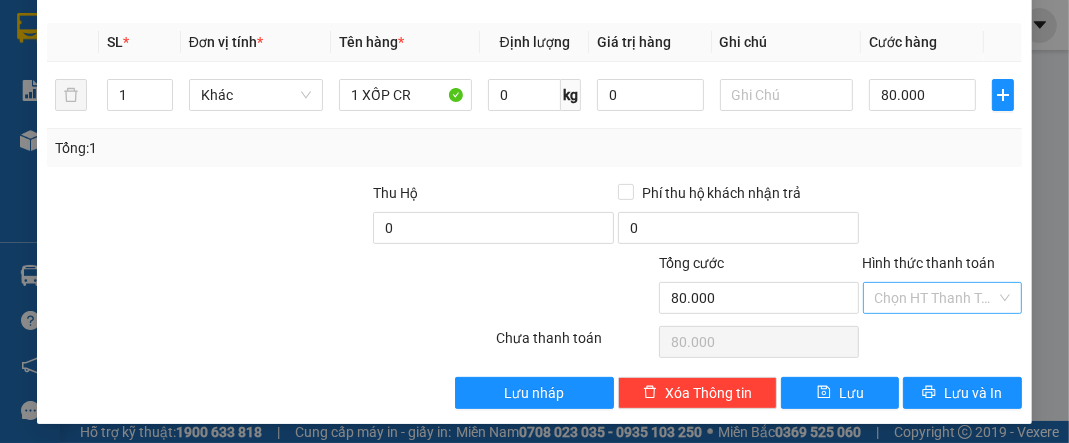 scroll, scrollTop: 432, scrollLeft: 0, axis: vertical 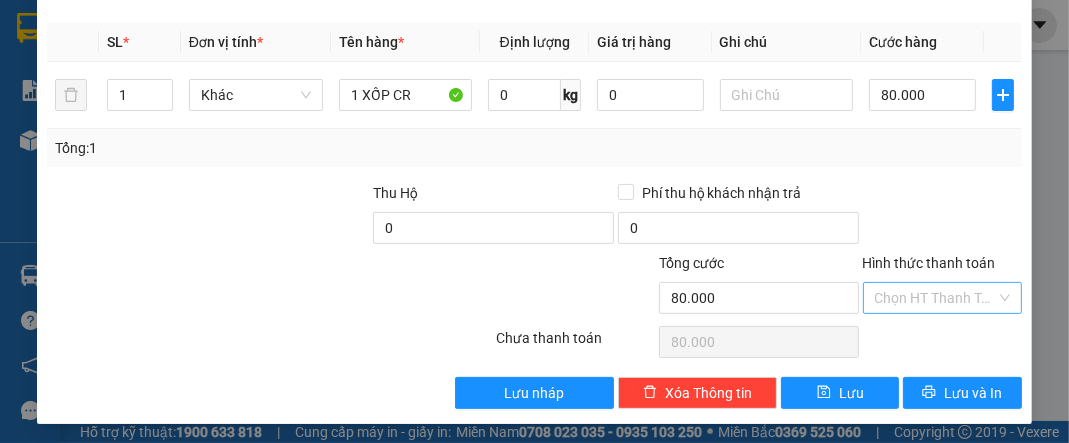 click on "Hình thức thanh toán" at bounding box center (935, 298) 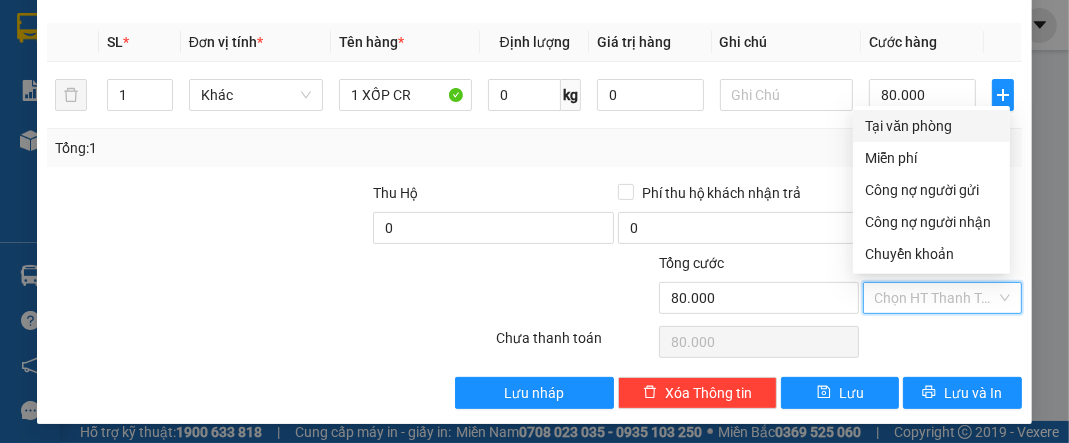 click on "Tại văn phòng" at bounding box center [931, 126] 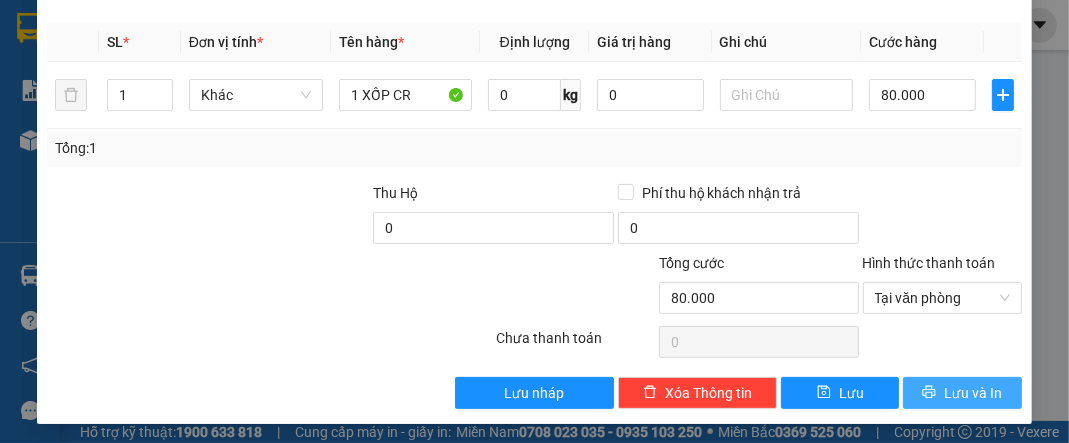 click on "Lưu và In" at bounding box center [973, 393] 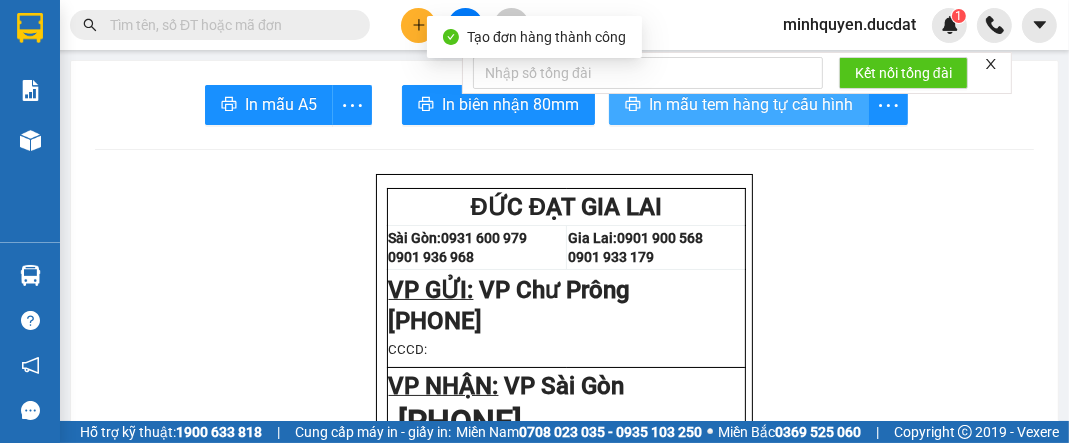 click on "In mẫu tem hàng tự cấu hình" at bounding box center (739, 105) 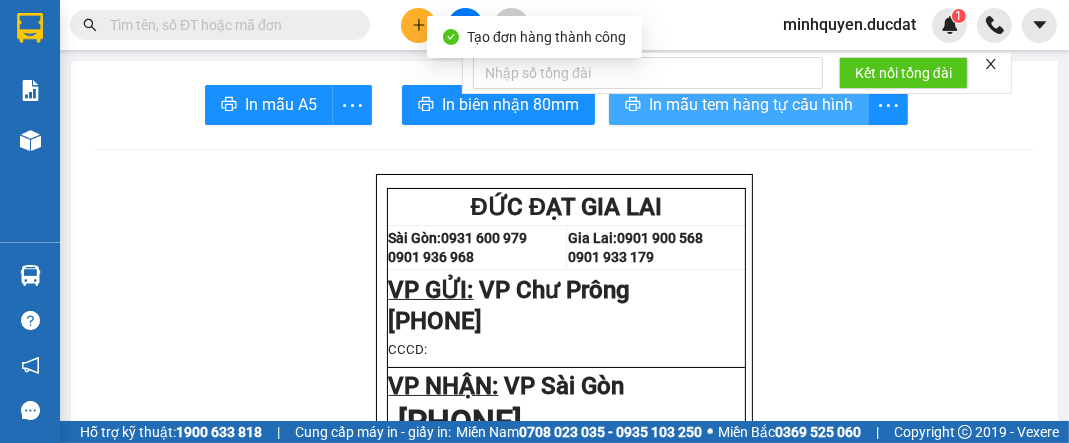 scroll, scrollTop: 0, scrollLeft: 0, axis: both 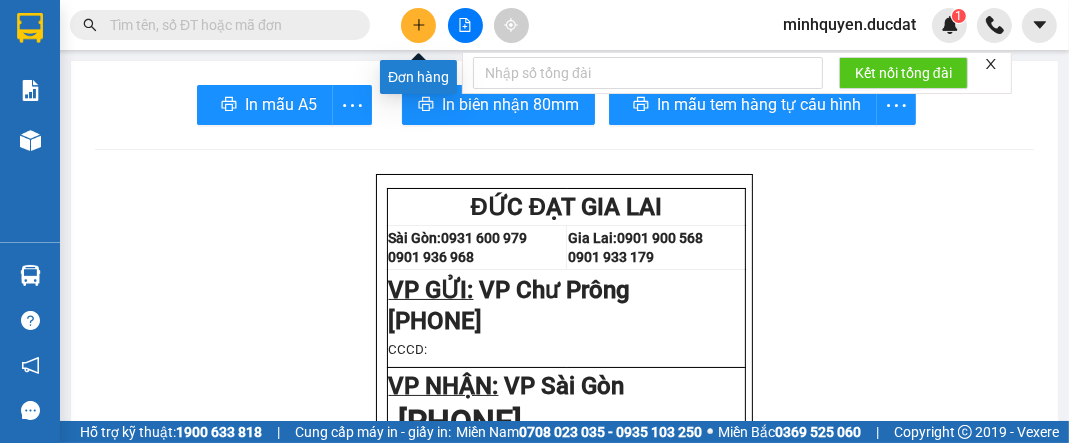click 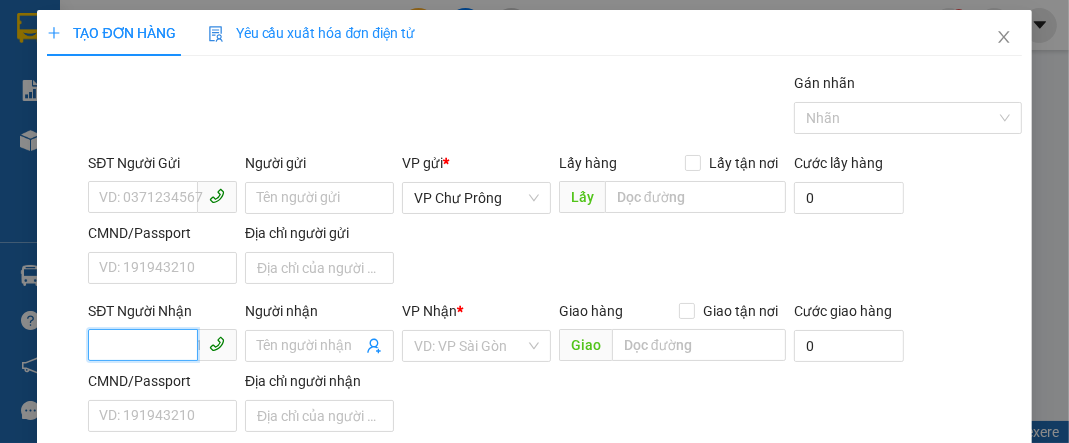 click on "SĐT Người Nhận" at bounding box center [143, 345] 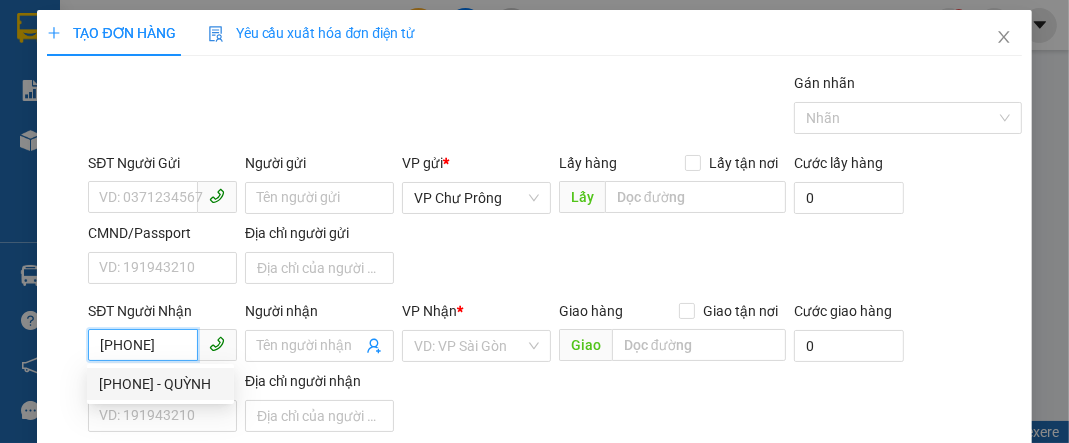 click on "[PHONE] - QUỲNH" at bounding box center [160, 384] 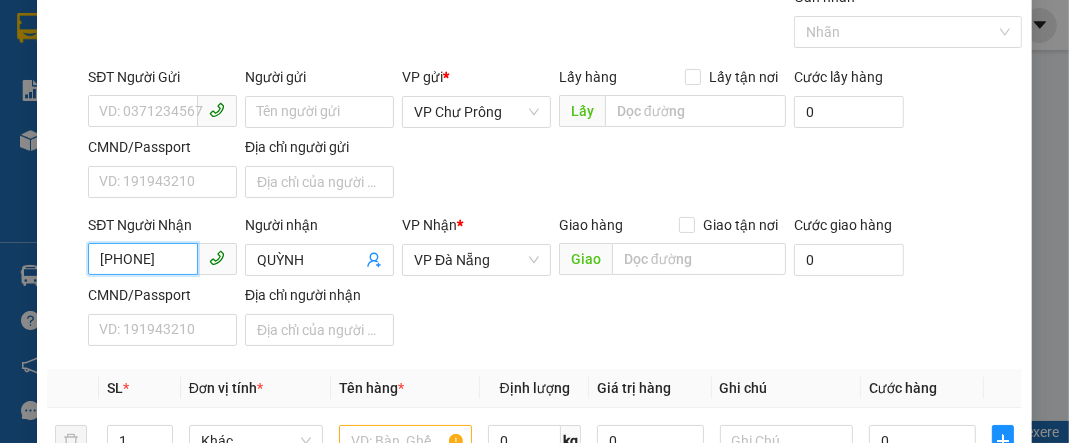 scroll, scrollTop: 239, scrollLeft: 0, axis: vertical 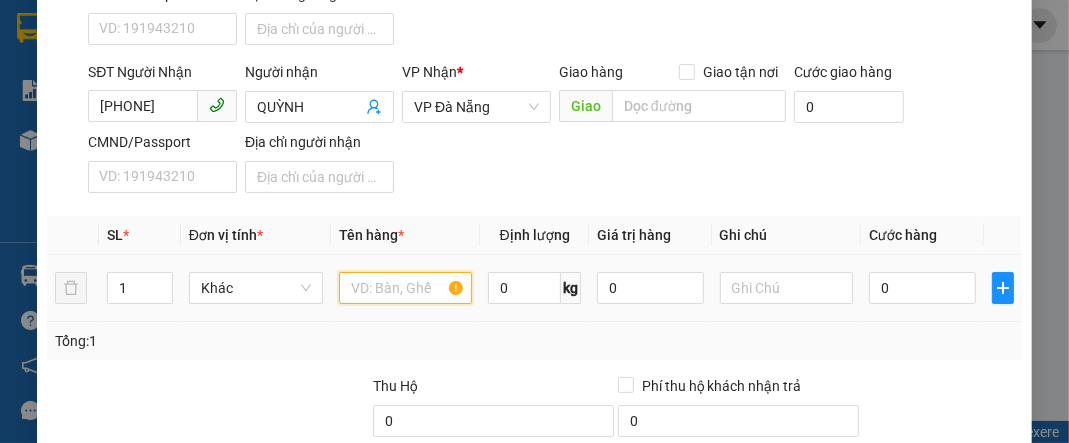 click at bounding box center (406, 288) 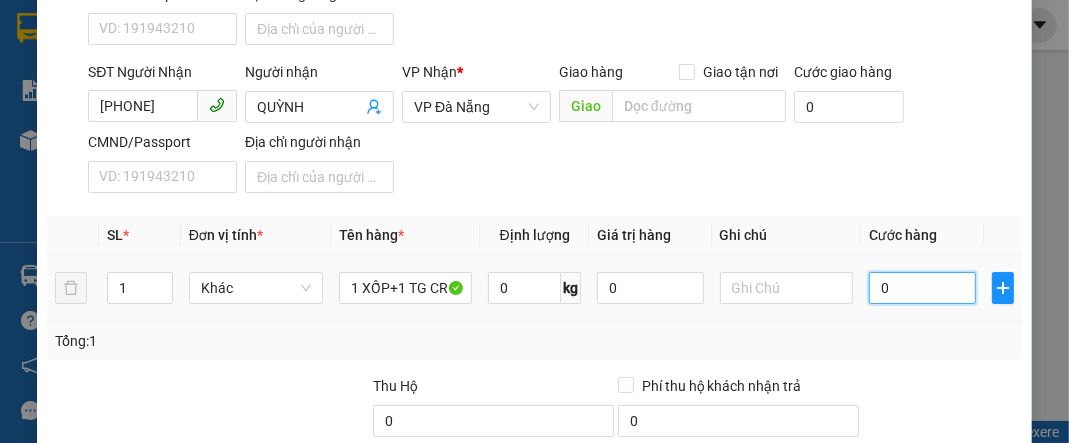 click on "0" at bounding box center [922, 288] 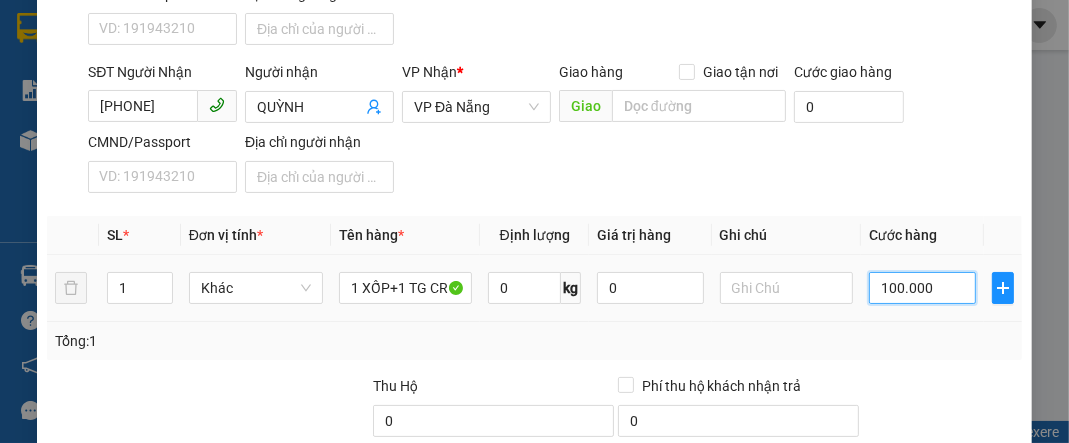 scroll, scrollTop: 432, scrollLeft: 0, axis: vertical 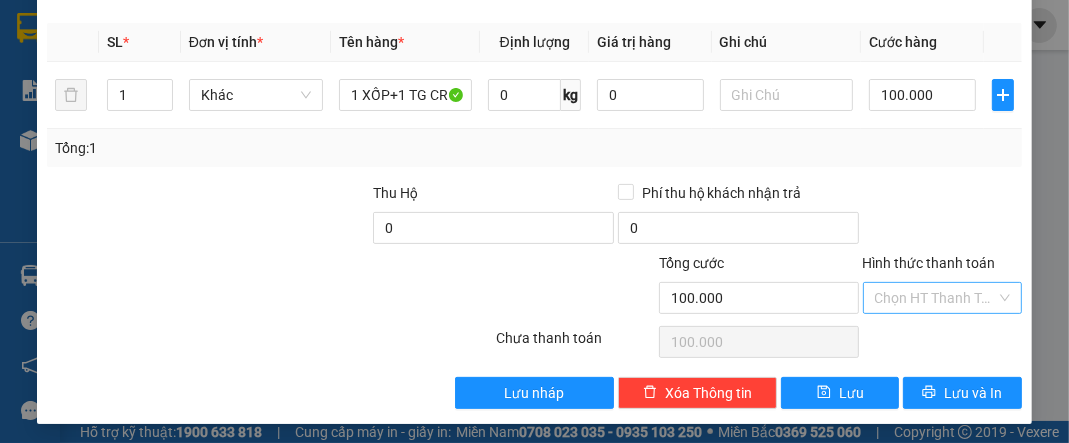 click on "Hình thức thanh toán" at bounding box center [935, 298] 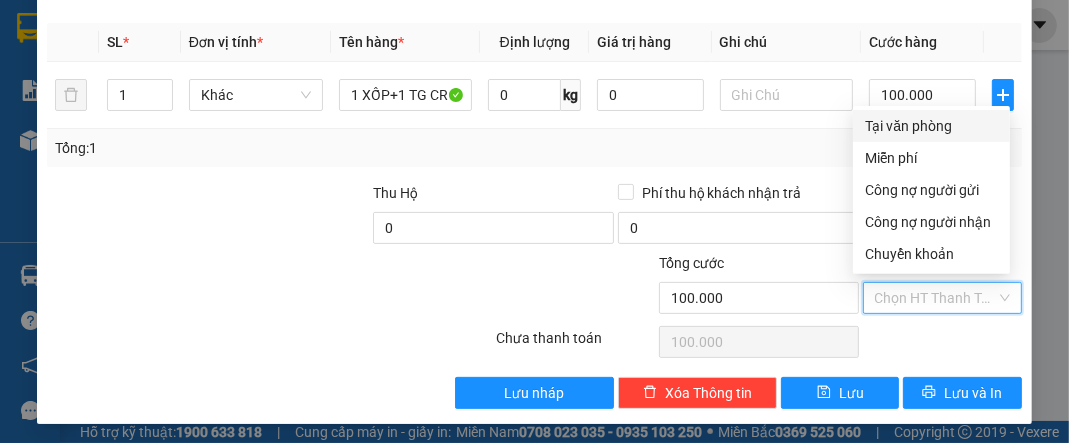 click on "Tại văn phòng" at bounding box center [931, 126] 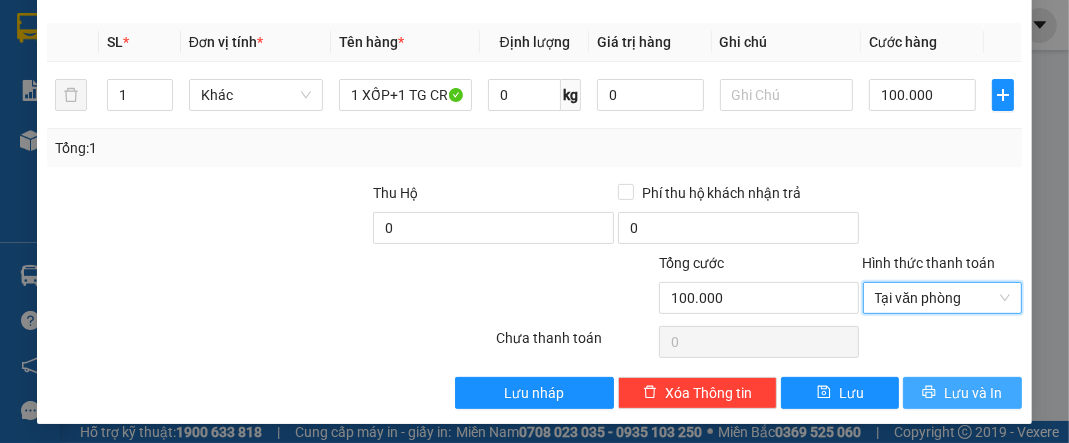 click on "Lưu và In" at bounding box center [973, 393] 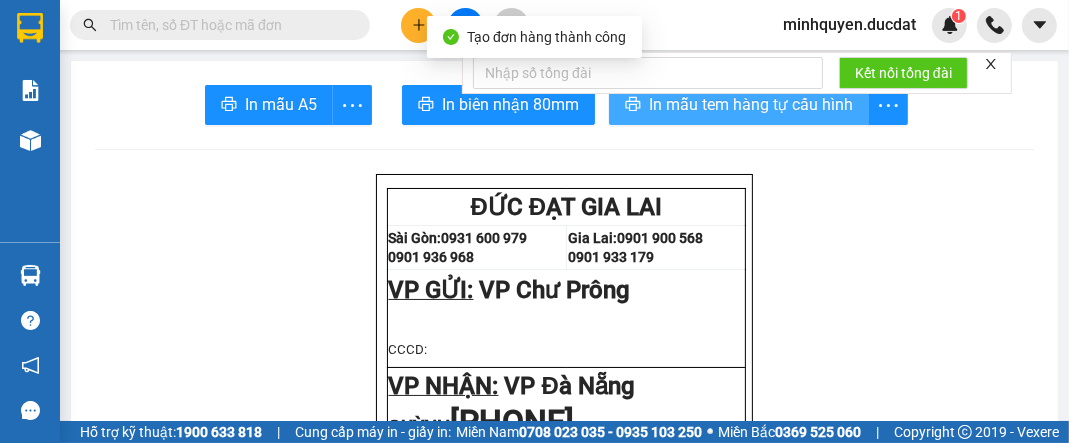 click on "In mẫu tem hàng tự cấu hình" at bounding box center (751, 104) 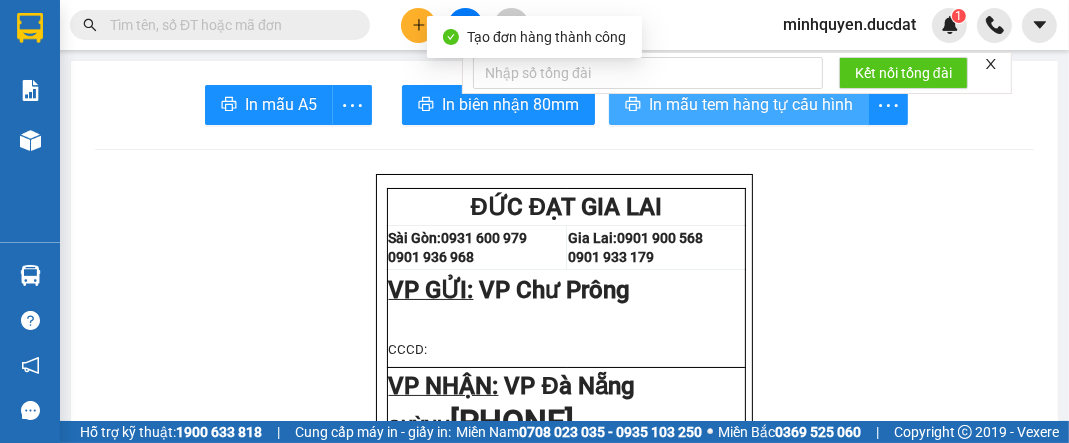 scroll, scrollTop: 0, scrollLeft: 0, axis: both 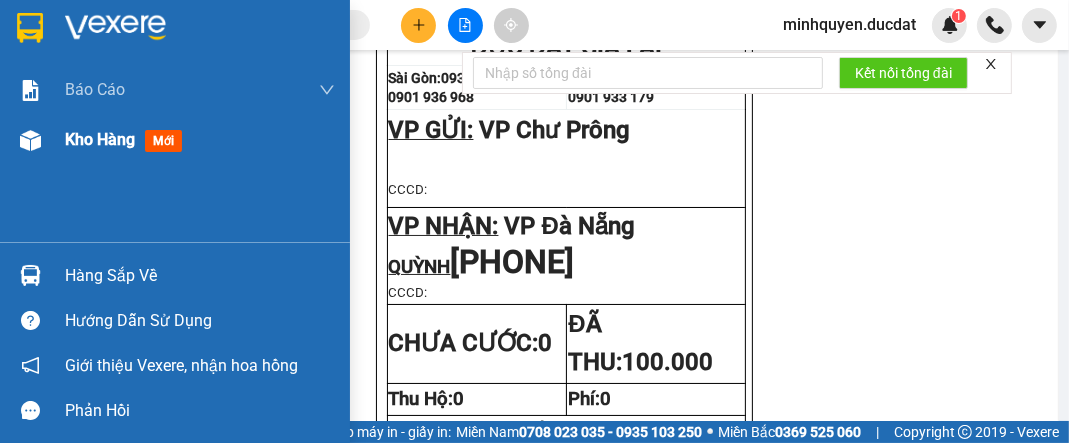 click on "Kho hàng" at bounding box center [100, 139] 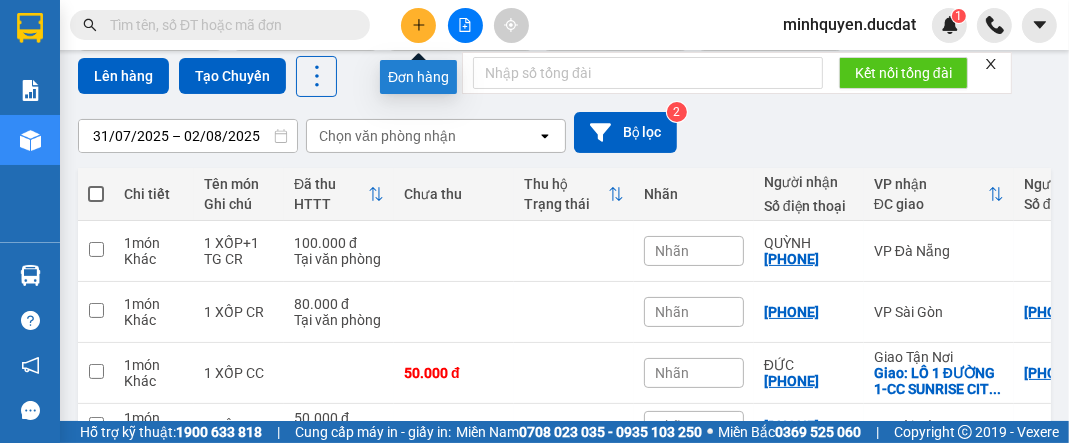 click 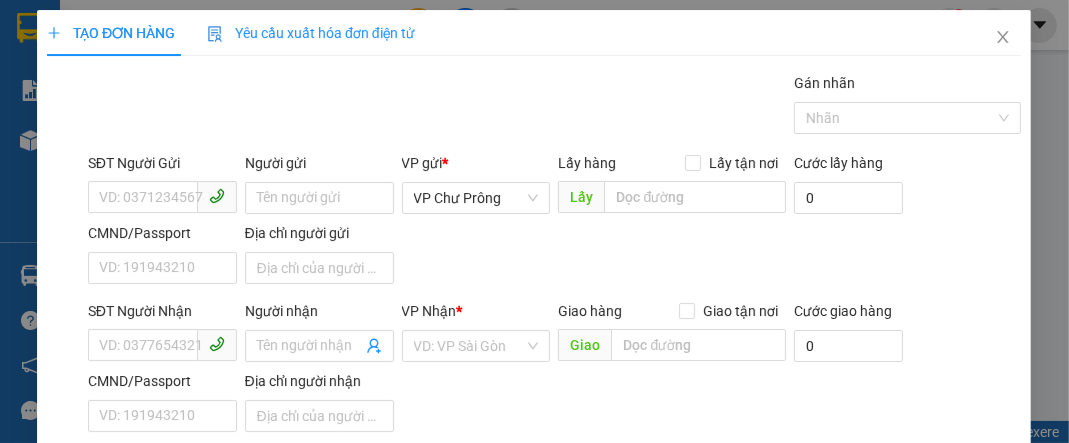 scroll, scrollTop: 0, scrollLeft: 0, axis: both 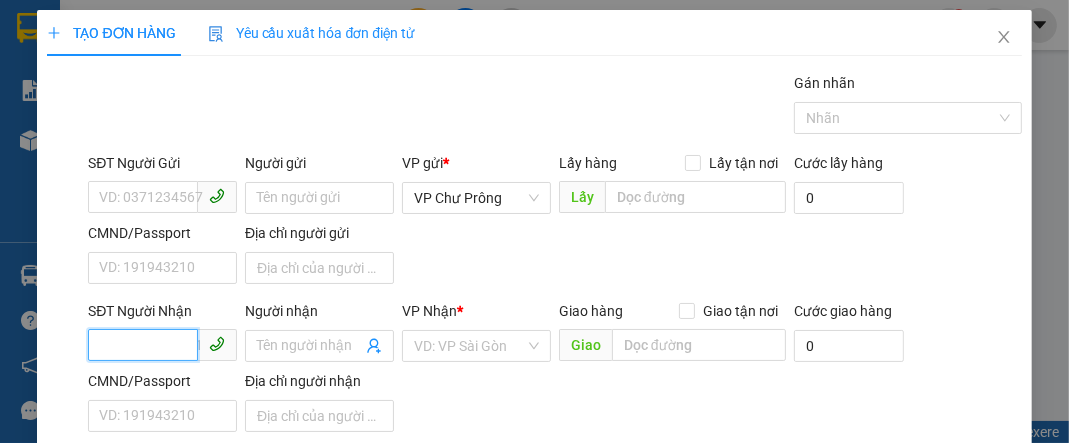 click on "SĐT Người Nhận" at bounding box center [143, 345] 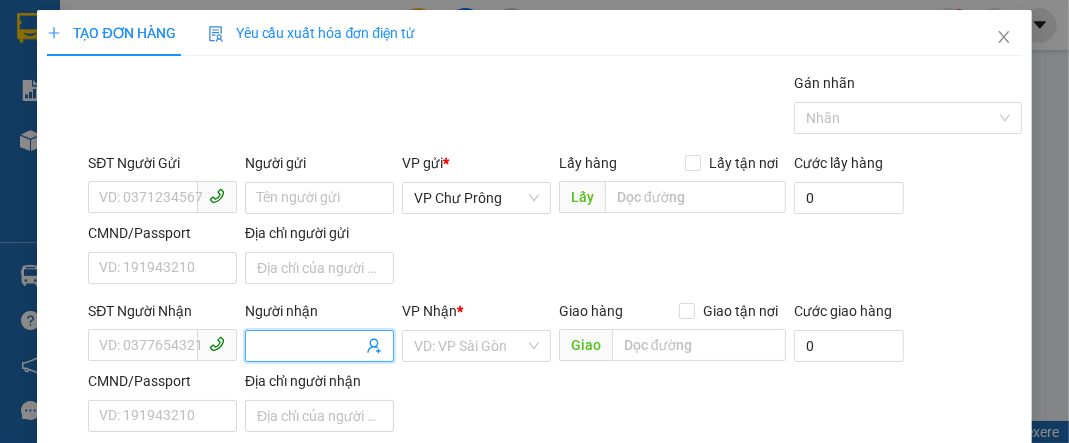 drag, startPoint x: 264, startPoint y: 345, endPoint x: 261, endPoint y: 329, distance: 16.27882 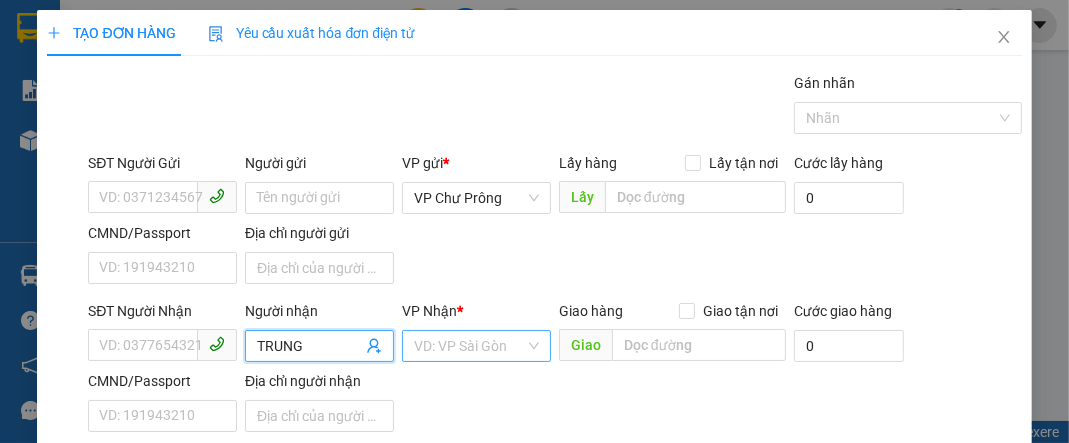 click at bounding box center (469, 346) 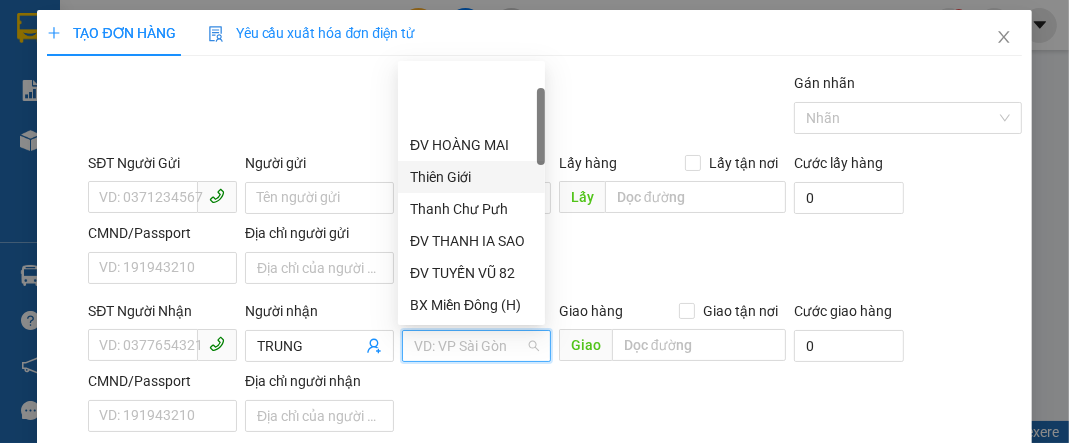 scroll, scrollTop: 160, scrollLeft: 0, axis: vertical 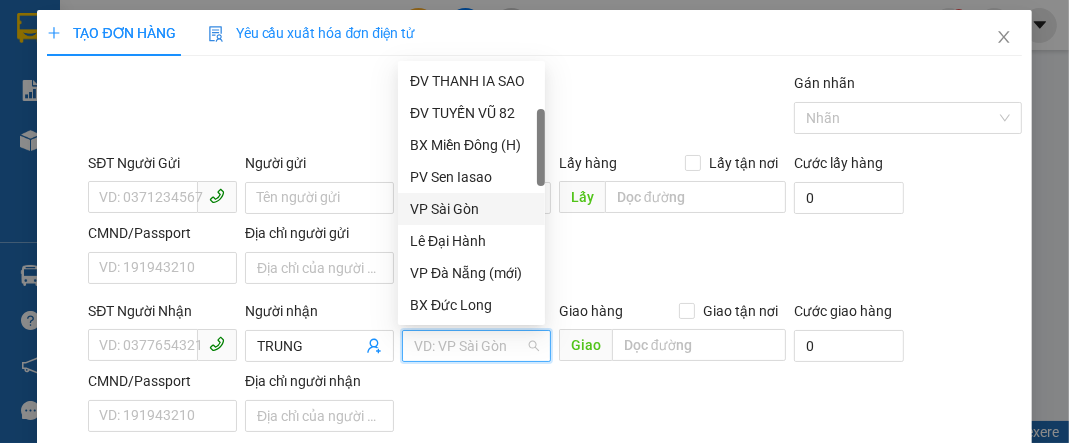 click on "VP Sài Gòn" at bounding box center [471, 209] 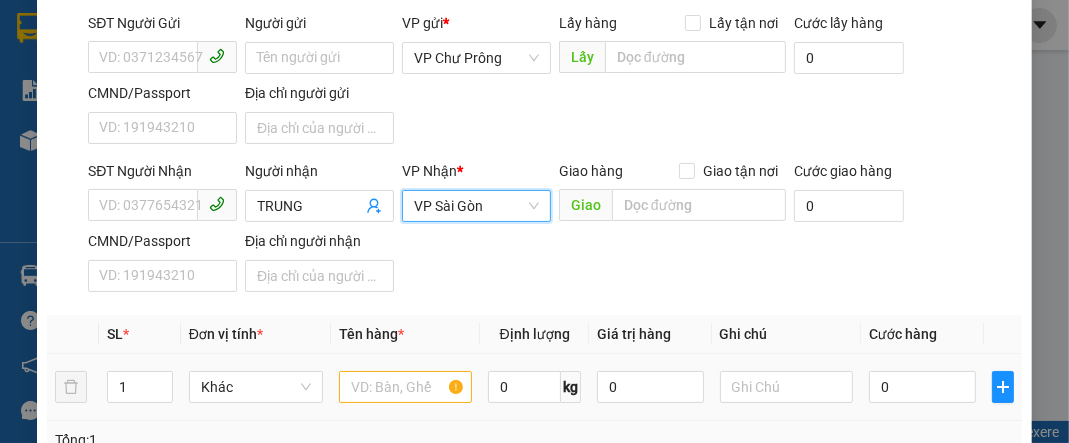 scroll, scrollTop: 239, scrollLeft: 0, axis: vertical 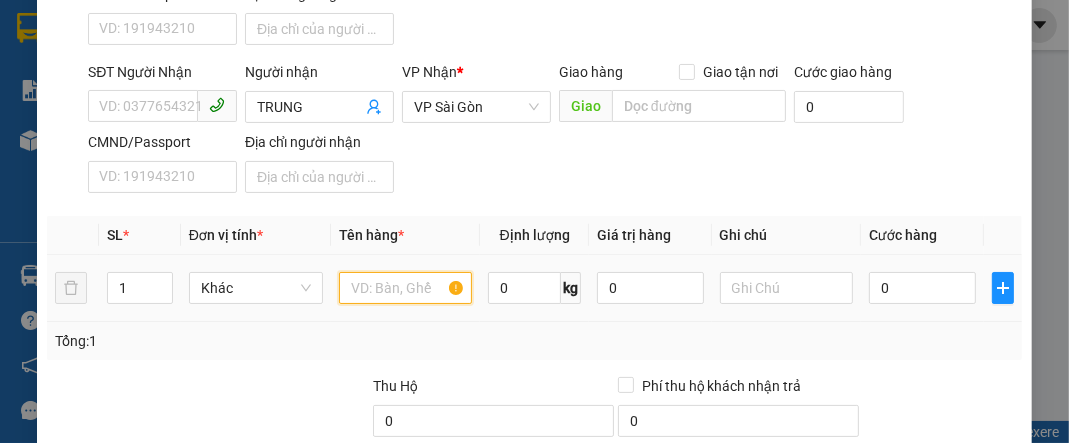 click at bounding box center (406, 288) 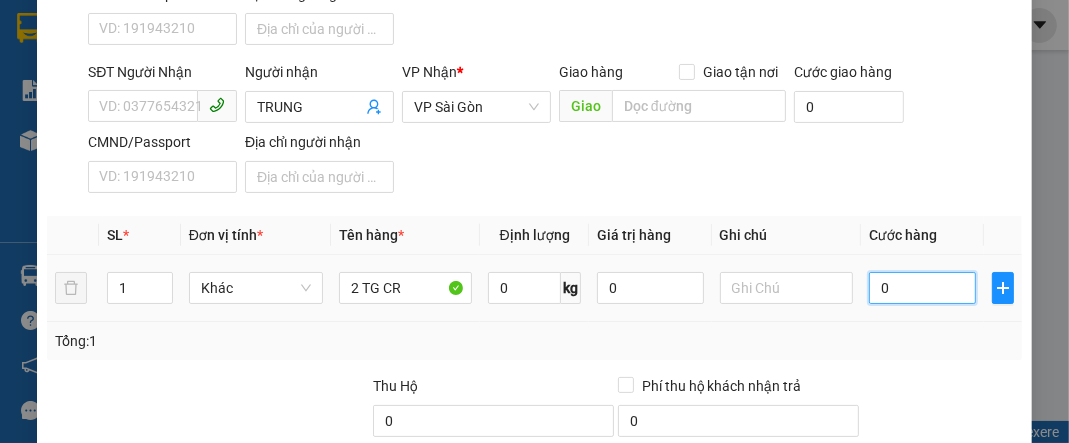 click on "0" at bounding box center (922, 288) 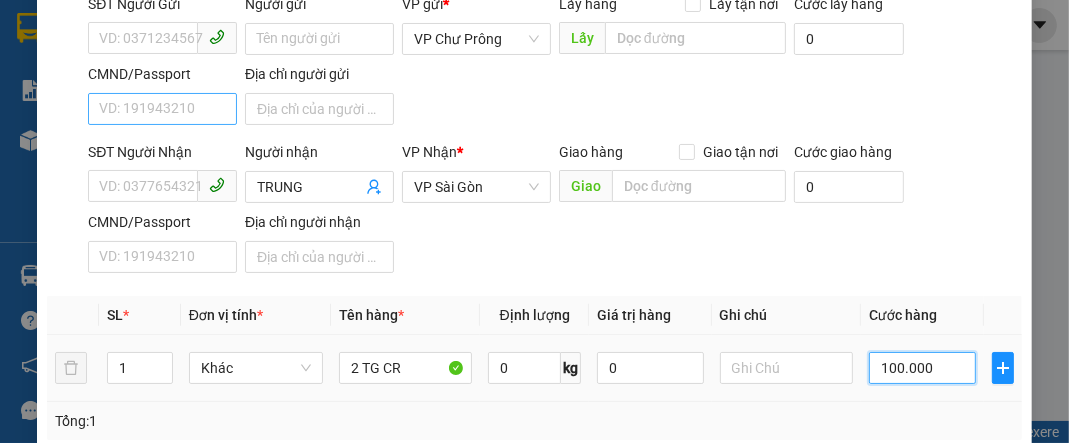 scroll, scrollTop: 80, scrollLeft: 0, axis: vertical 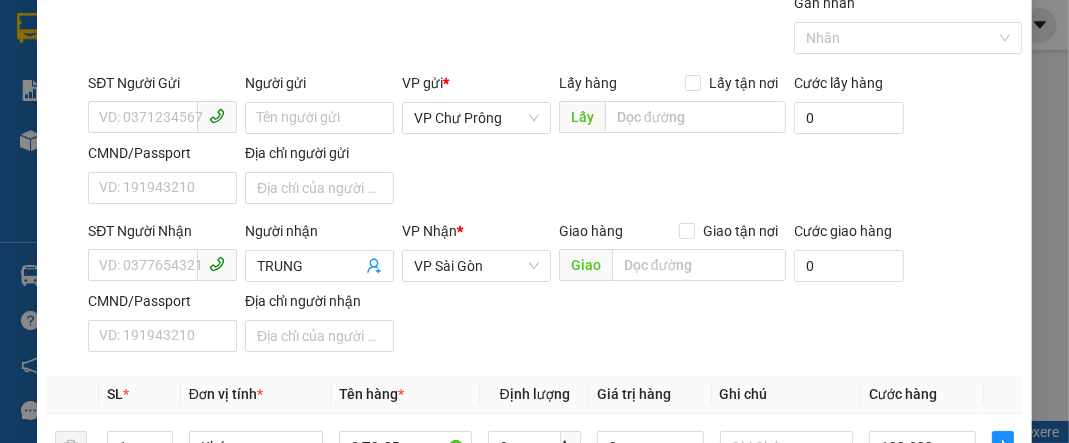 click on "SĐT Người Nhận VD: 0377654321" at bounding box center (162, 255) 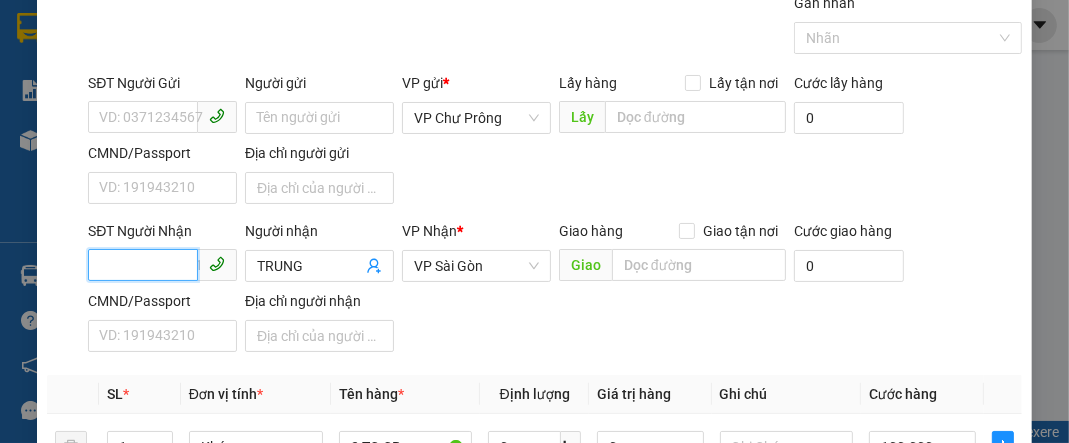 click on "SĐT Người Nhận" at bounding box center (143, 265) 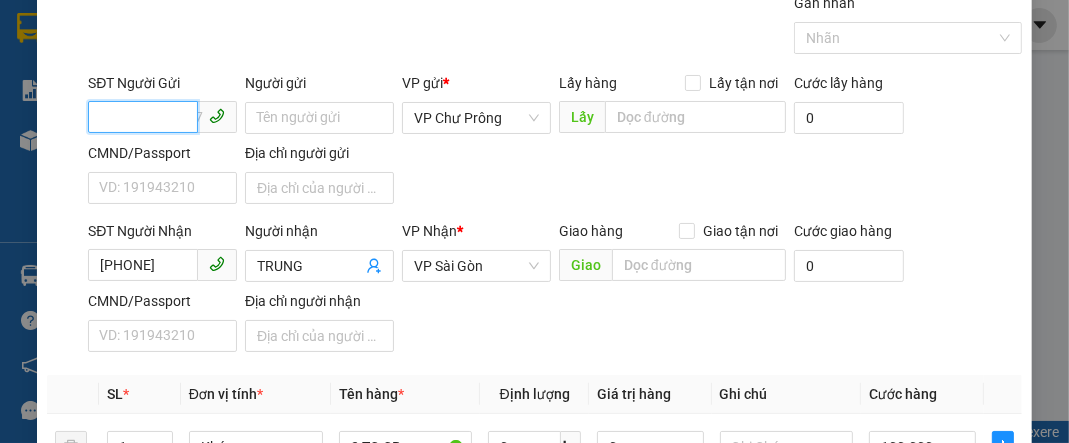 click on "SĐT Người Gửi" at bounding box center (143, 117) 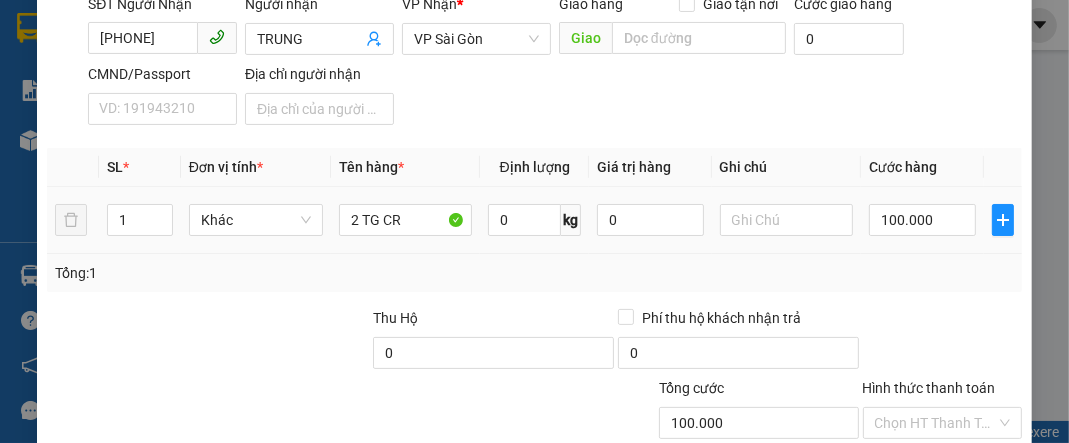 scroll, scrollTop: 400, scrollLeft: 0, axis: vertical 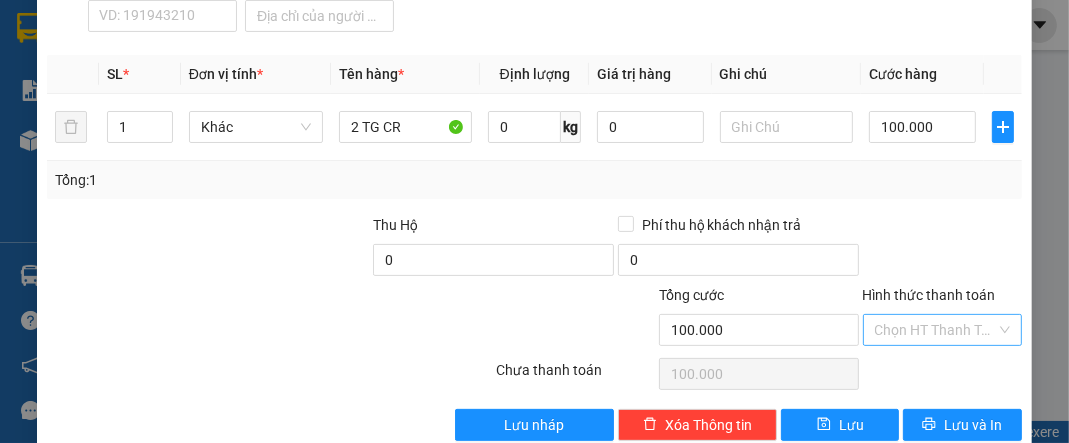 click on "Hình thức thanh toán" at bounding box center [935, 330] 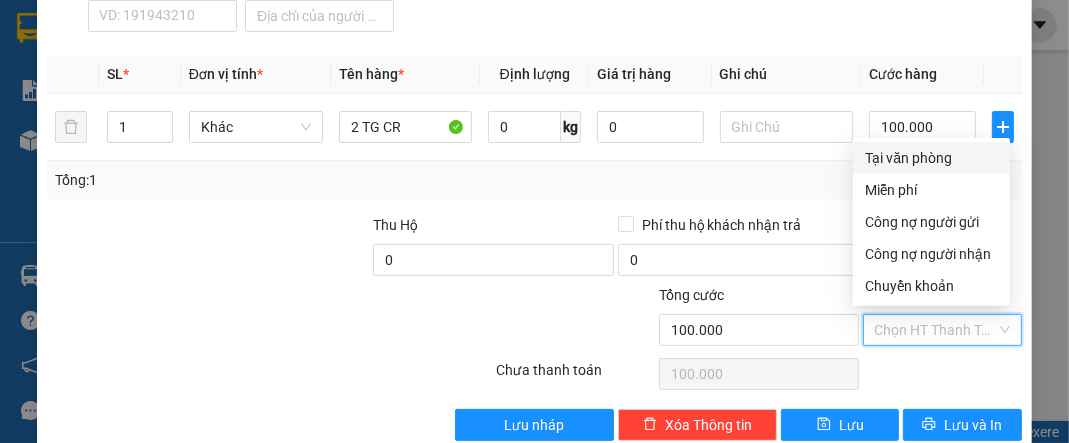 click on "Tại văn phòng" at bounding box center [931, 158] 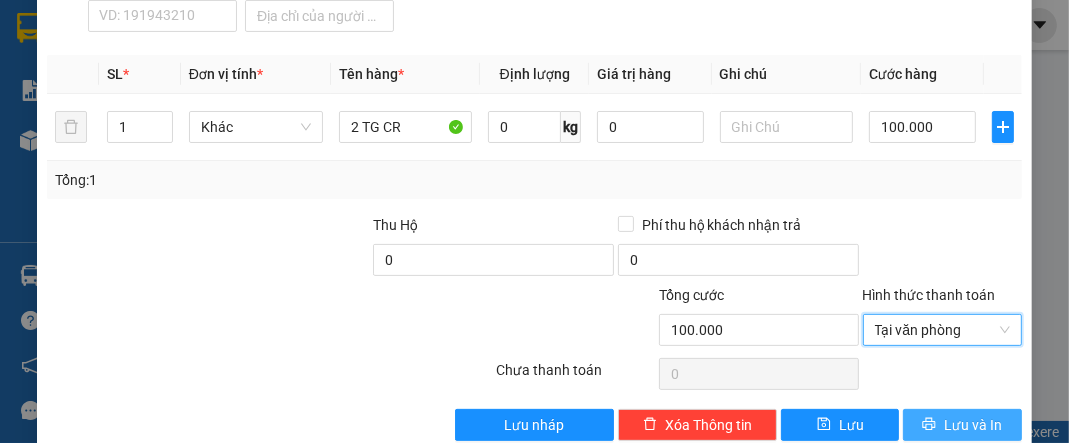 click on "Lưu và In" at bounding box center [973, 425] 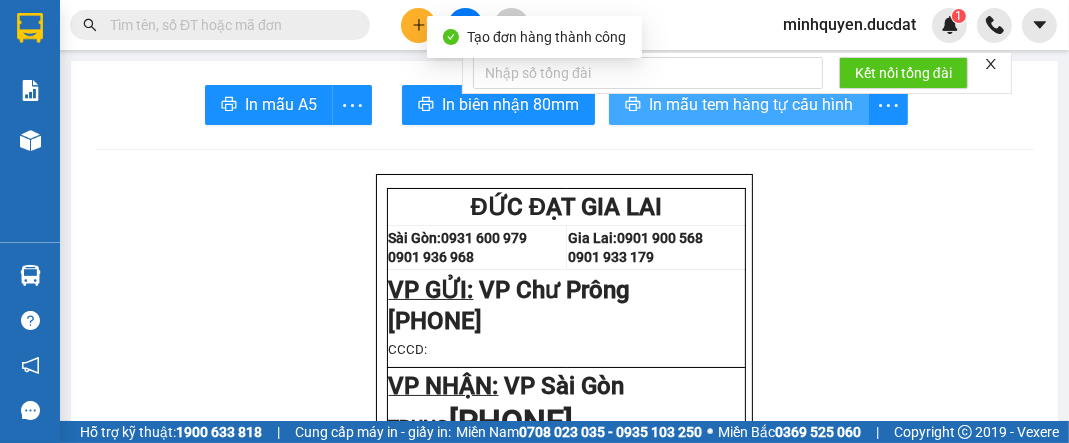 click on "In mẫu tem hàng tự cấu hình" at bounding box center (751, 104) 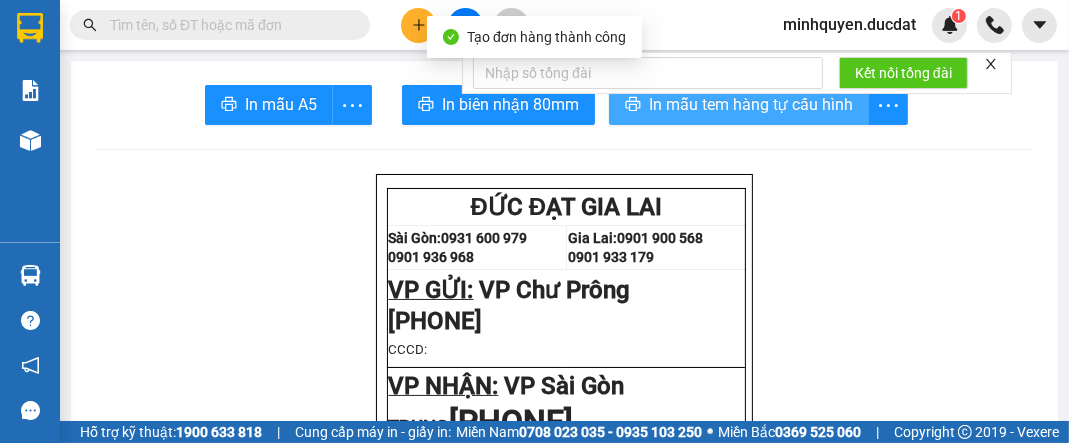 scroll, scrollTop: 0, scrollLeft: 0, axis: both 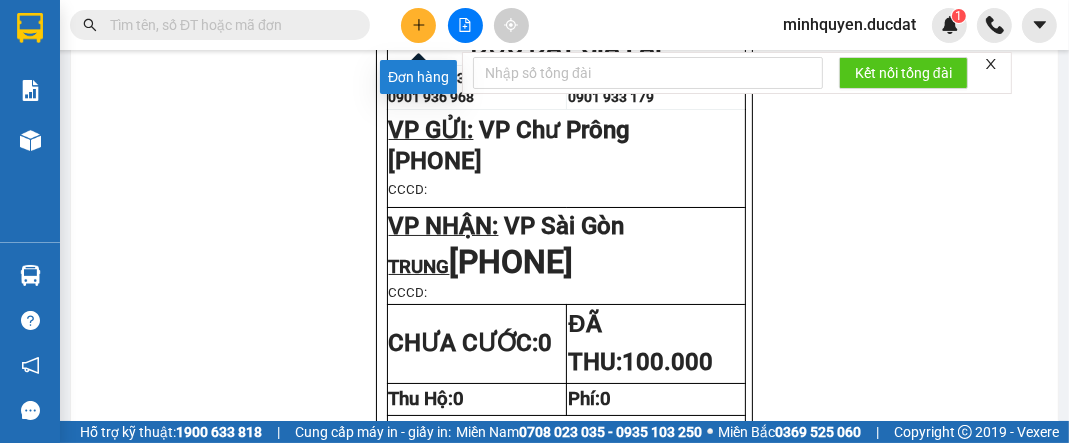 click at bounding box center (418, 25) 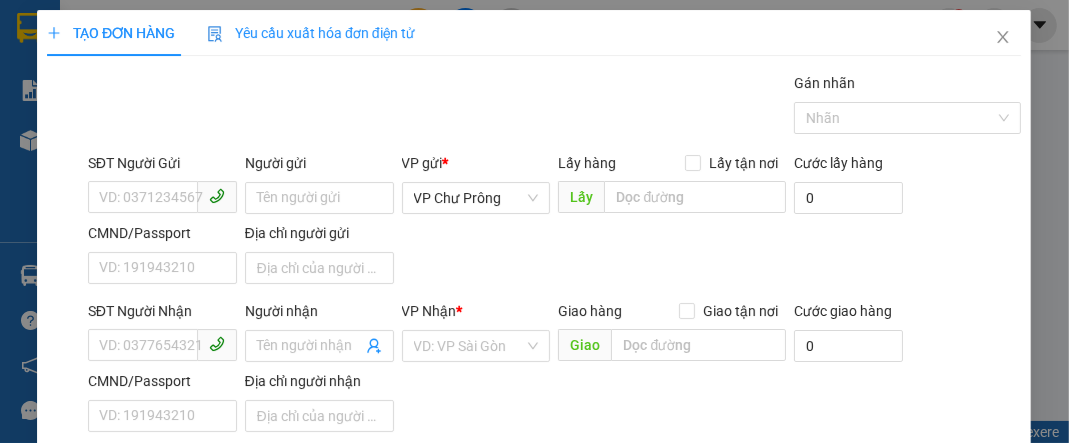 scroll, scrollTop: 0, scrollLeft: 0, axis: both 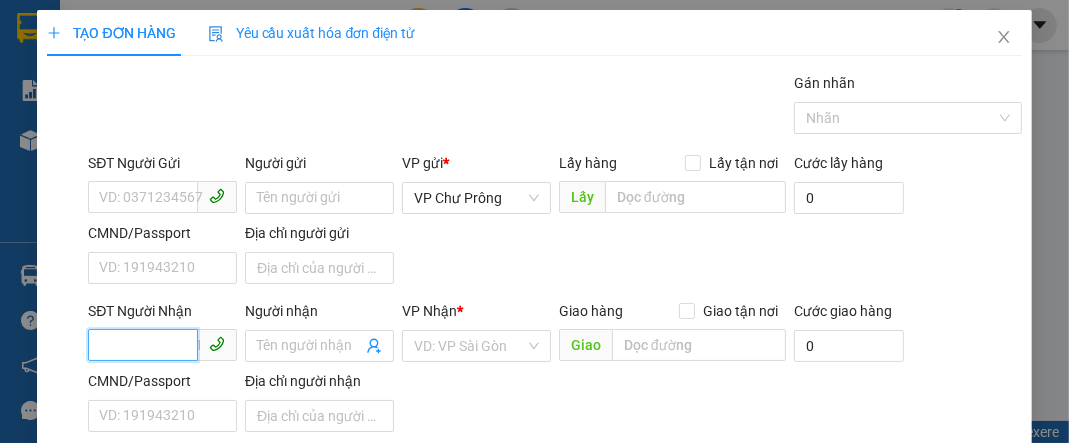 click on "SĐT Người Nhận" at bounding box center [143, 345] 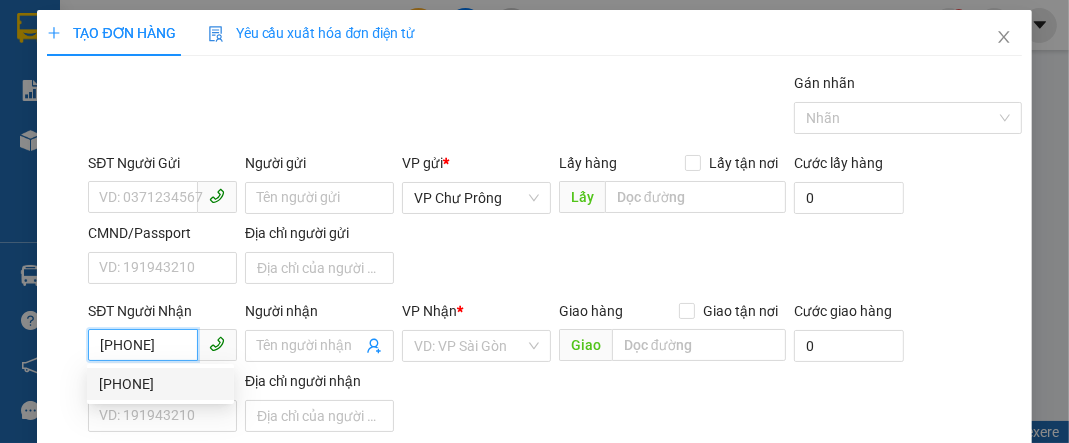 click on "[PHONE]" at bounding box center [160, 384] 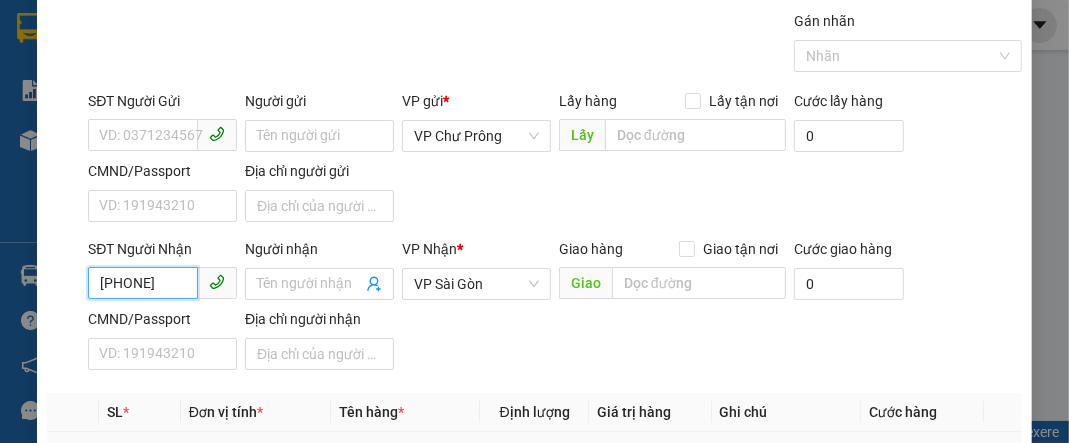 scroll, scrollTop: 160, scrollLeft: 0, axis: vertical 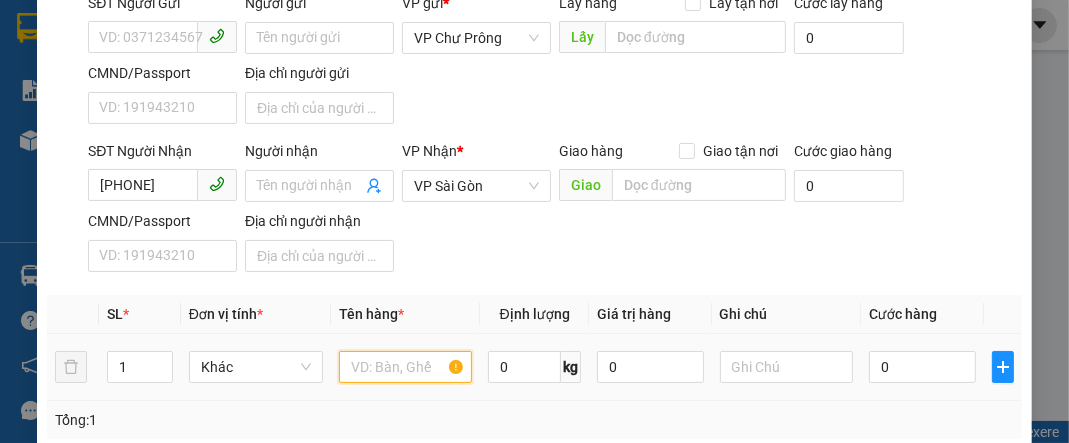 click at bounding box center [406, 367] 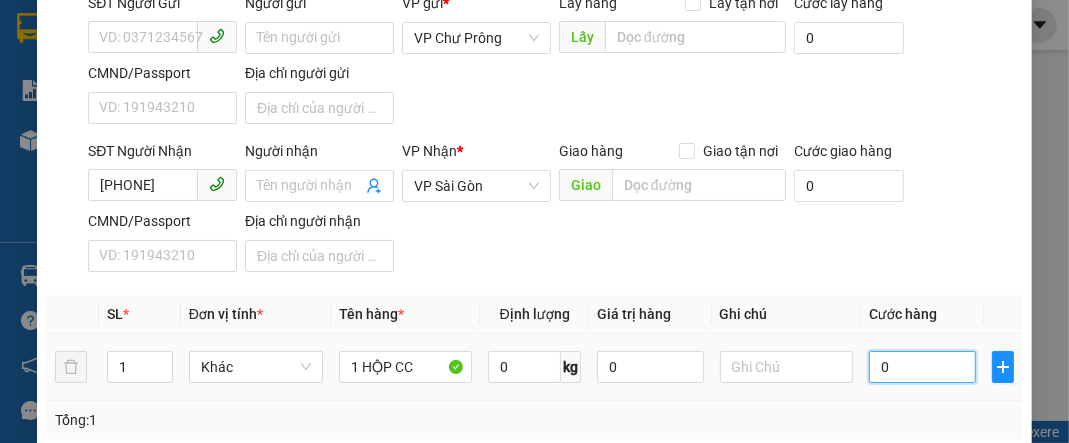 click on "0" at bounding box center (922, 367) 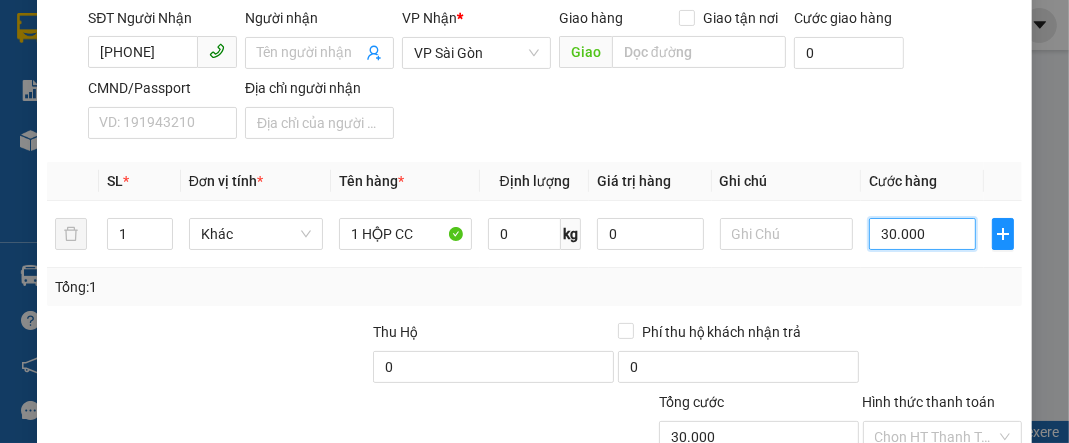 scroll, scrollTop: 400, scrollLeft: 0, axis: vertical 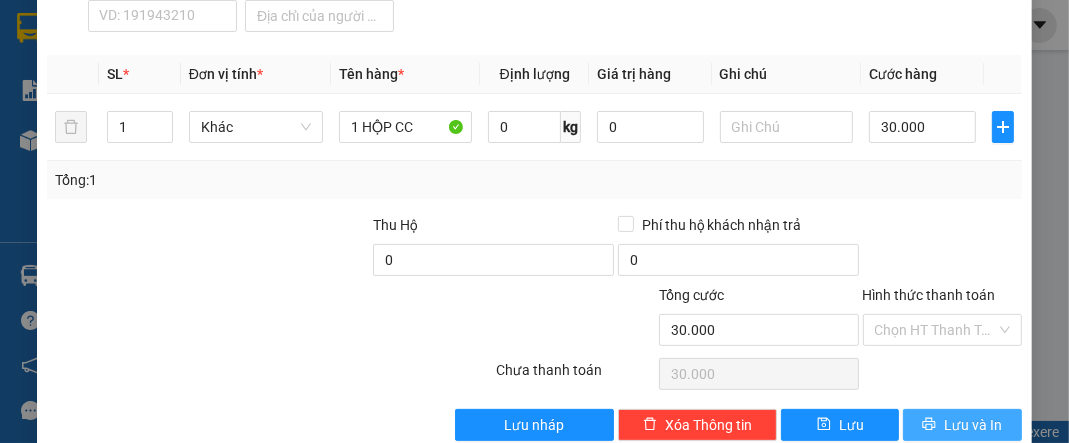 click on "Lưu và In" at bounding box center (973, 425) 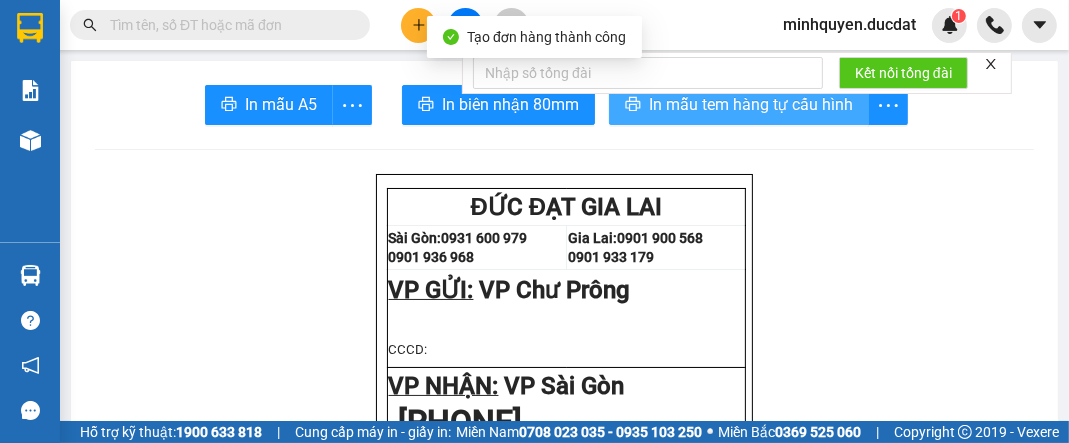click on "In mẫu tem hàng tự cấu hình" at bounding box center [751, 104] 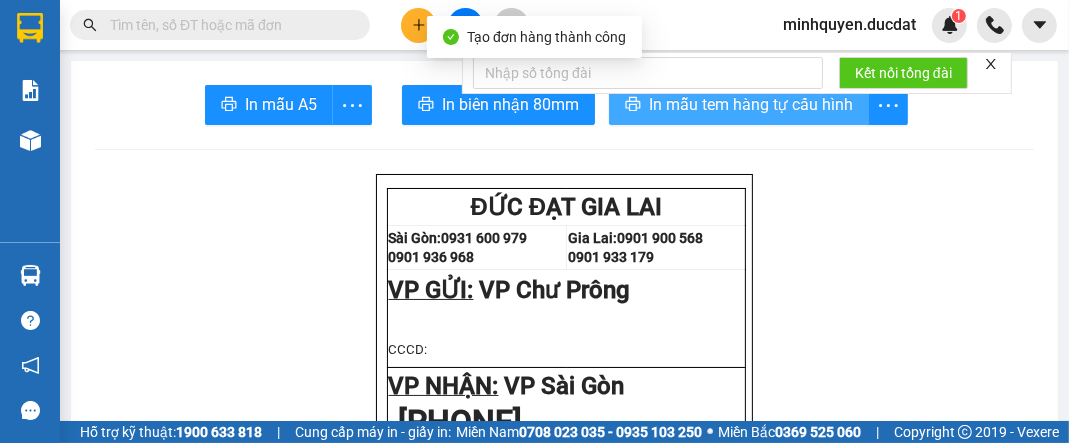 scroll, scrollTop: 0, scrollLeft: 0, axis: both 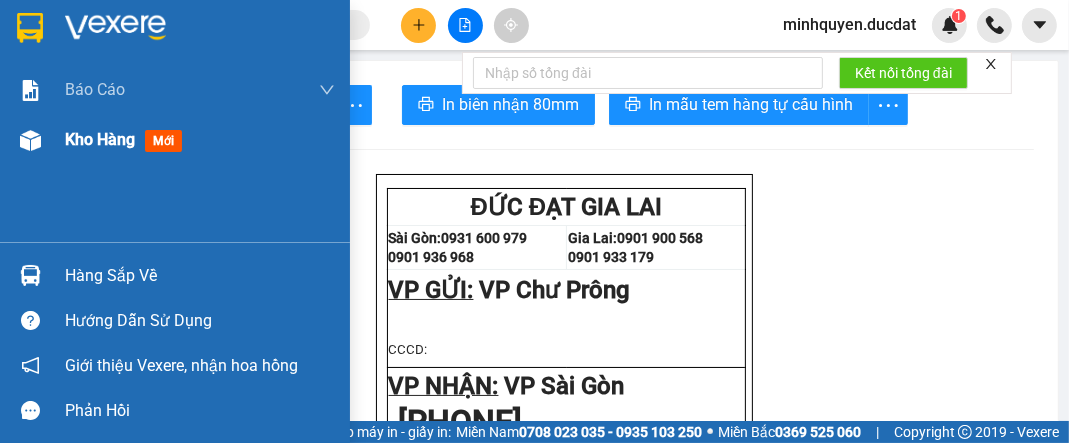 click on "Kho hàng" at bounding box center [100, 139] 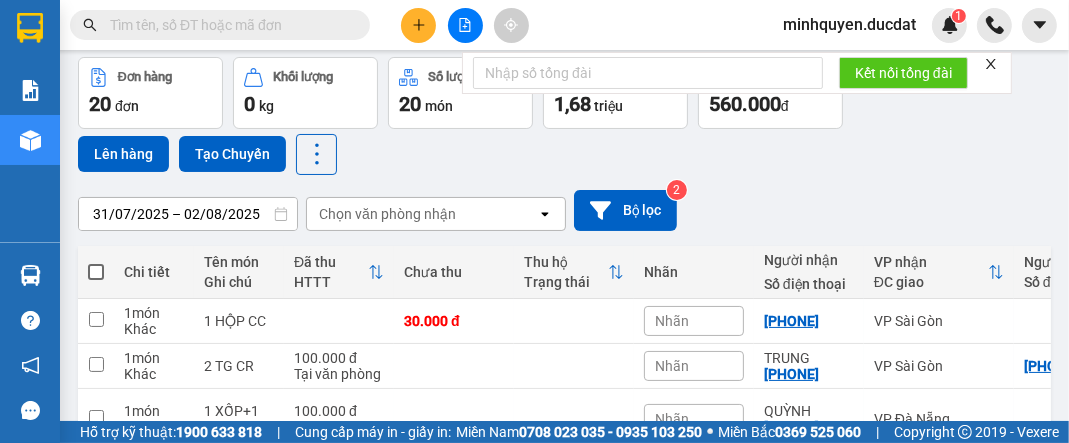scroll, scrollTop: 160, scrollLeft: 0, axis: vertical 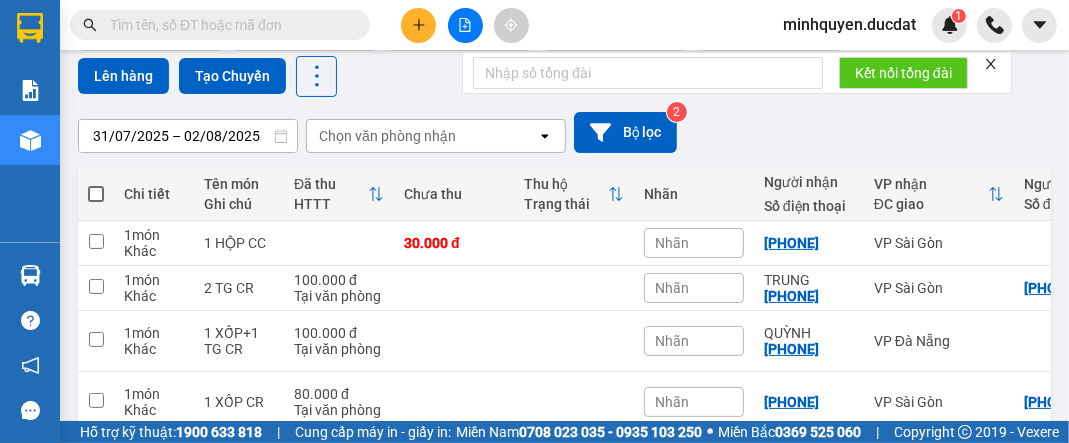 click on "31/07/2025 – 02/08/2025 Press the down arrow key to interact with the calendar and select a date. Press the escape button to close the calendar. Selected date range is from 31/07/2025 to 02/08/2025. Chọn văn phòng nhận open Bộ lọc 2" at bounding box center [564, 132] 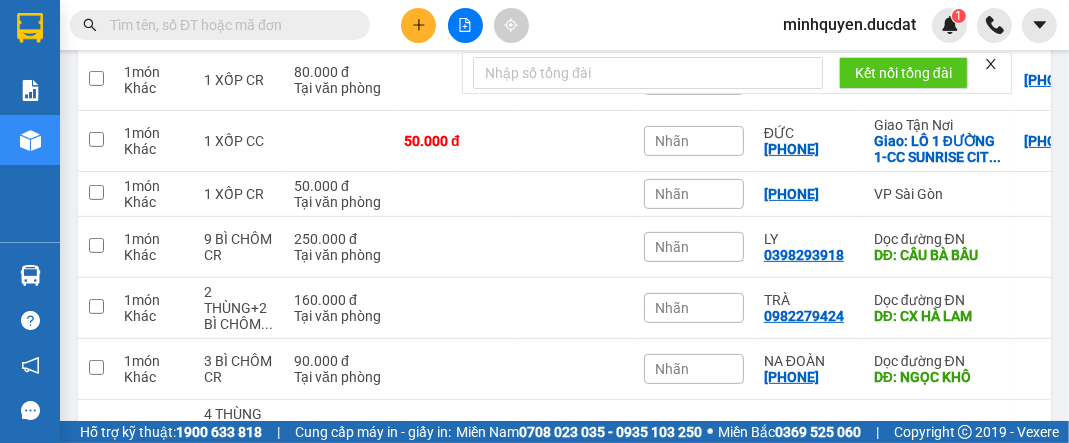 scroll, scrollTop: 550, scrollLeft: 0, axis: vertical 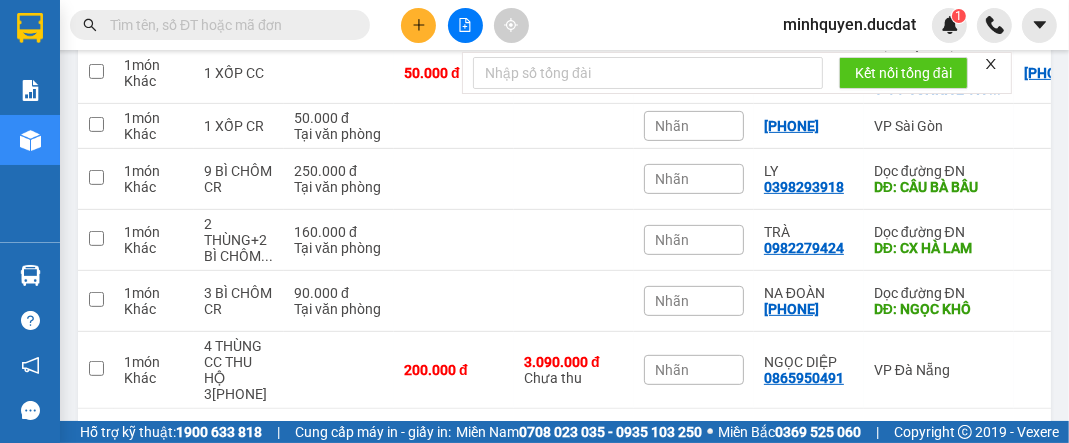 click on "2" at bounding box center (833, 441) 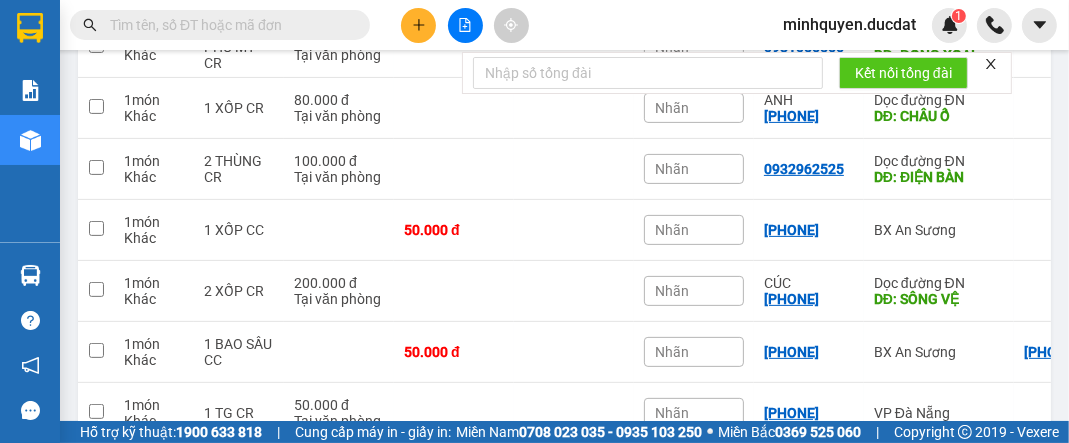 scroll, scrollTop: 518, scrollLeft: 0, axis: vertical 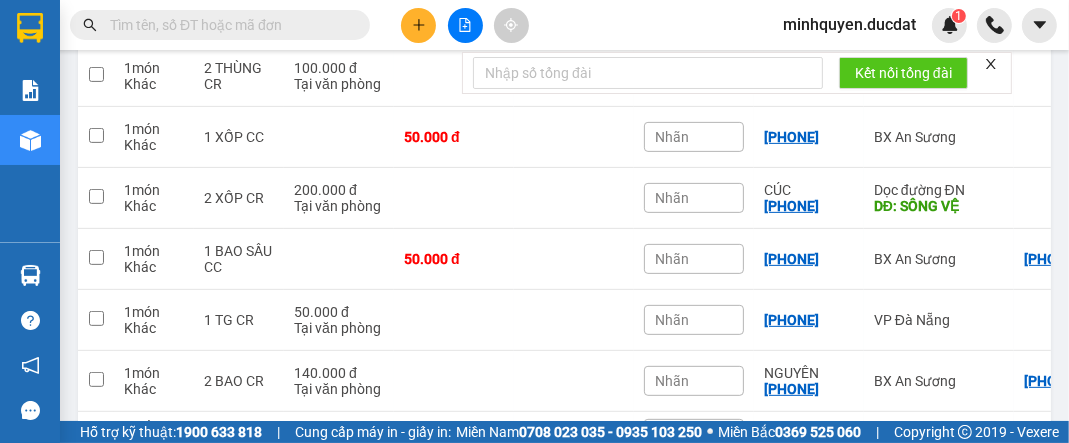 click on "1" at bounding box center (798, 489) 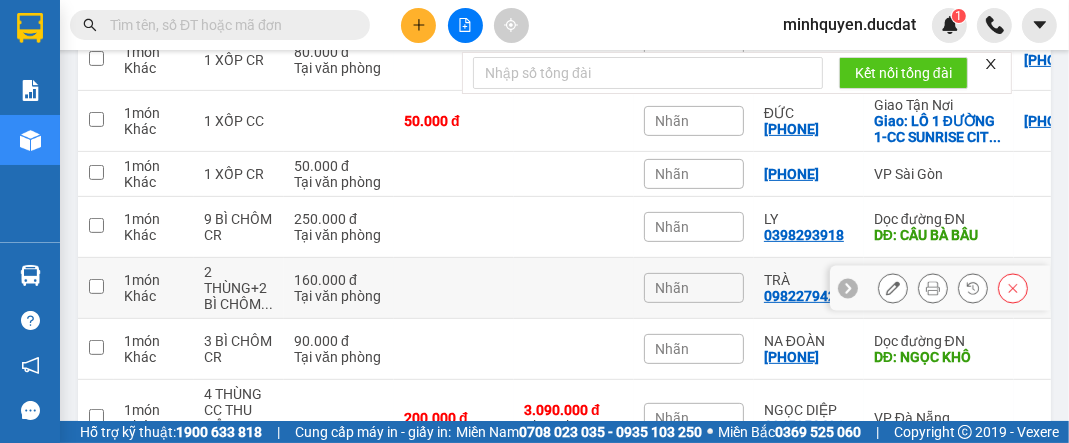 scroll, scrollTop: 550, scrollLeft: 0, axis: vertical 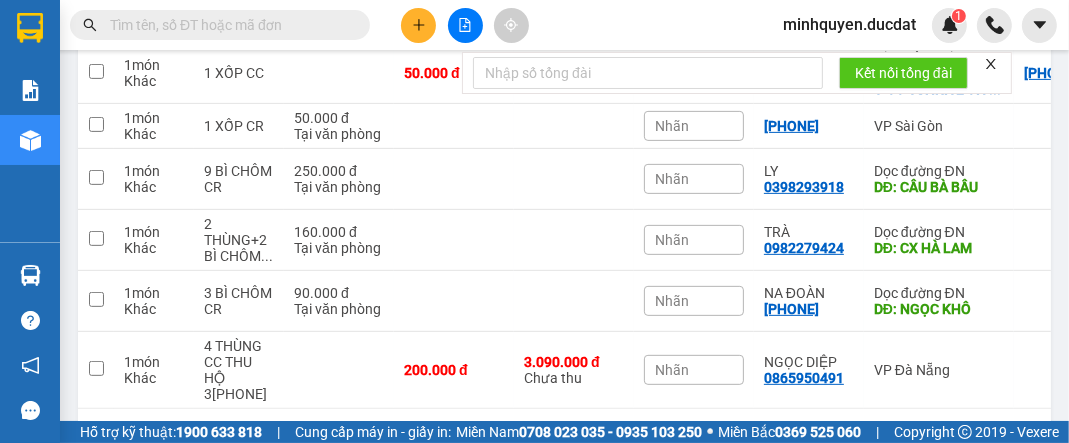 click on "2" at bounding box center [833, 441] 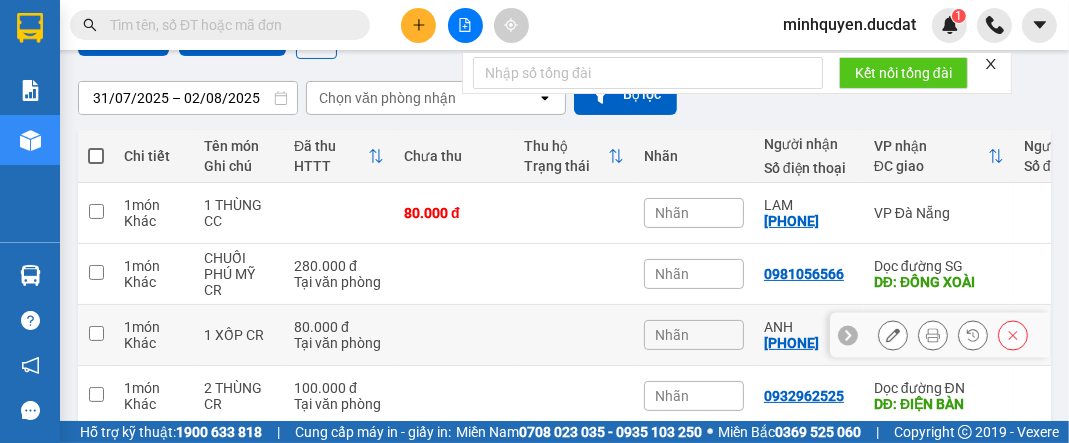 scroll, scrollTop: 518, scrollLeft: 0, axis: vertical 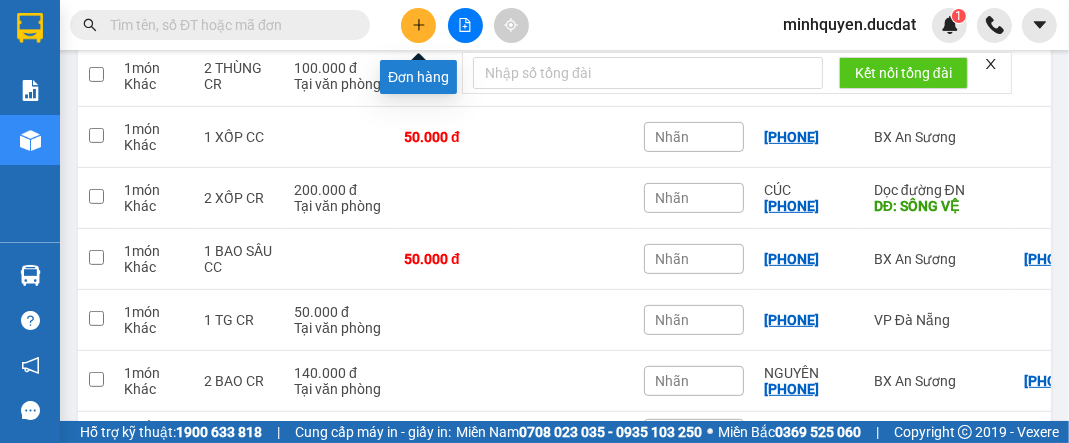 click 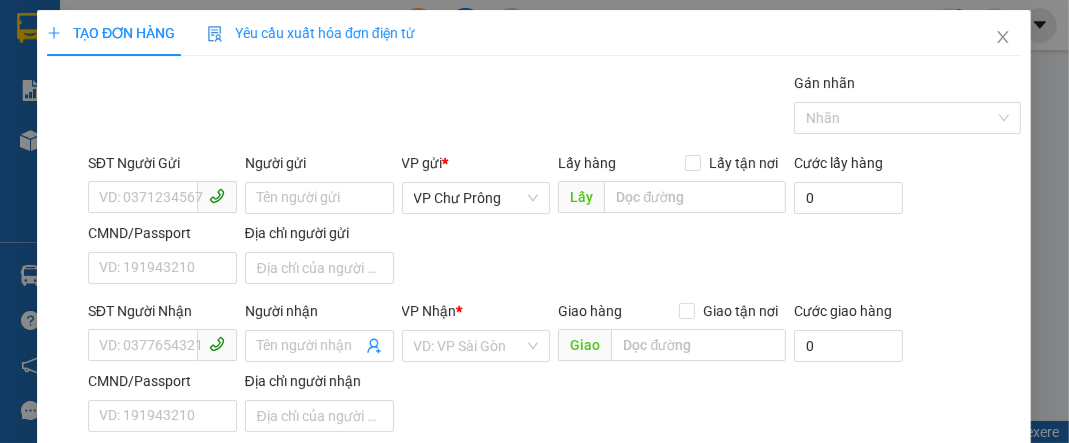 scroll, scrollTop: 0, scrollLeft: 0, axis: both 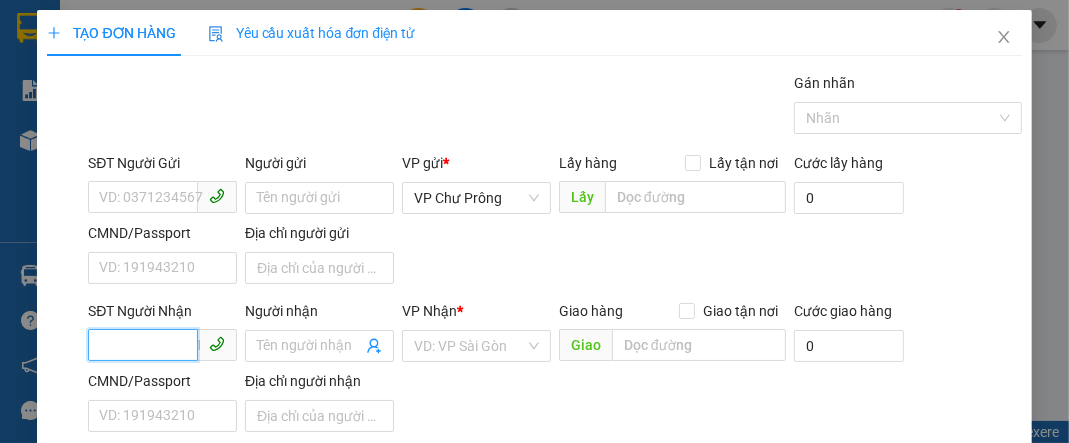 click on "SĐT Người Nhận" at bounding box center [143, 345] 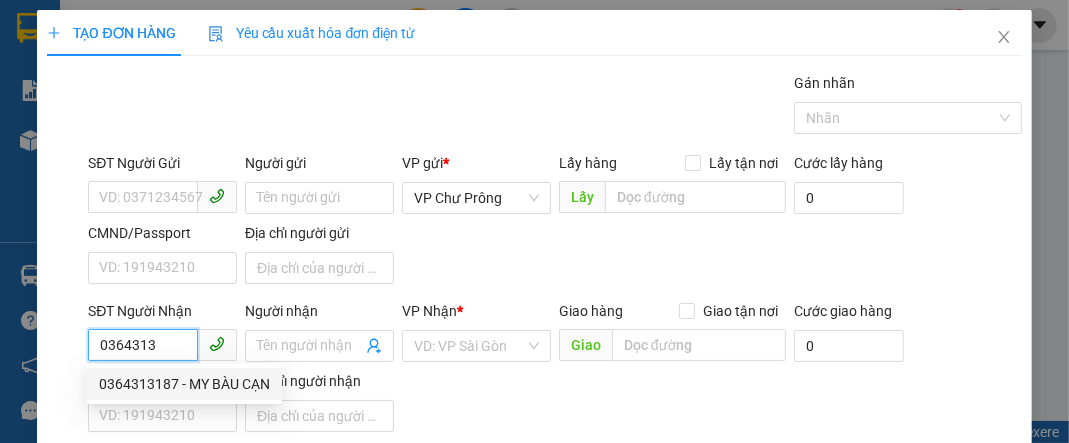 click on "0364313187 - MY BÀU CẠN" at bounding box center (184, 384) 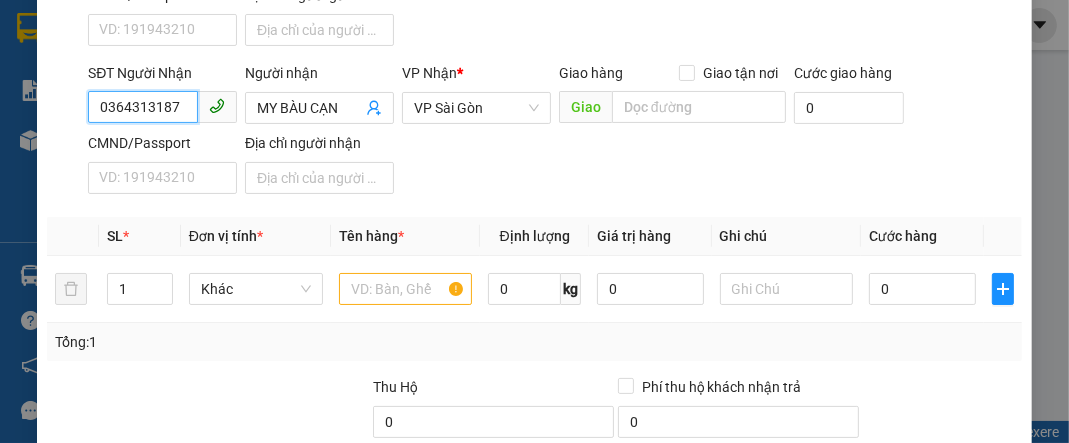 scroll, scrollTop: 239, scrollLeft: 0, axis: vertical 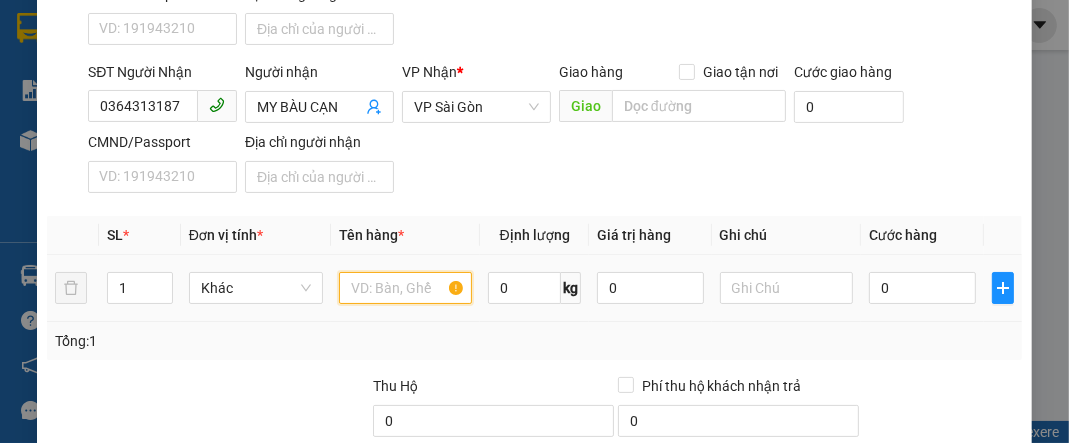 click at bounding box center [406, 288] 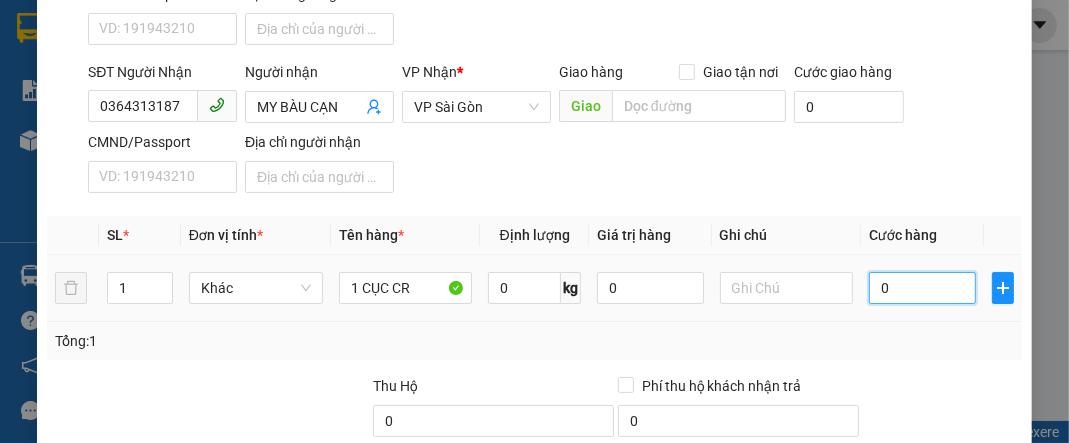 click on "0" at bounding box center [922, 288] 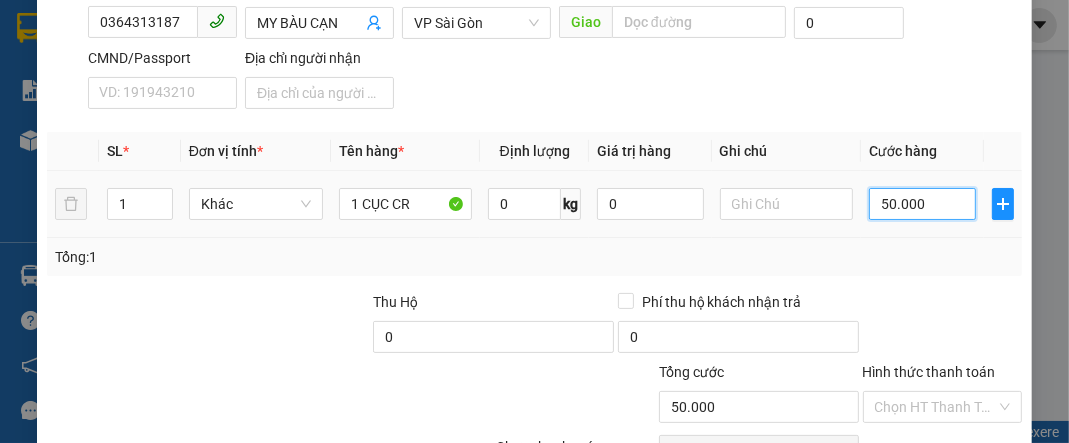 scroll, scrollTop: 432, scrollLeft: 0, axis: vertical 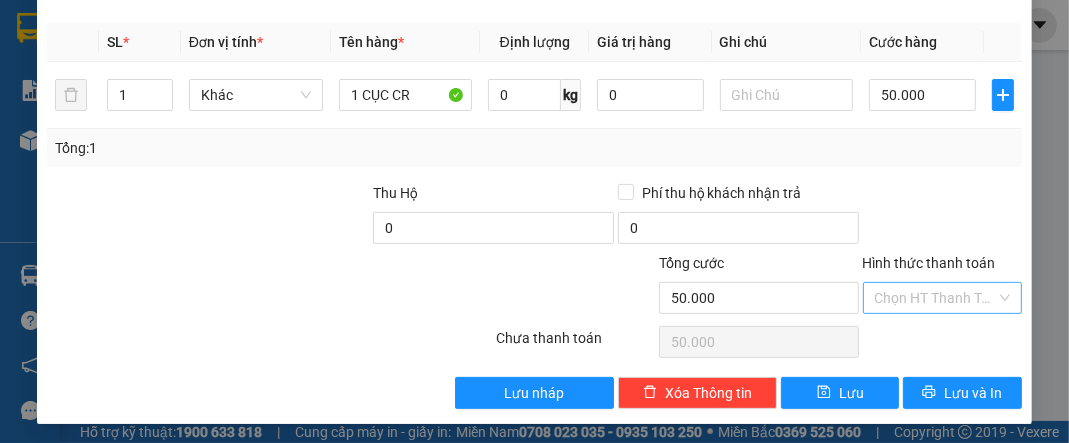 click on "Hình thức thanh toán" at bounding box center [935, 298] 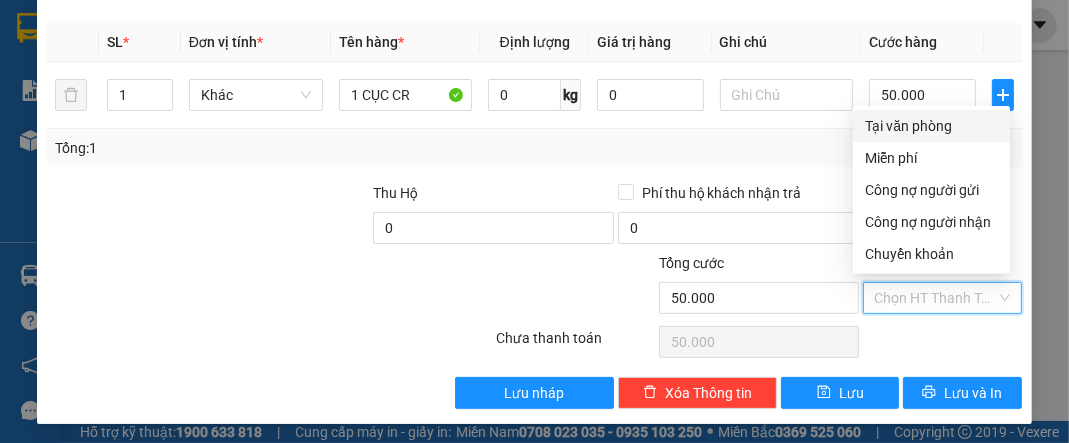 click on "Tại văn phòng" at bounding box center [931, 126] 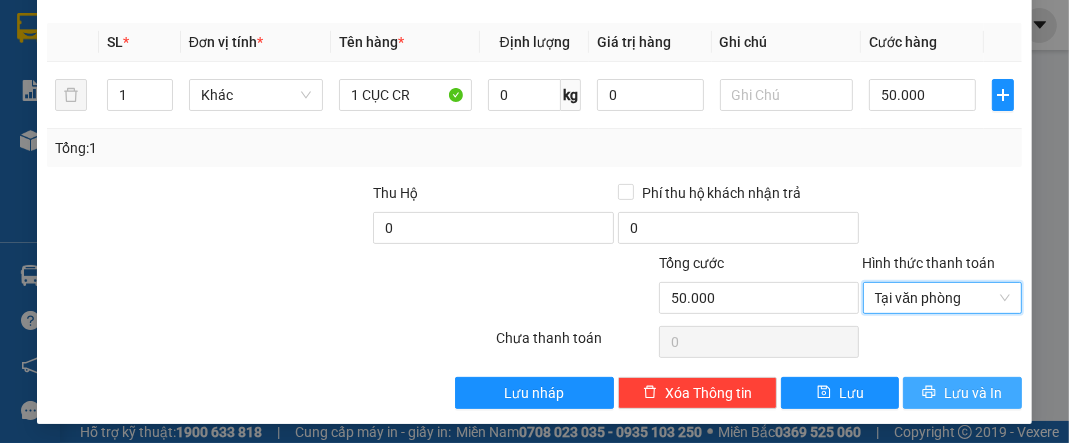 click on "Lưu và In" at bounding box center (973, 393) 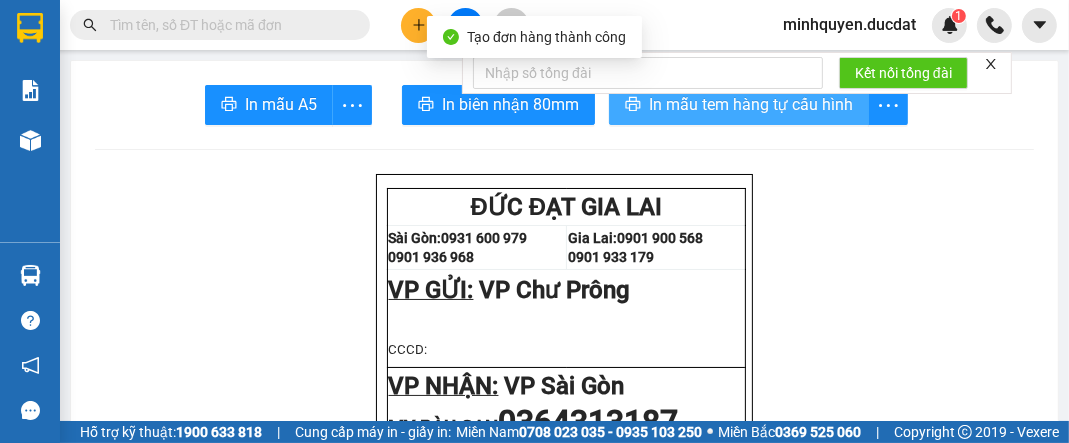click on "In mẫu tem hàng tự cấu hình" at bounding box center [751, 104] 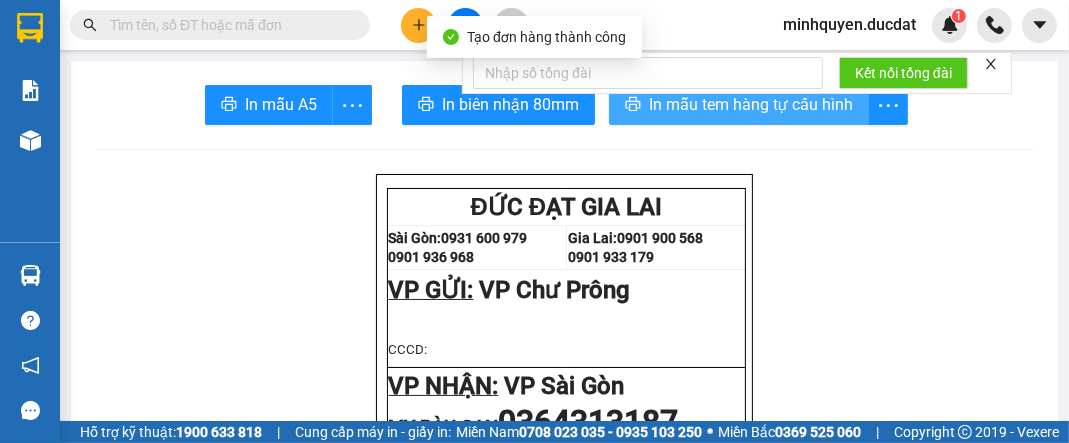 scroll, scrollTop: 0, scrollLeft: 0, axis: both 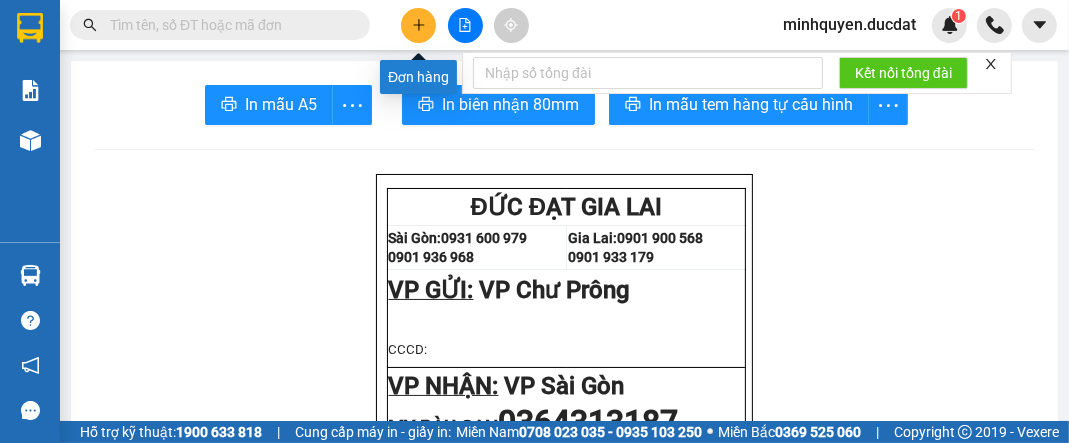 click 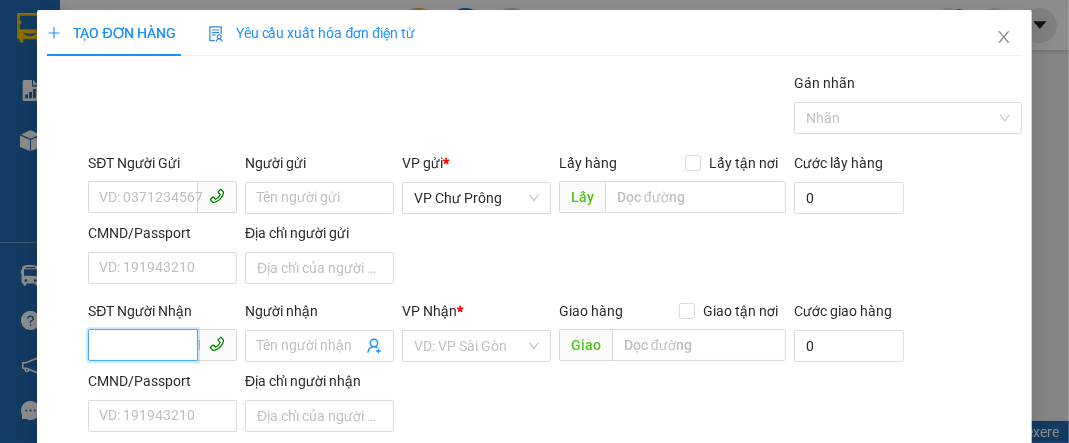 click on "SĐT Người Nhận" at bounding box center [143, 345] 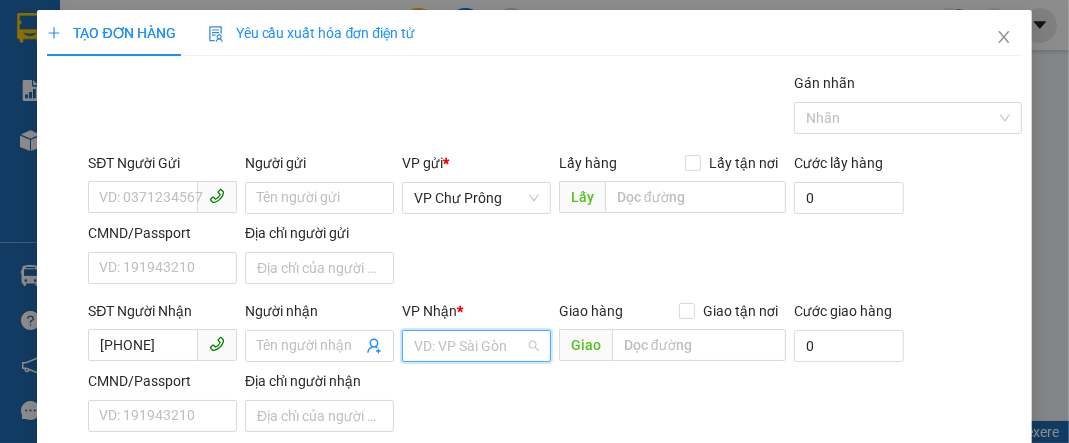 click at bounding box center [469, 346] 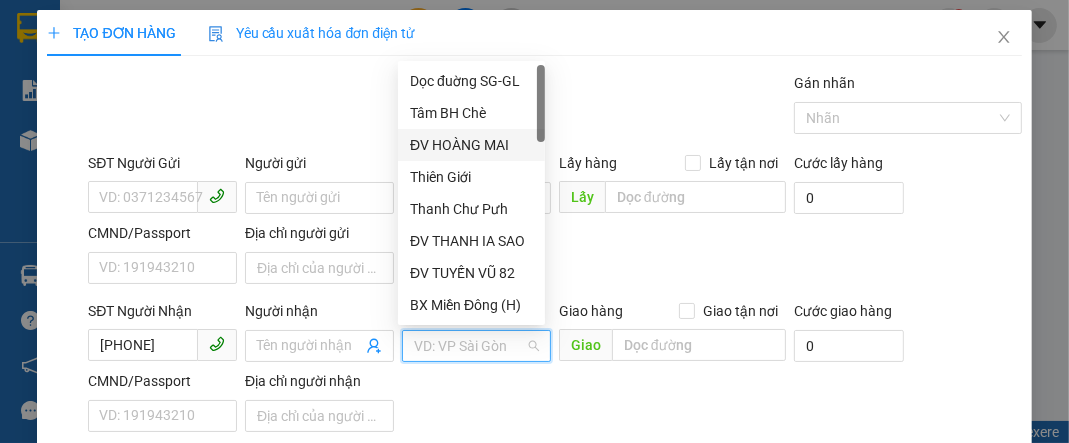scroll, scrollTop: 320, scrollLeft: 0, axis: vertical 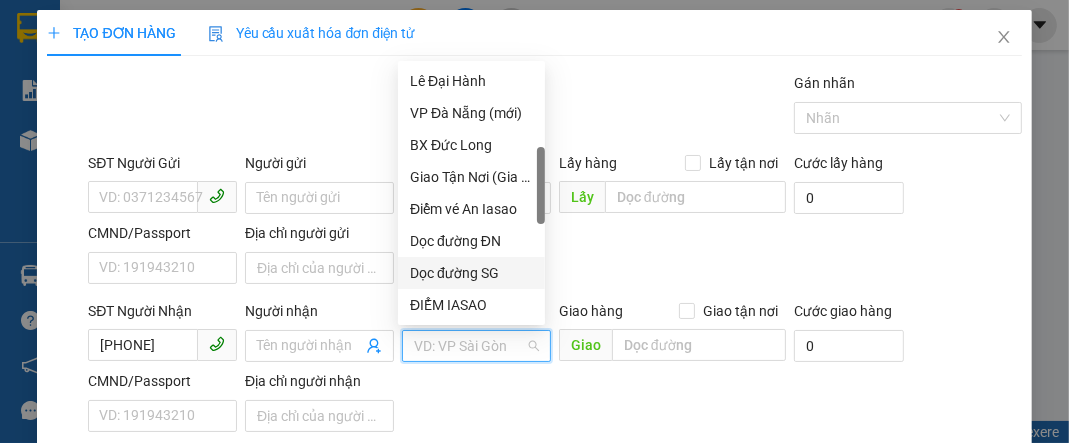 click on "Dọc đường SG" at bounding box center (471, 273) 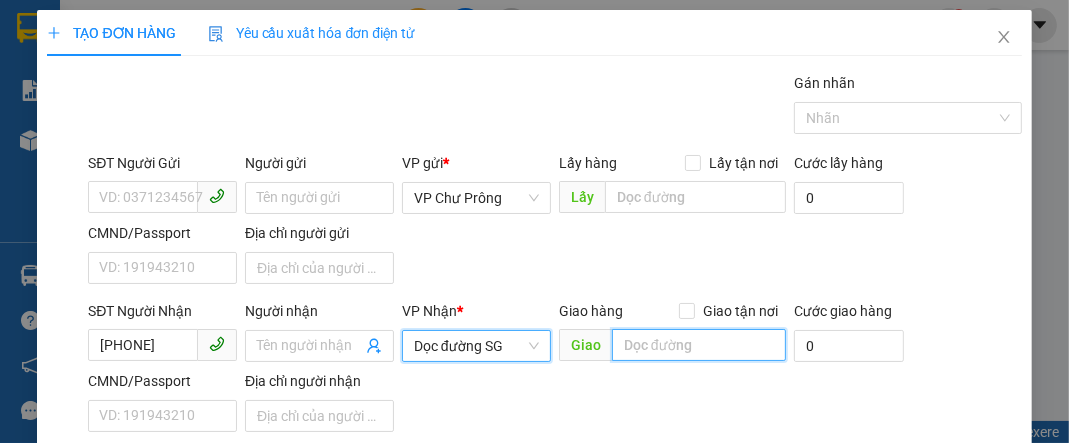 click at bounding box center [699, 345] 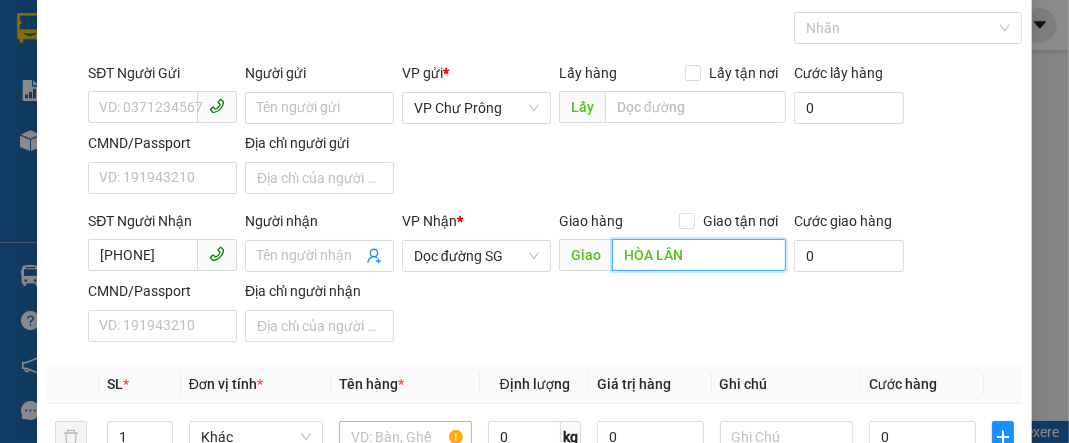 scroll, scrollTop: 160, scrollLeft: 0, axis: vertical 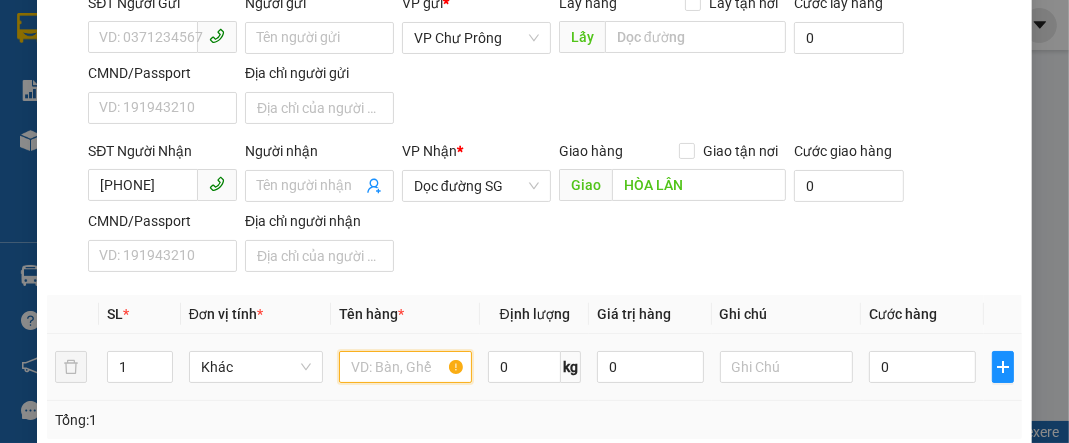 click at bounding box center (406, 367) 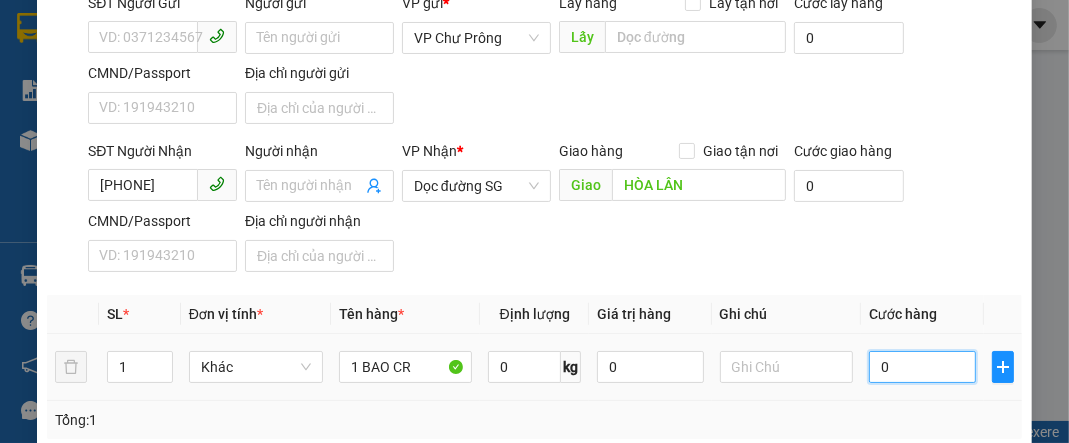 click on "0" at bounding box center (922, 367) 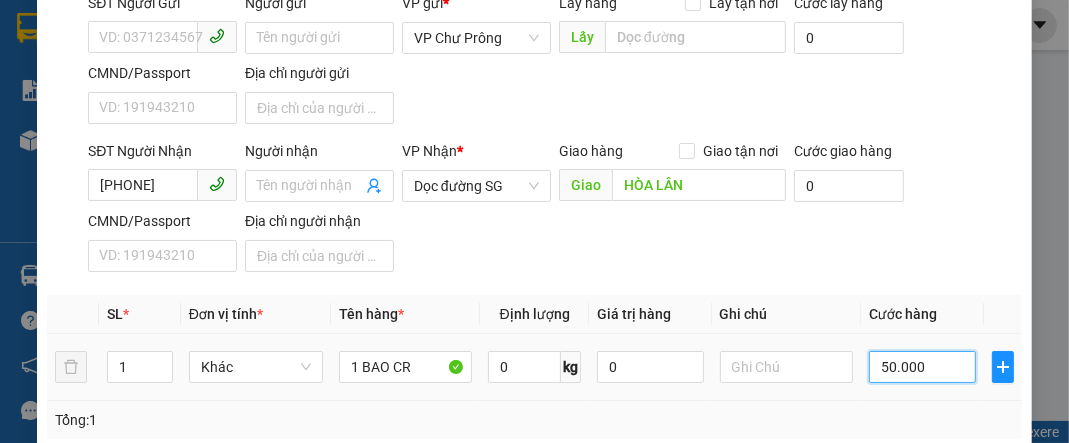 scroll, scrollTop: 400, scrollLeft: 0, axis: vertical 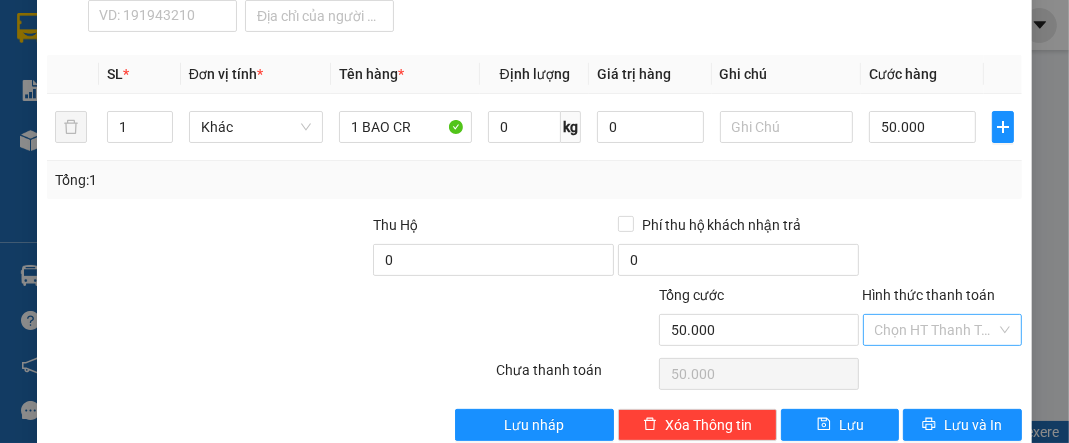 click on "Hình thức thanh toán" at bounding box center [935, 330] 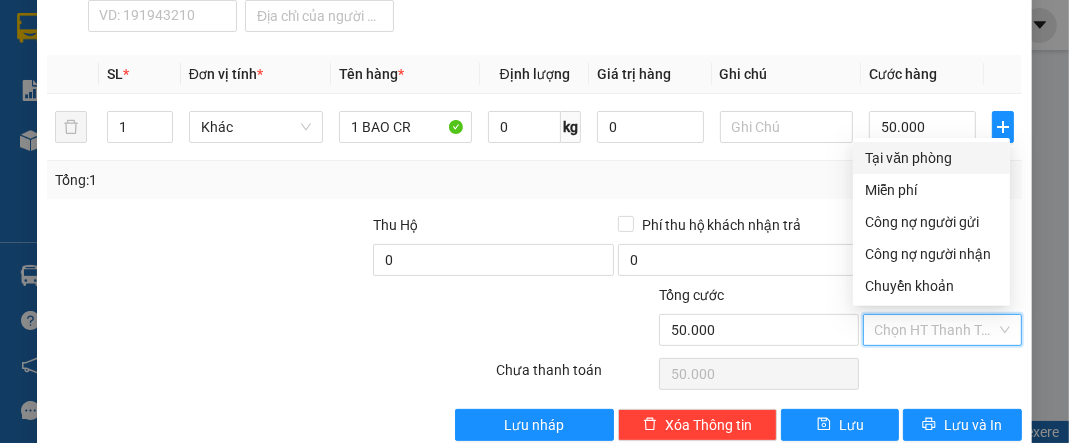 click on "Tại văn phòng" at bounding box center [931, 158] 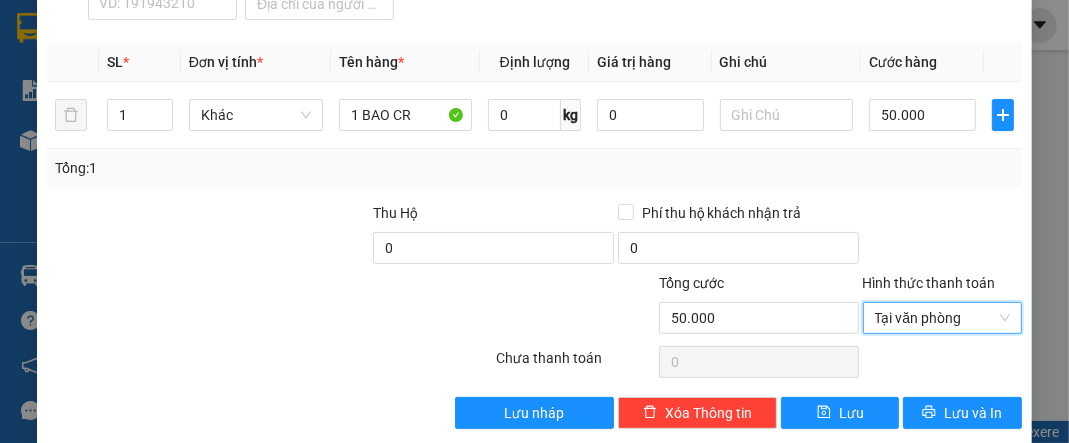 scroll, scrollTop: 432, scrollLeft: 0, axis: vertical 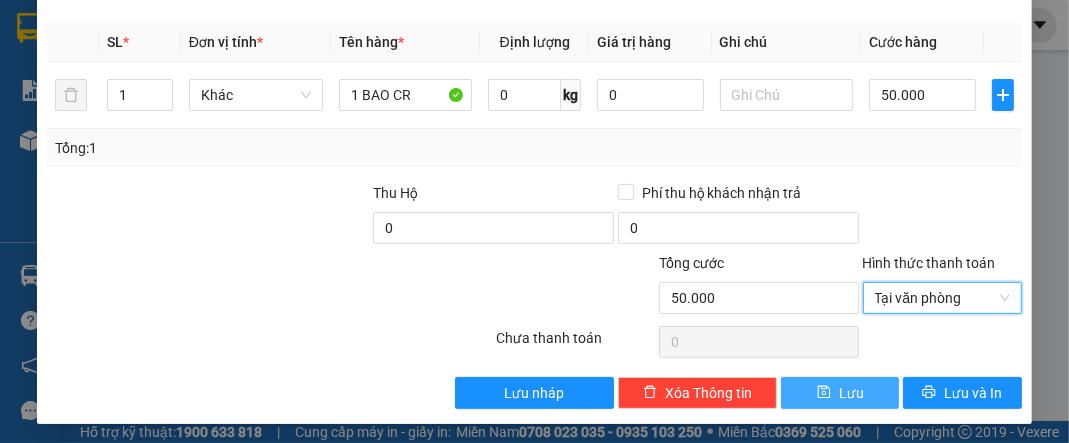 click on "Lưu" at bounding box center [851, 393] 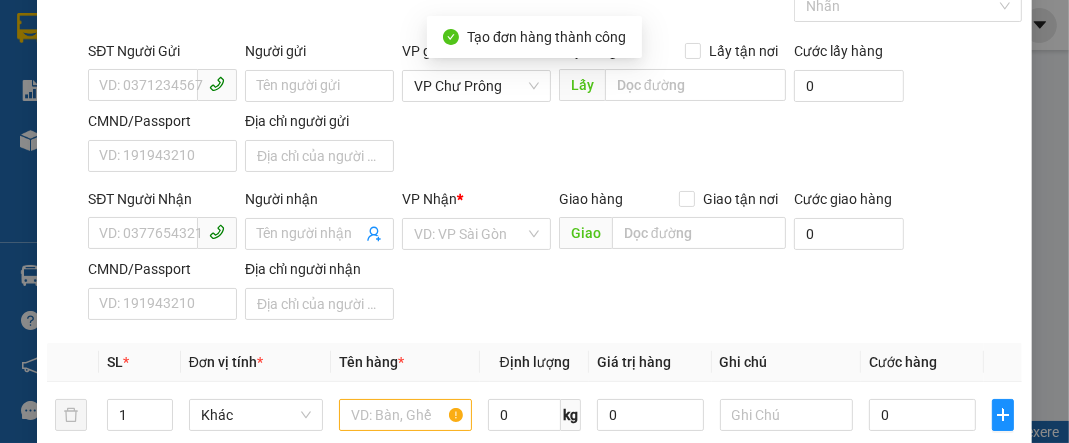 scroll, scrollTop: 0, scrollLeft: 0, axis: both 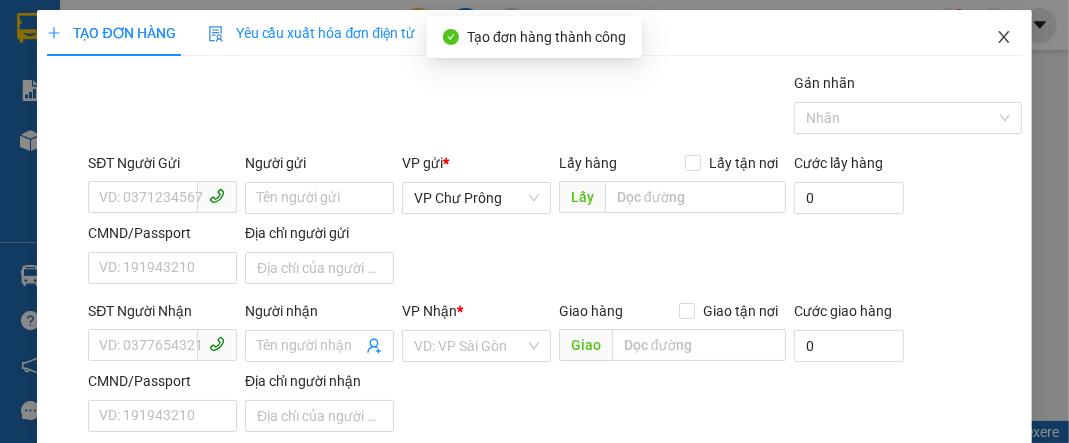 click 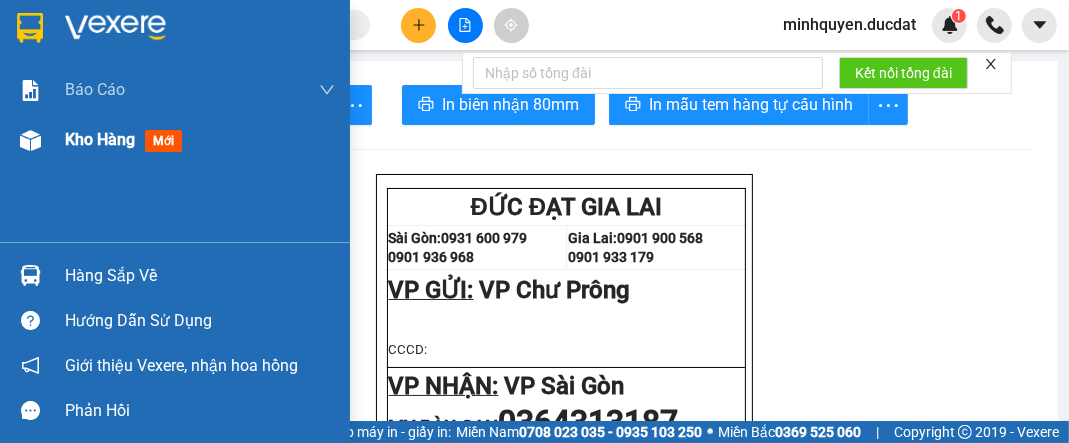 click on "Kho hàng" at bounding box center [100, 139] 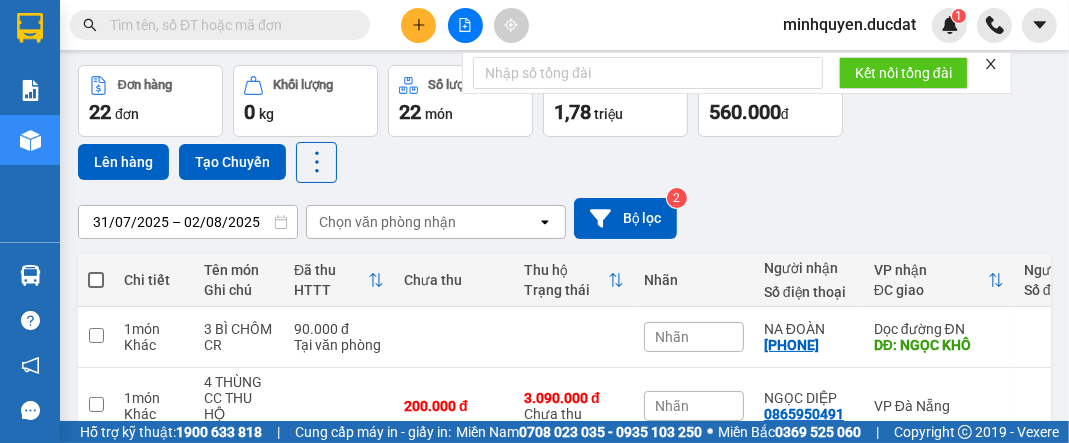 scroll, scrollTop: 0, scrollLeft: 0, axis: both 